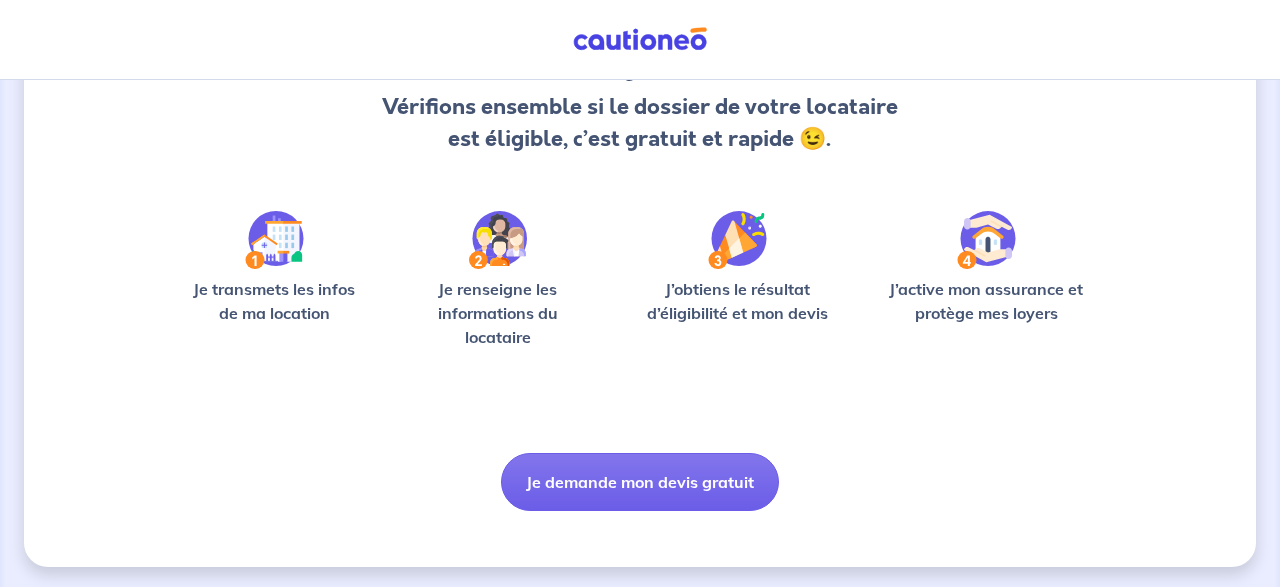 scroll, scrollTop: 216, scrollLeft: 0, axis: vertical 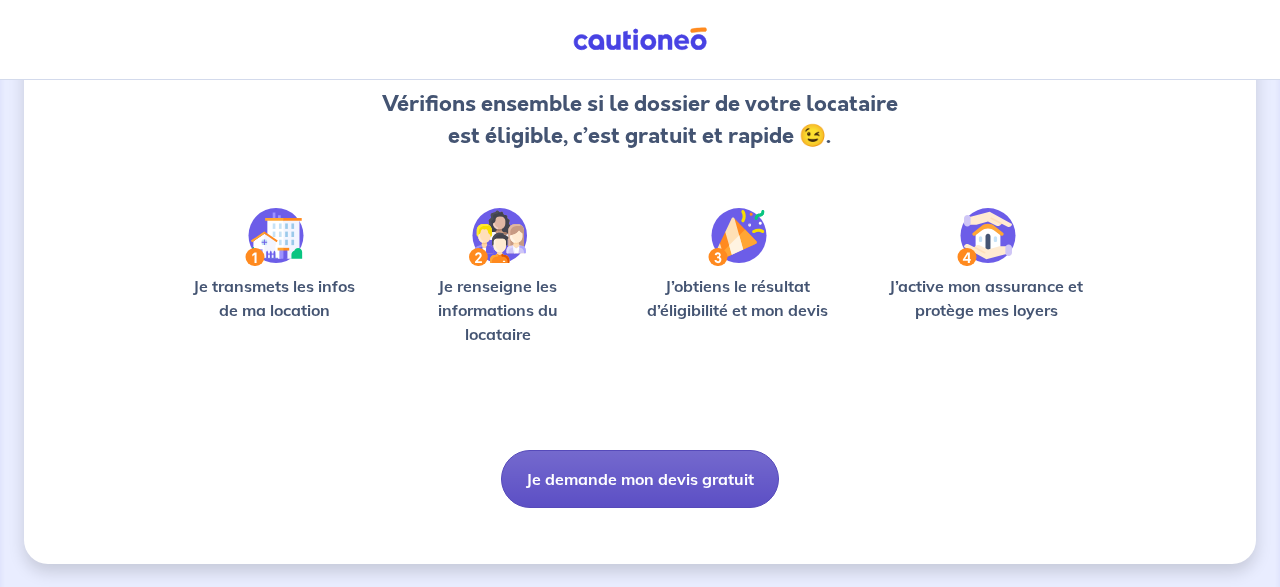 click on "Je demande mon devis gratuit" at bounding box center [640, 479] 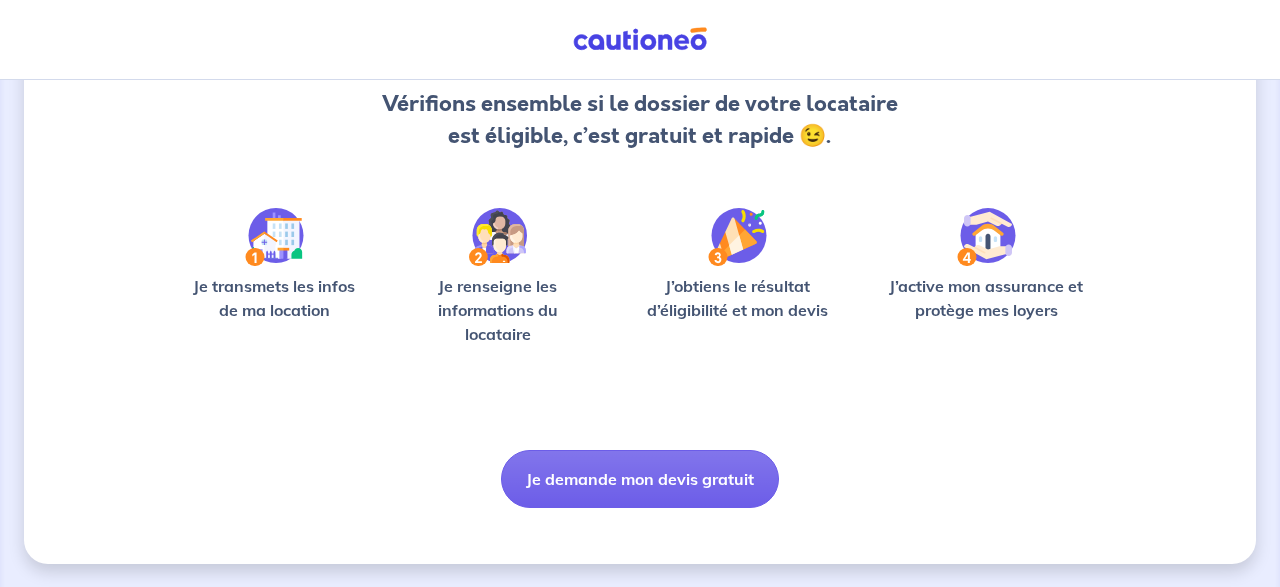 scroll, scrollTop: 0, scrollLeft: 0, axis: both 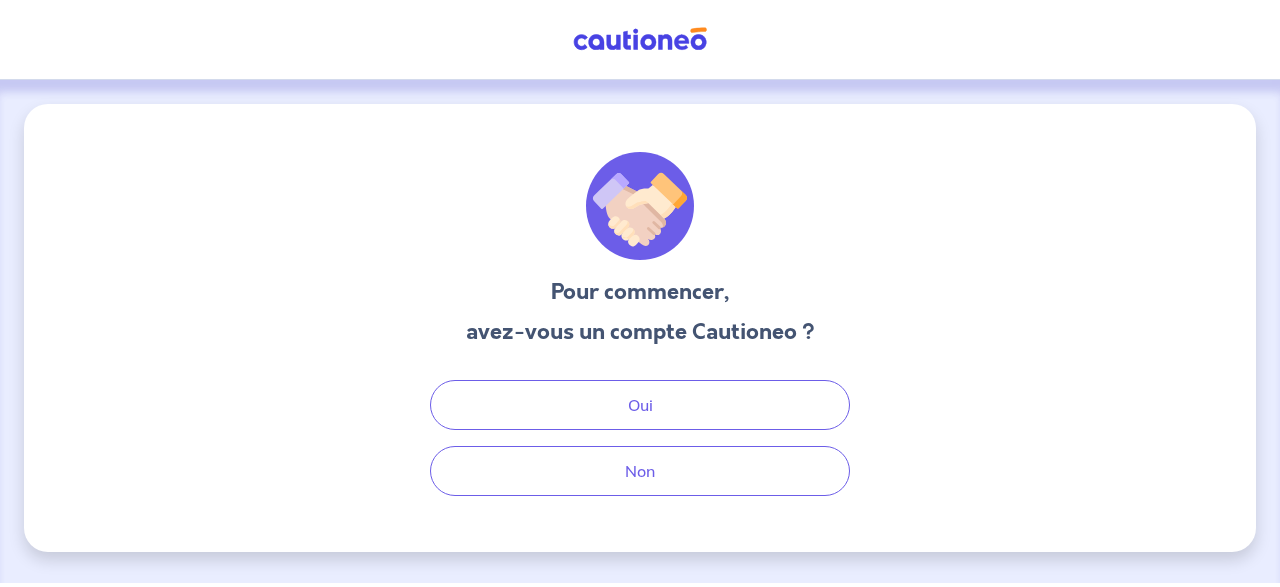 click on "Pour commencer,
avez-vous un compte Cautioneo ? Oui Non" at bounding box center [640, 328] 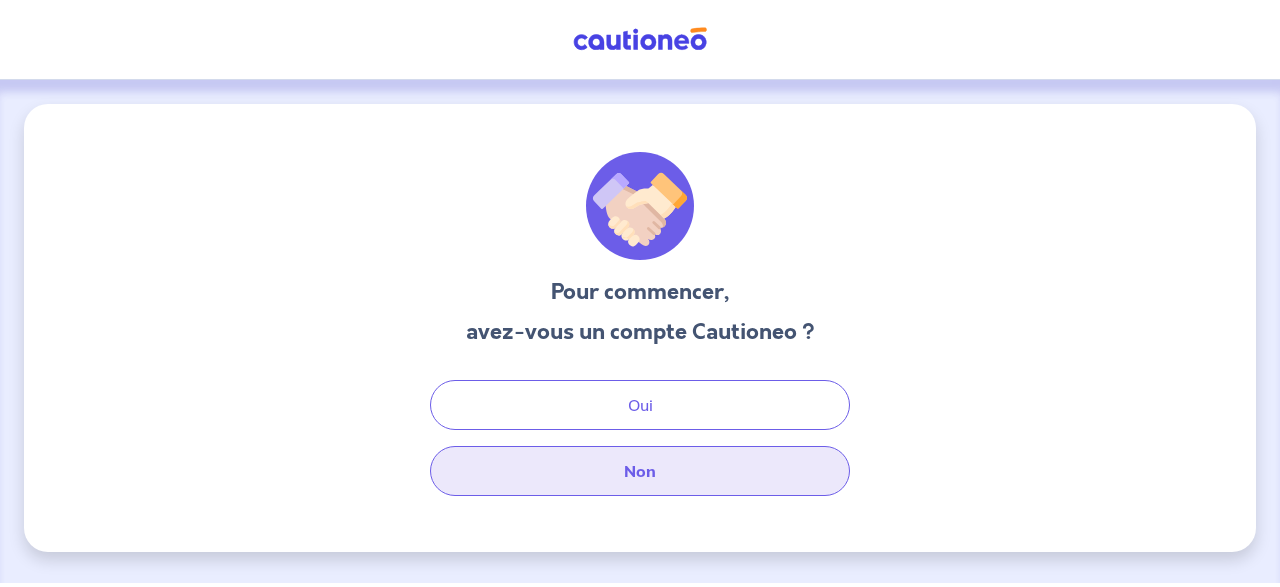 click on "Non" at bounding box center [640, 471] 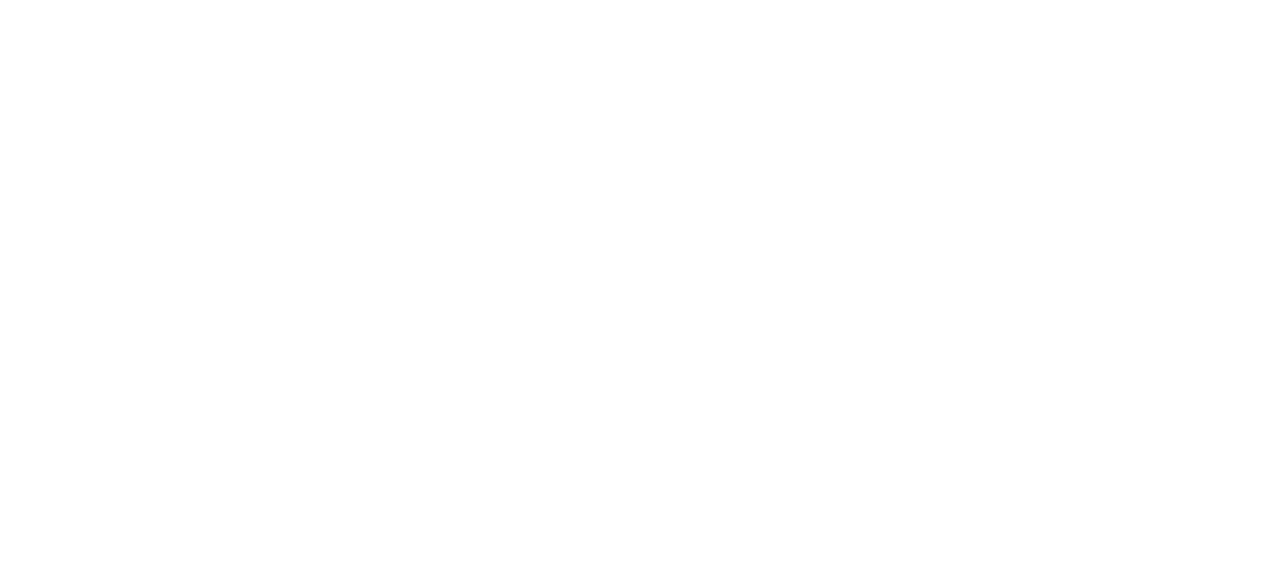 scroll, scrollTop: 0, scrollLeft: 0, axis: both 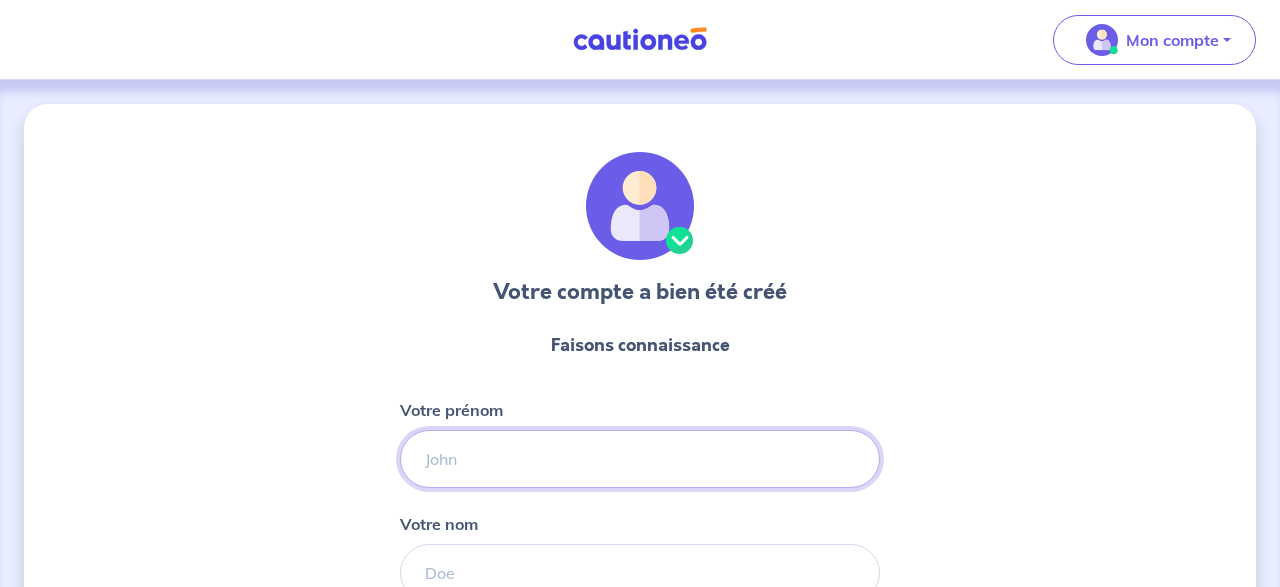 click on "Votre prénom" at bounding box center [640, 459] 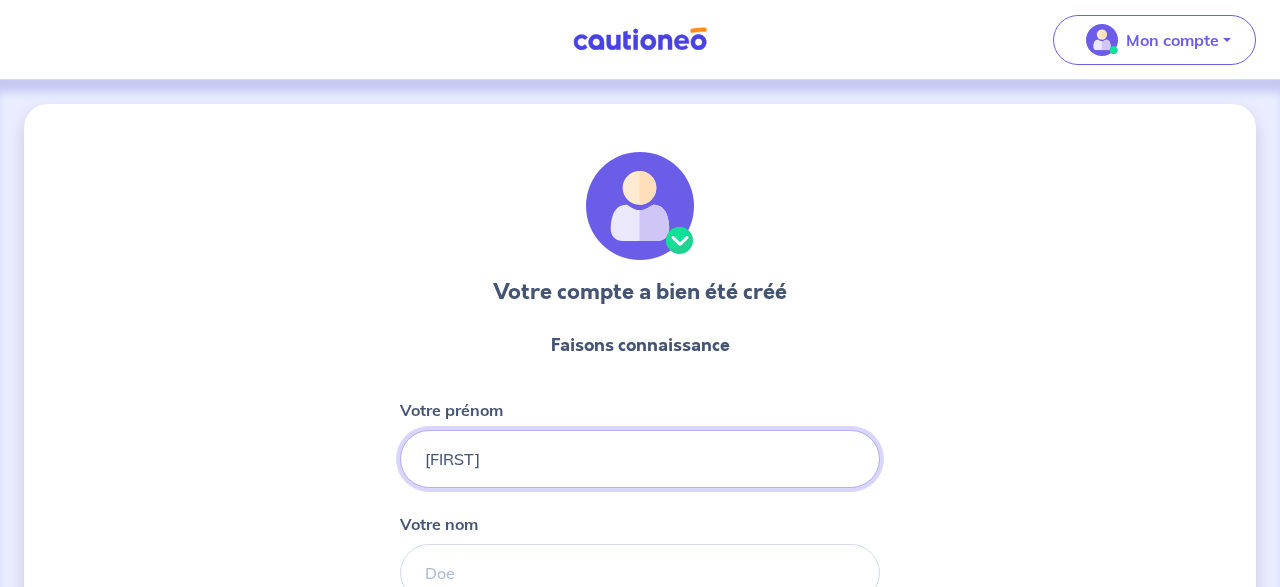 type on "[FIRST]" 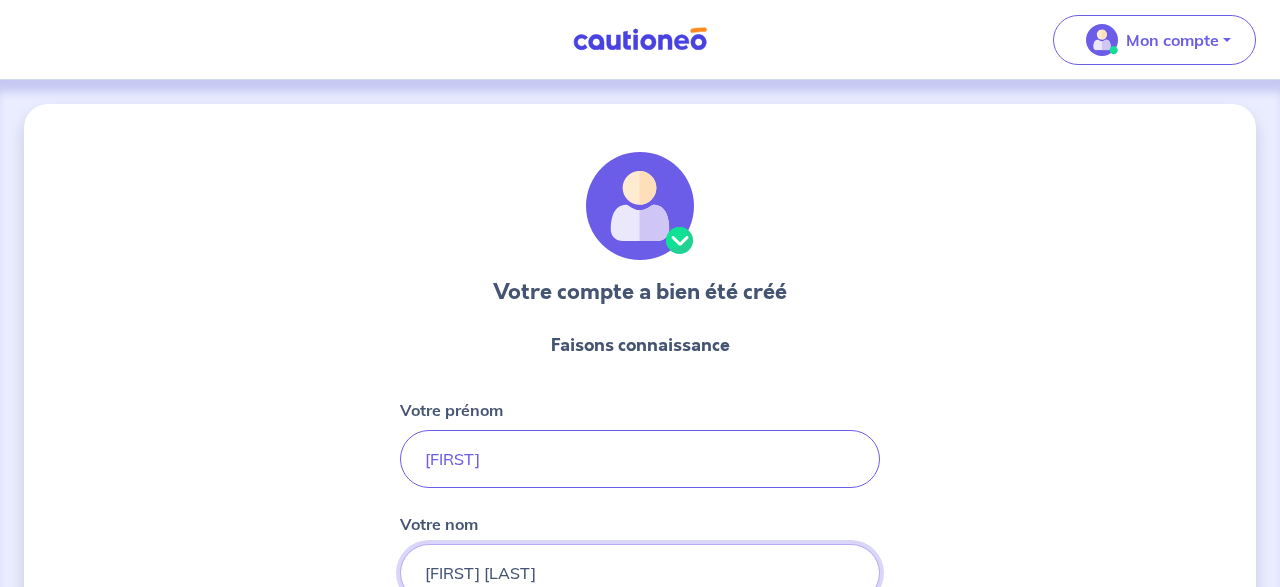 type on "[FIRST] [LAST]" 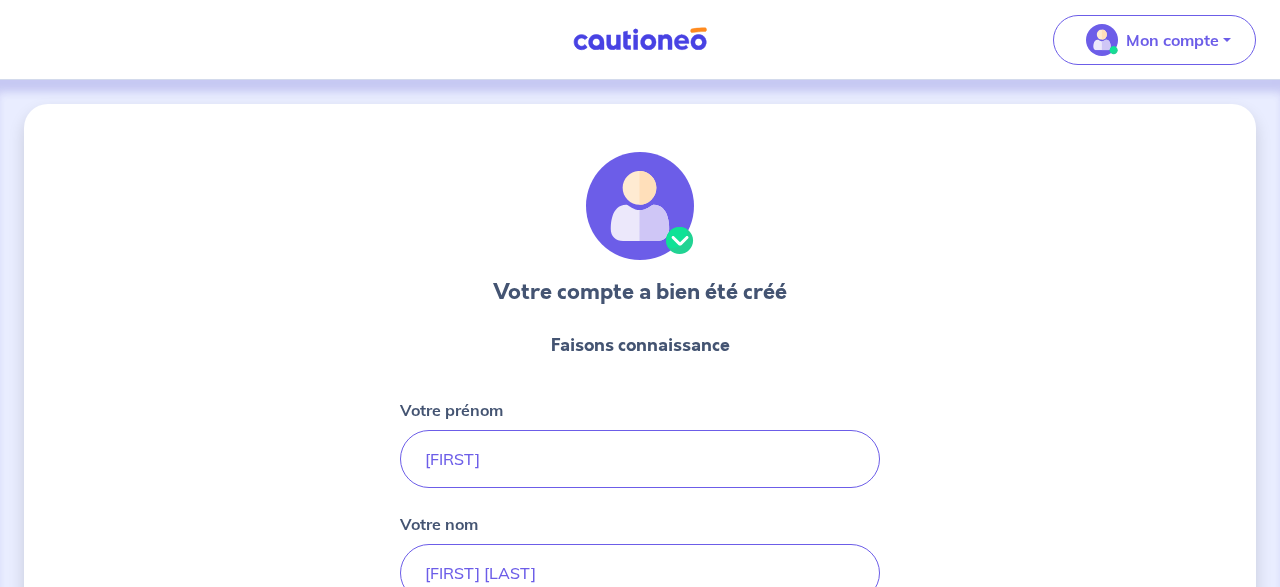 scroll, scrollTop: 352, scrollLeft: 0, axis: vertical 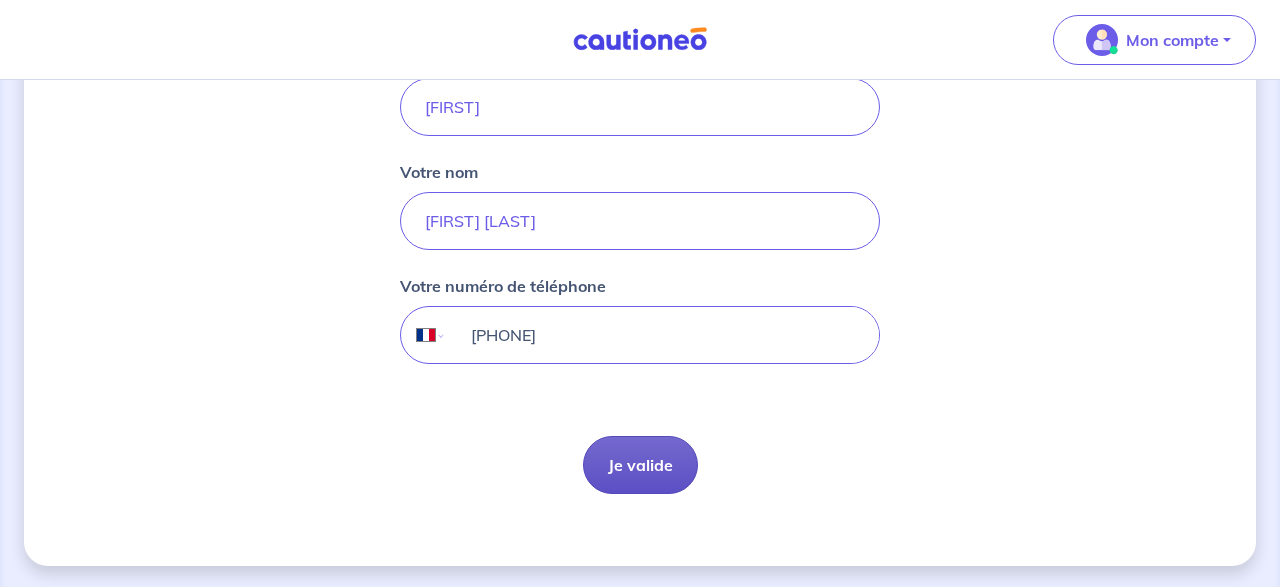 type on "[PHONE]" 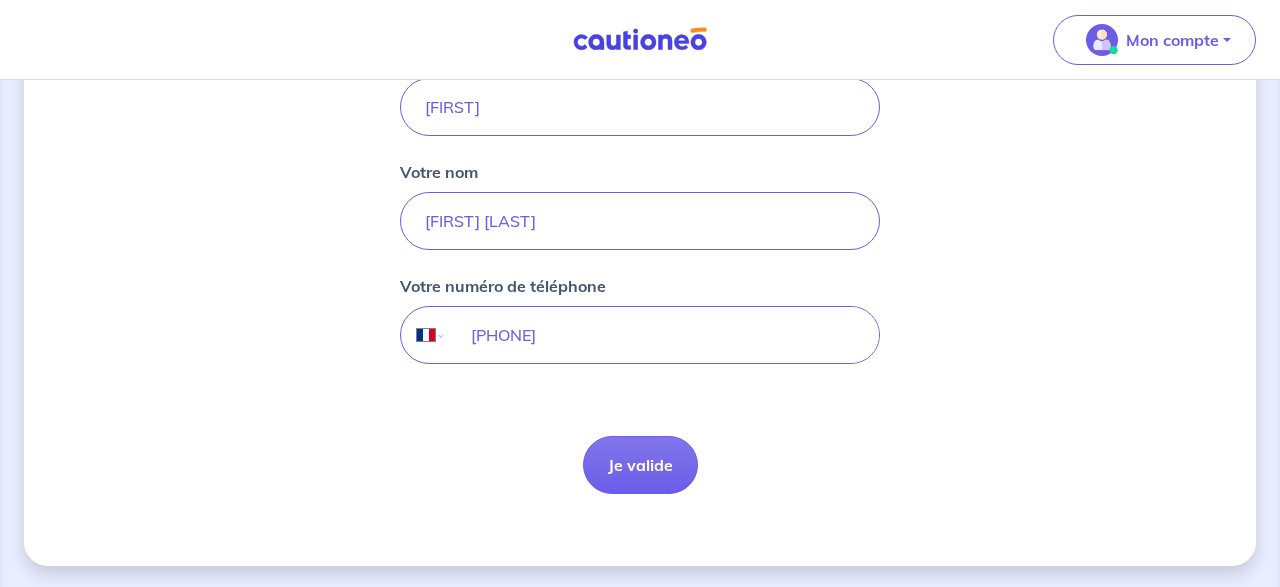 click on "Je valide" at bounding box center (640, 465) 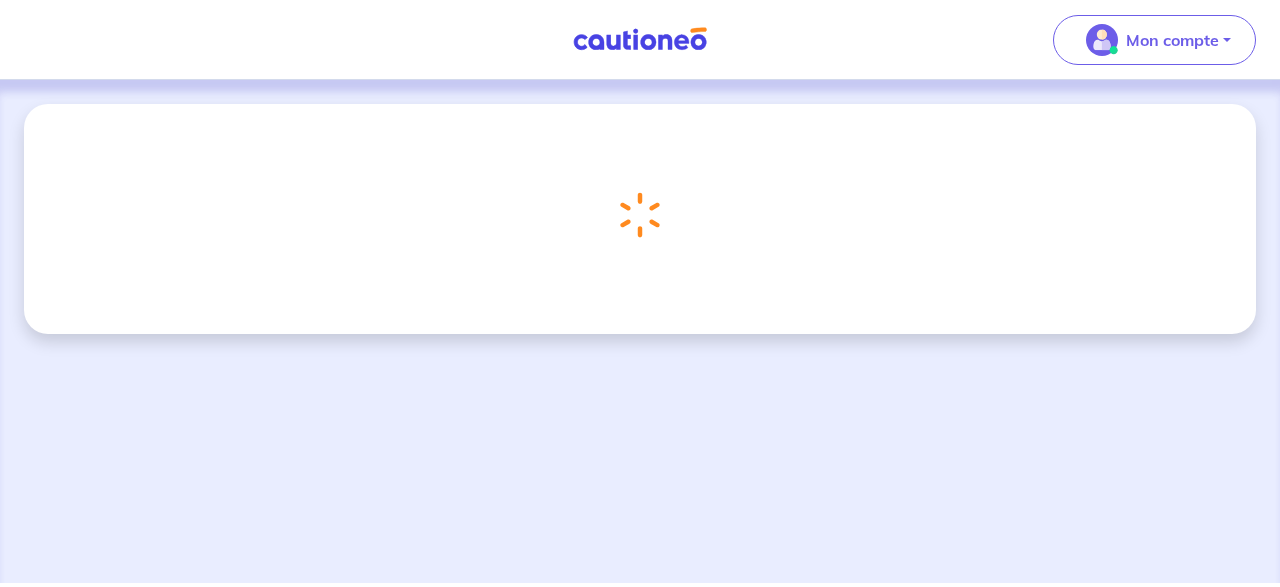 scroll, scrollTop: 0, scrollLeft: 0, axis: both 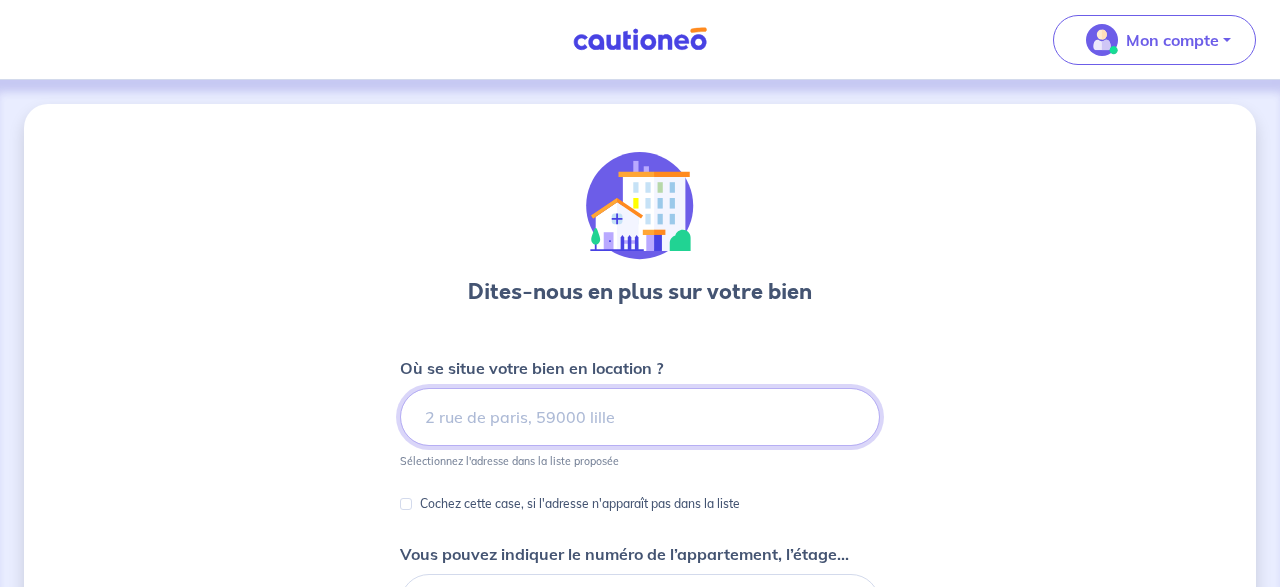 click at bounding box center (640, 417) 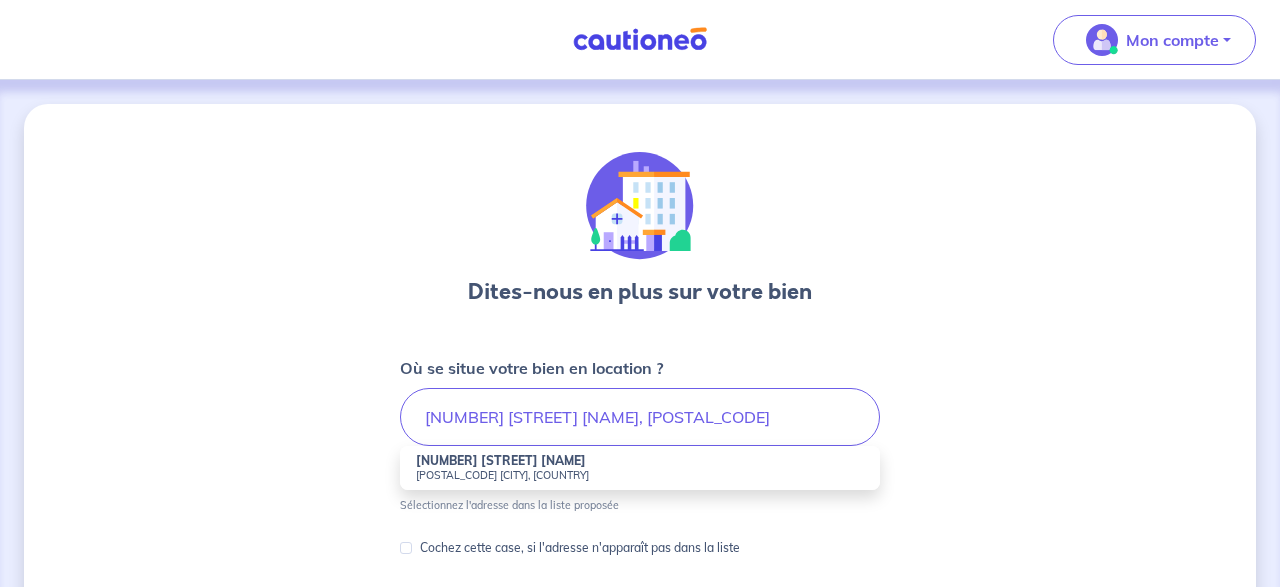click on "[NUMBER] [STREET] [NAME]" at bounding box center (501, 460) 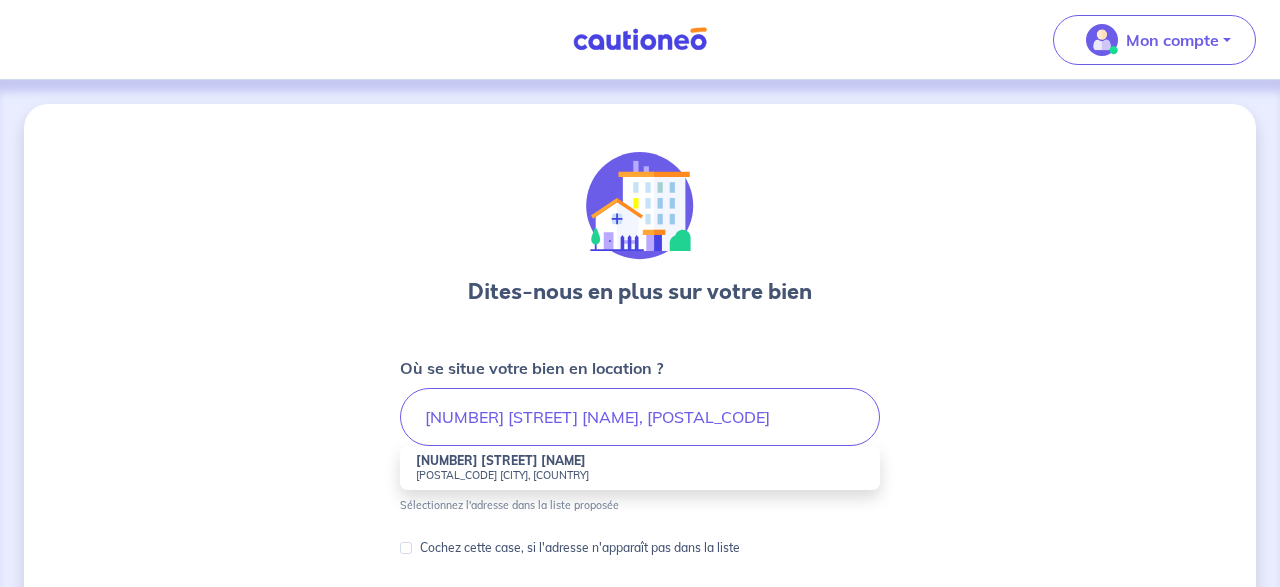 type on "[NUMBER] [STREET] [NAME], [POSTAL_CODE] [CITY], [COUNTRY]" 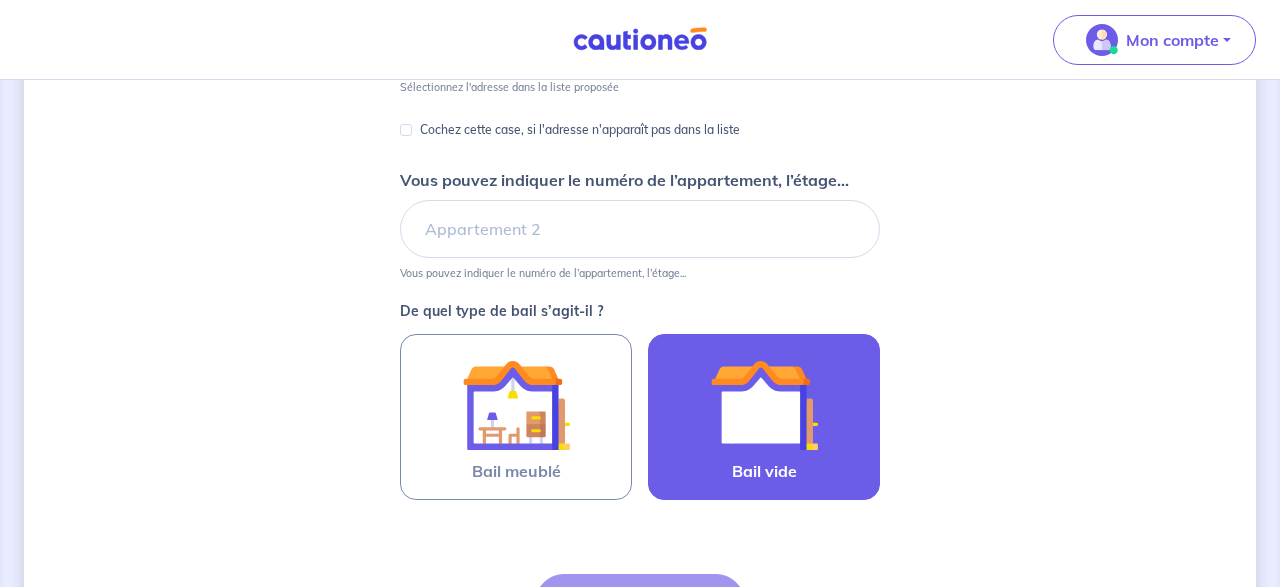 scroll, scrollTop: 416, scrollLeft: 0, axis: vertical 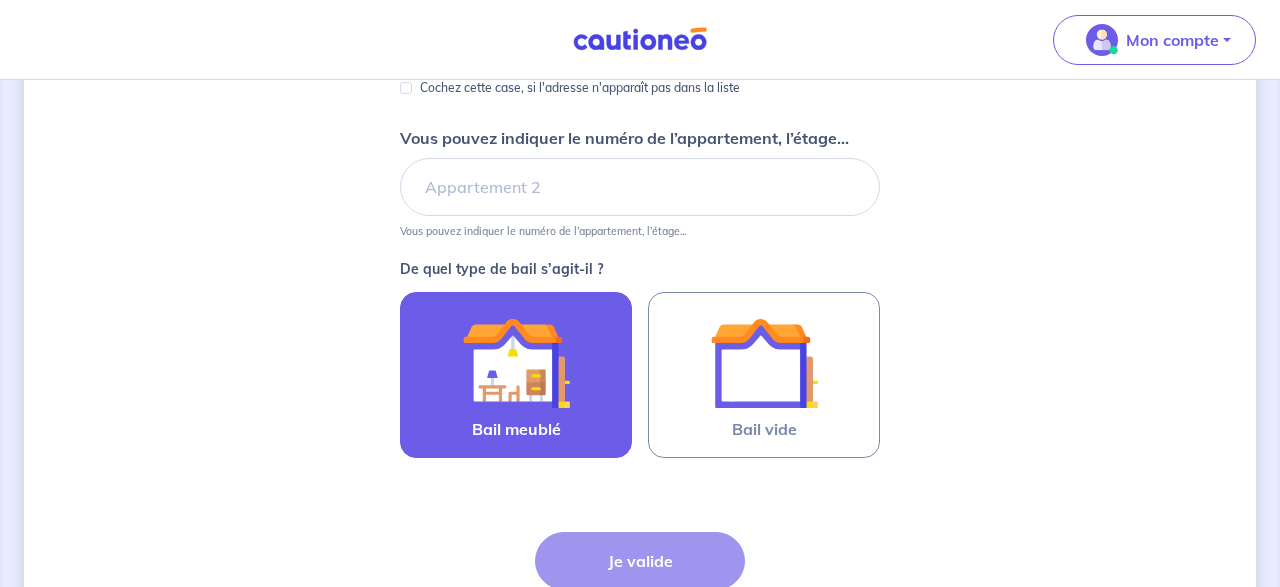 click on "Bail meublé" at bounding box center (516, 375) 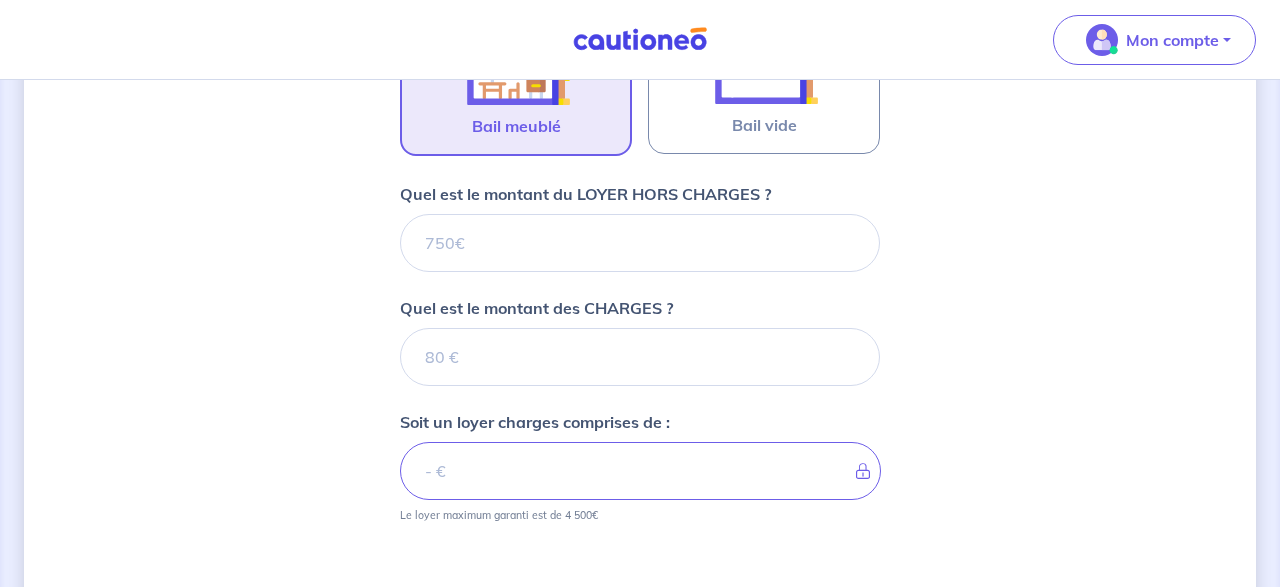 scroll, scrollTop: 677, scrollLeft: 0, axis: vertical 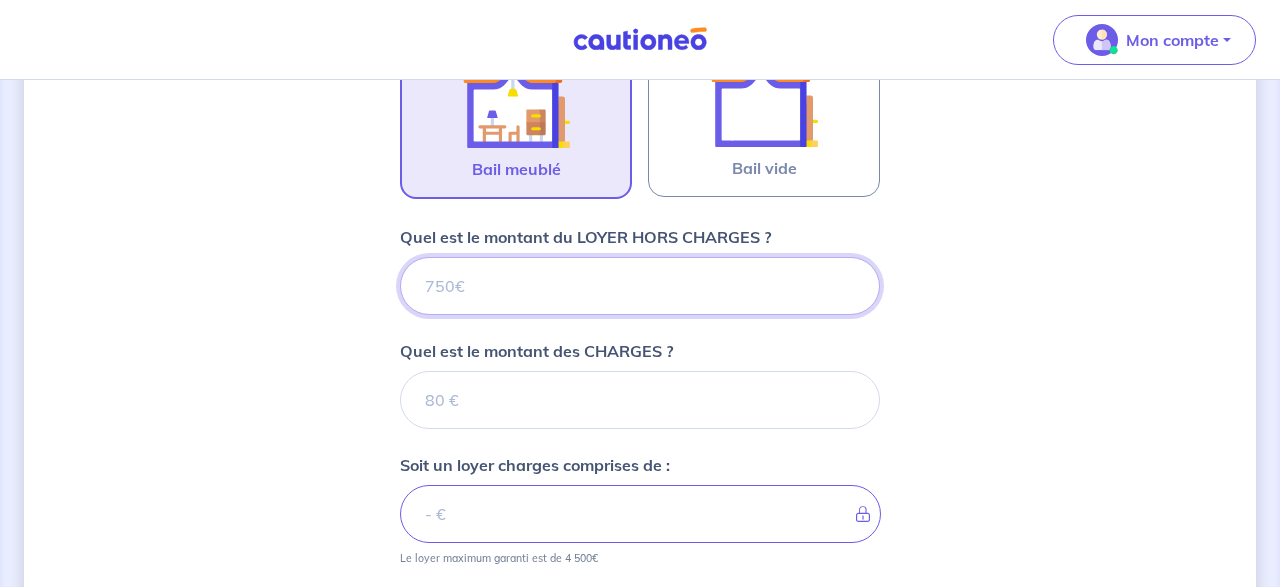 click on "Quel est le montant du LOYER HORS CHARGES ?" at bounding box center [640, 286] 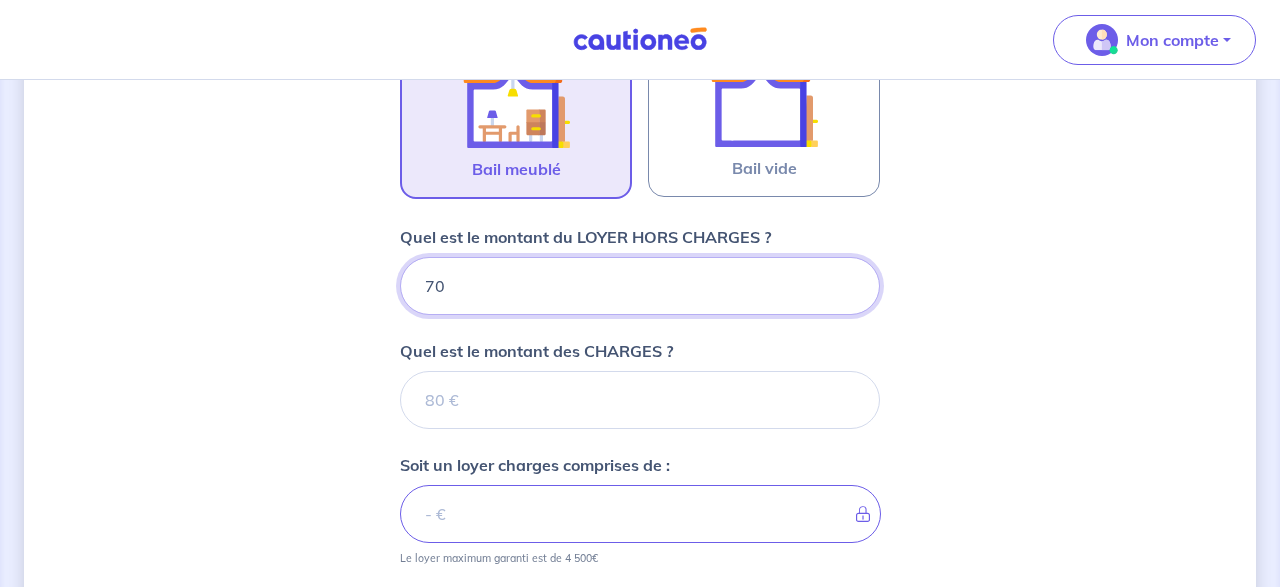 type on "700" 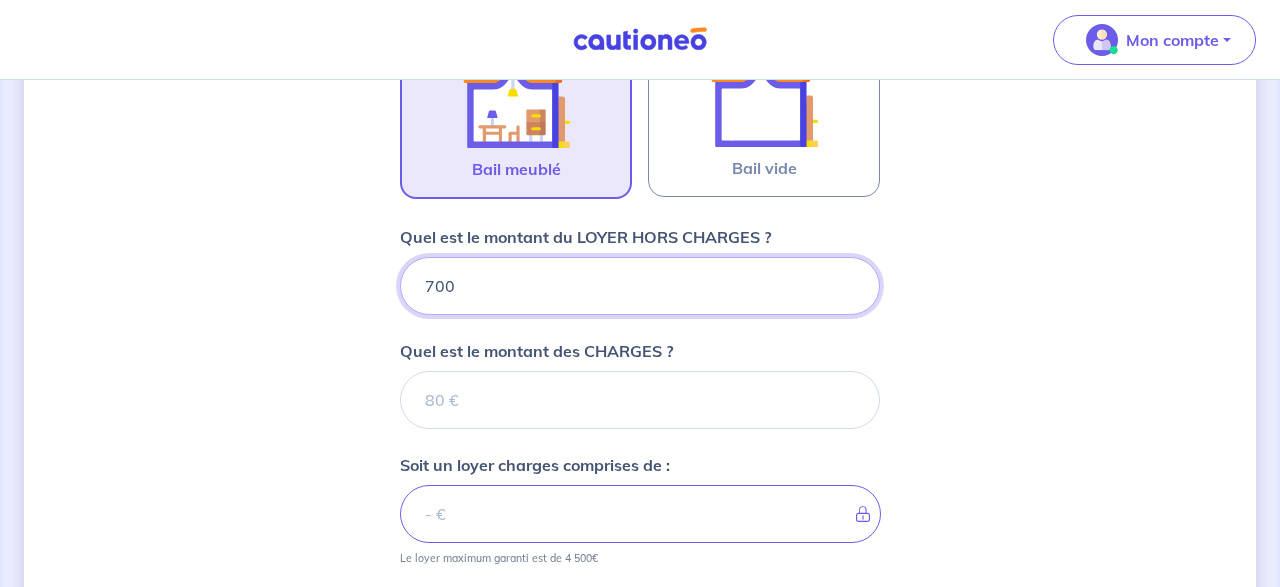 type 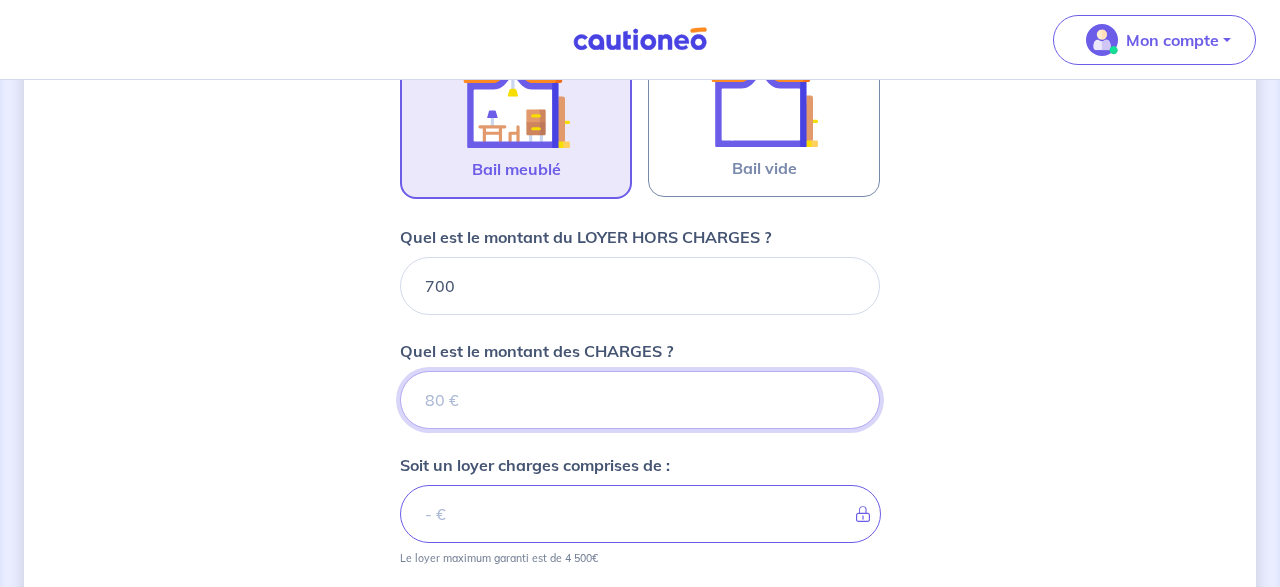 click on "Quel est le montant des CHARGES ?" at bounding box center [640, 400] 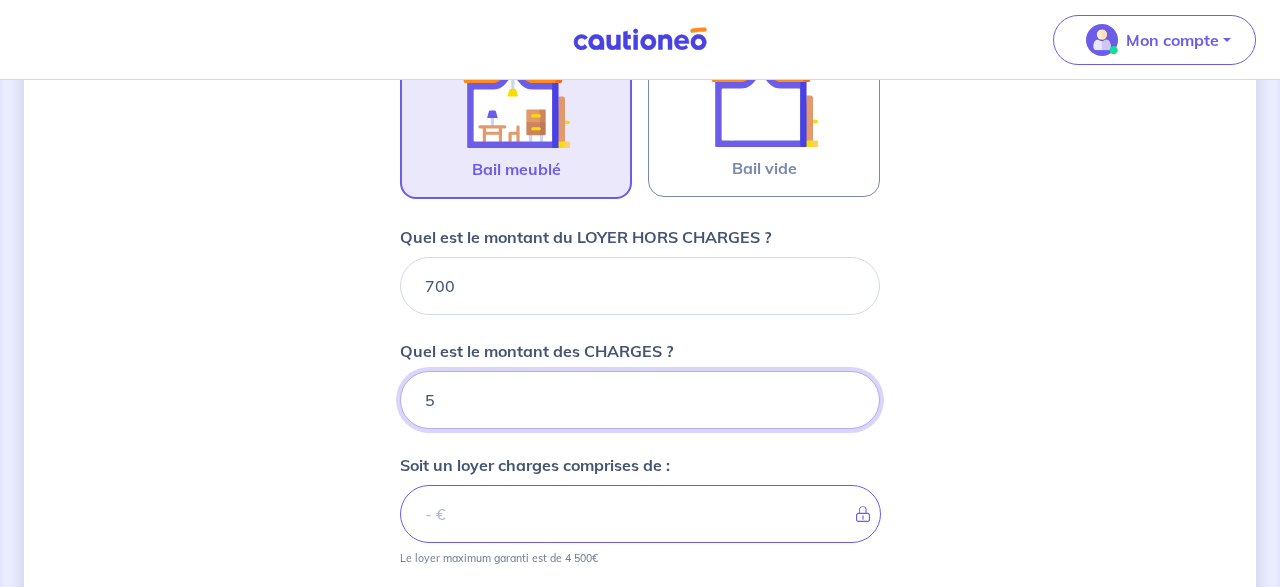 type on "50" 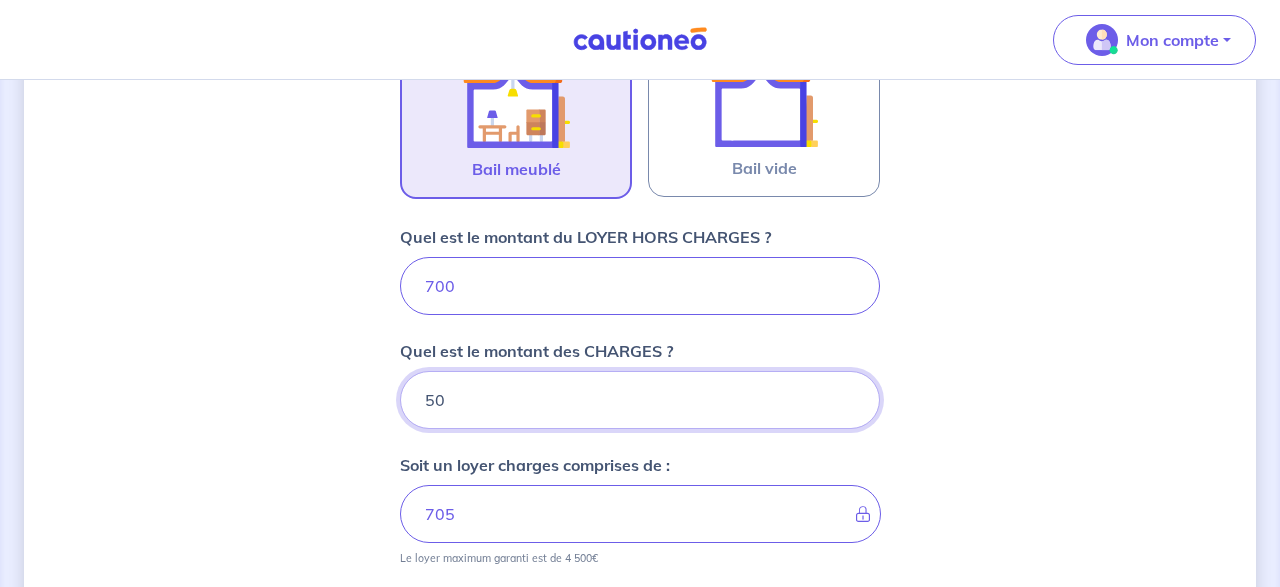 type on "[PRICE]" 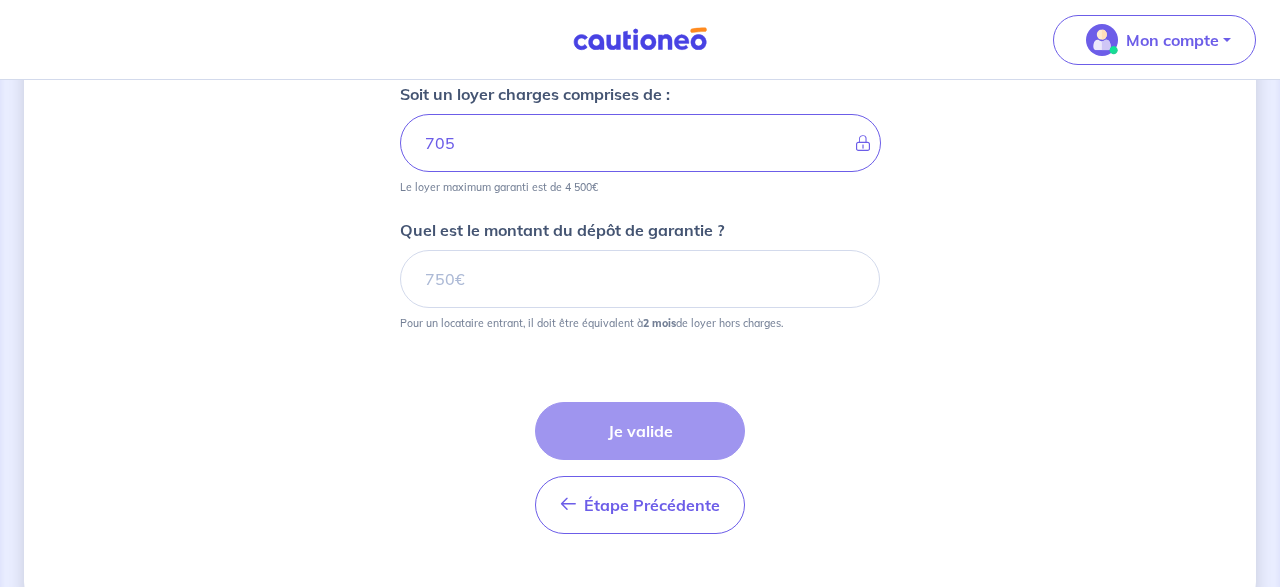 scroll, scrollTop: 1085, scrollLeft: 0, axis: vertical 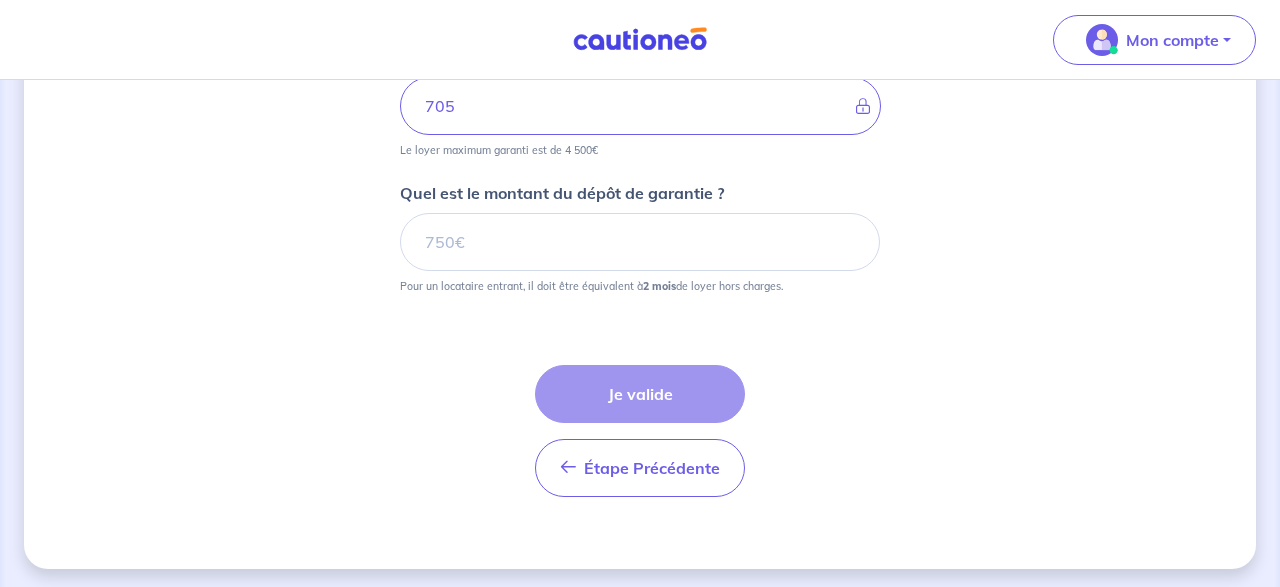 type on "50" 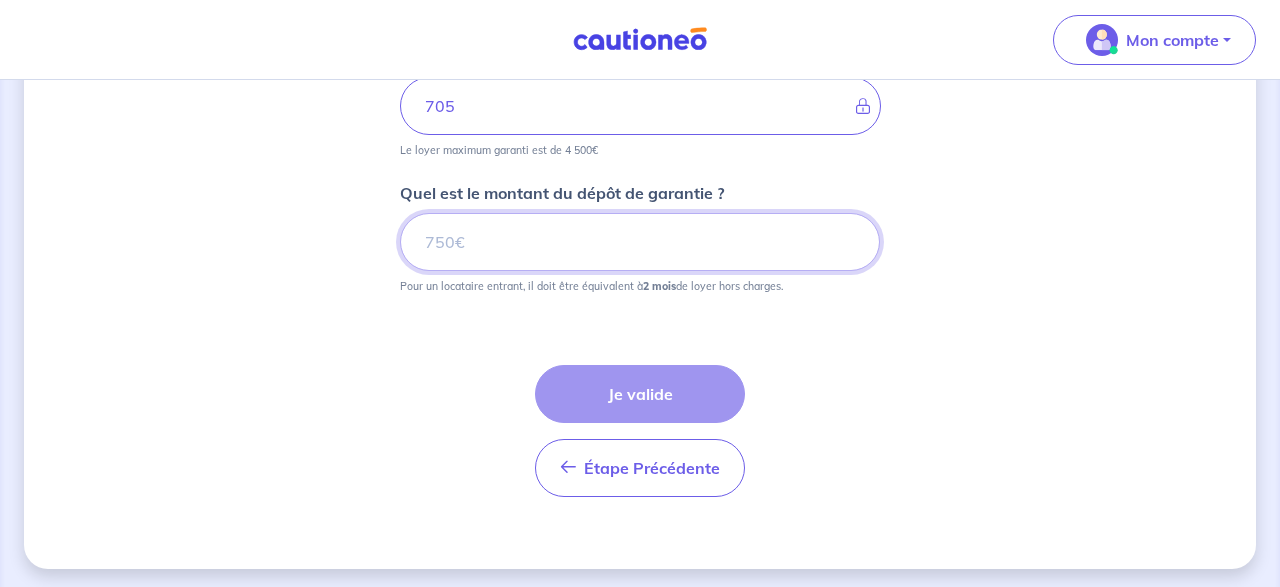 click on "Quel est le montant du dépôt de garantie ?" at bounding box center [640, 242] 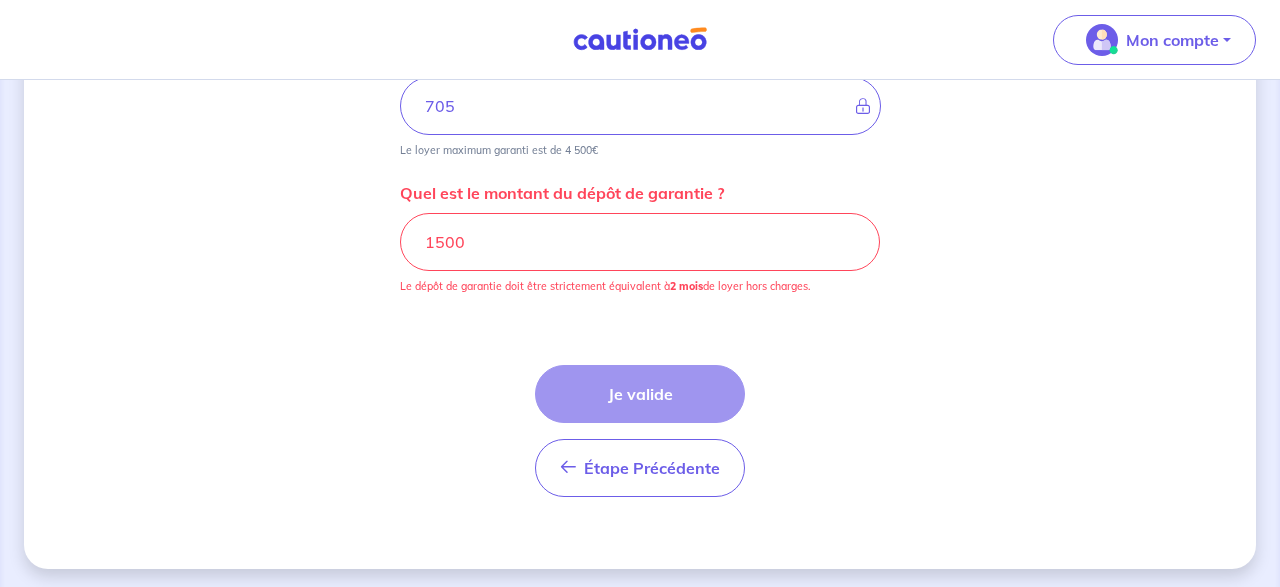 drag, startPoint x: 543, startPoint y: 287, endPoint x: 818, endPoint y: 281, distance: 275.06546 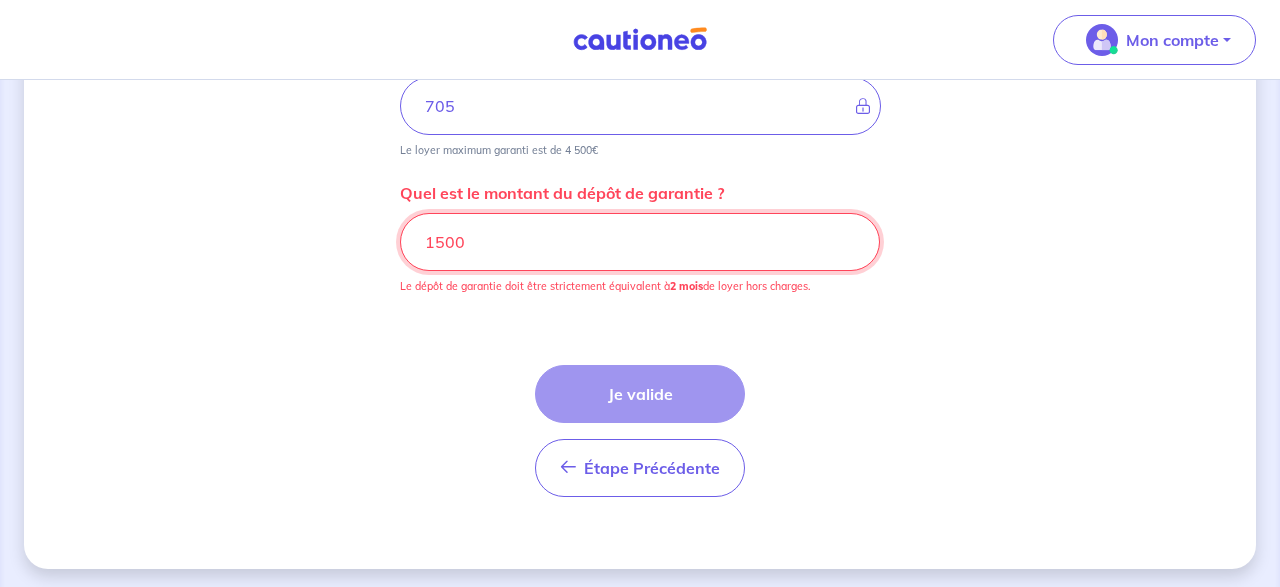 drag, startPoint x: 533, startPoint y: 242, endPoint x: 329, endPoint y: 235, distance: 204.12006 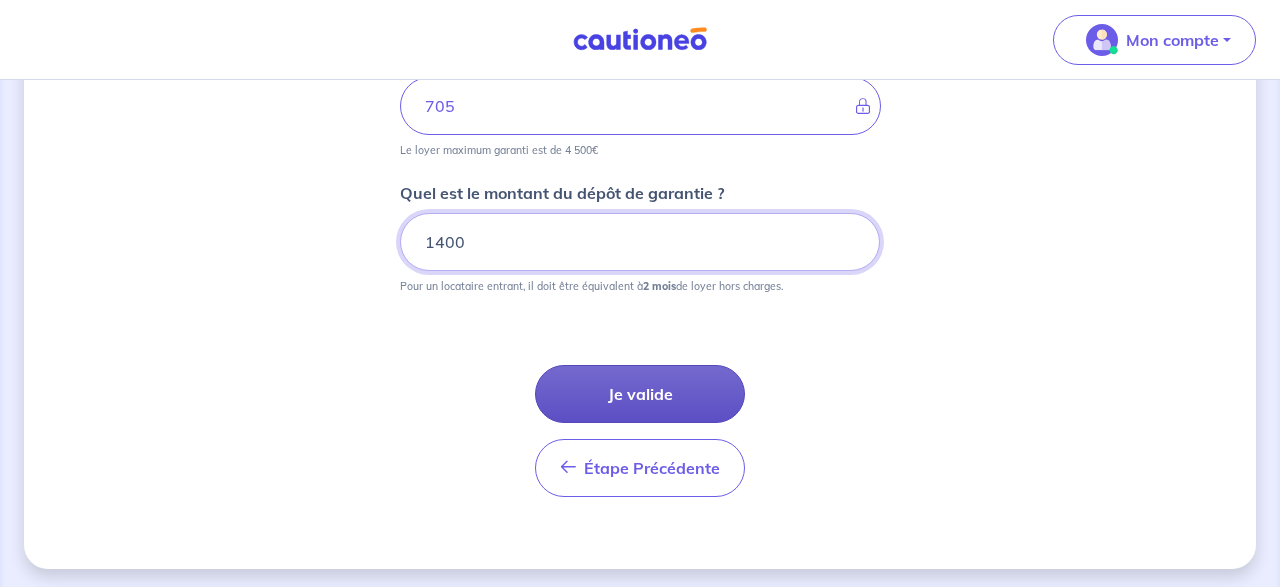 type on "1400" 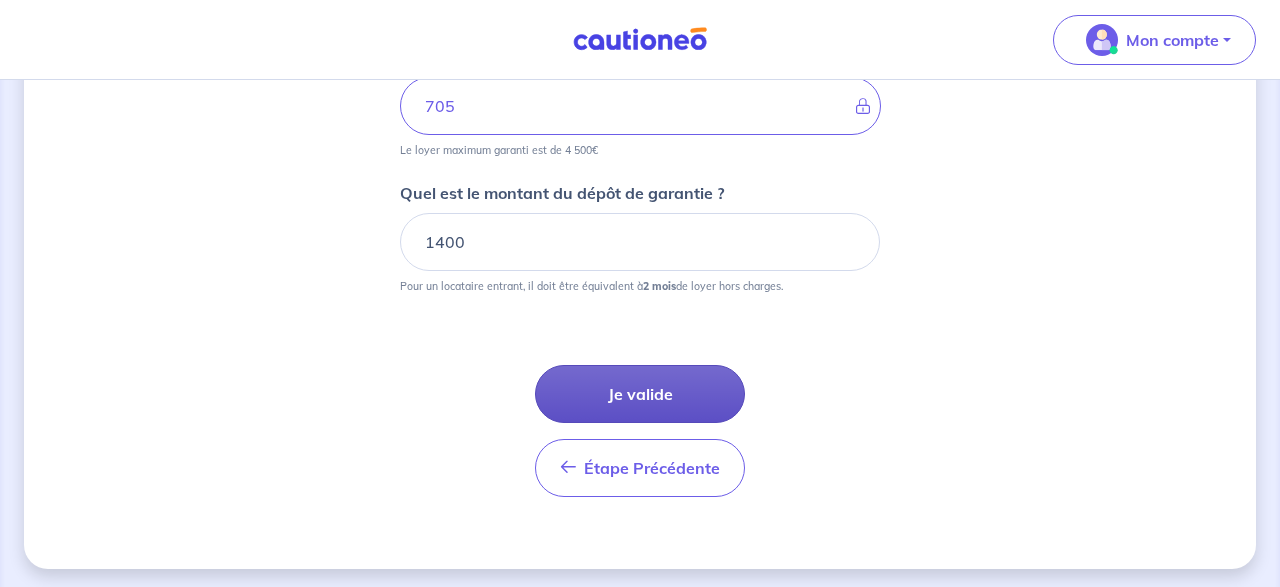 click on "Je valide" at bounding box center [640, 394] 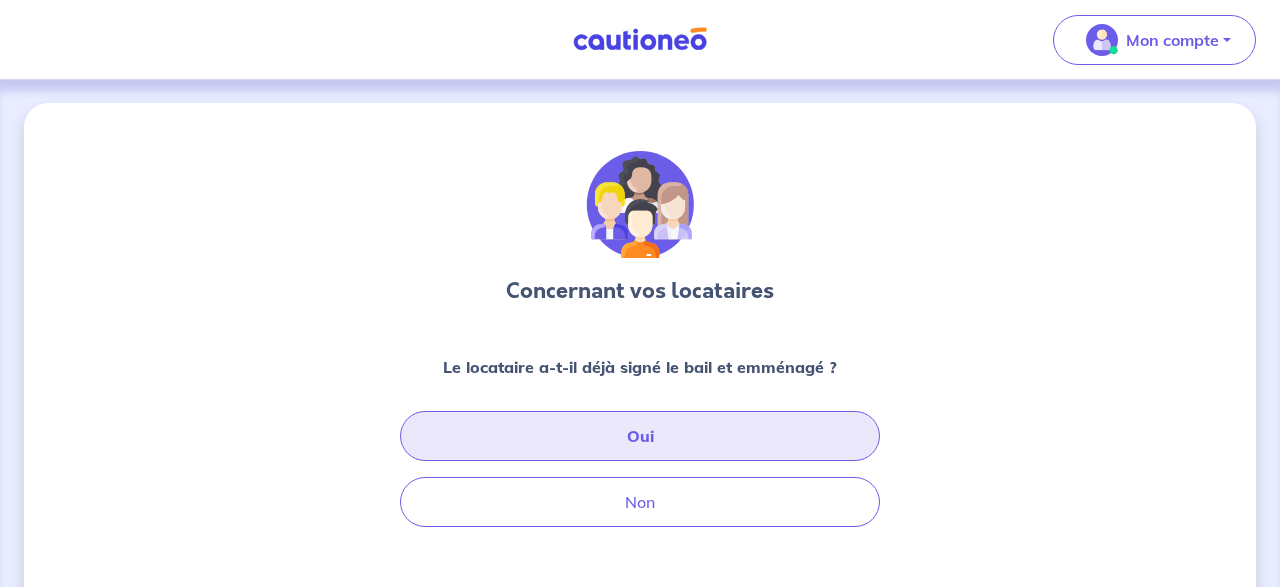 scroll, scrollTop: 0, scrollLeft: 0, axis: both 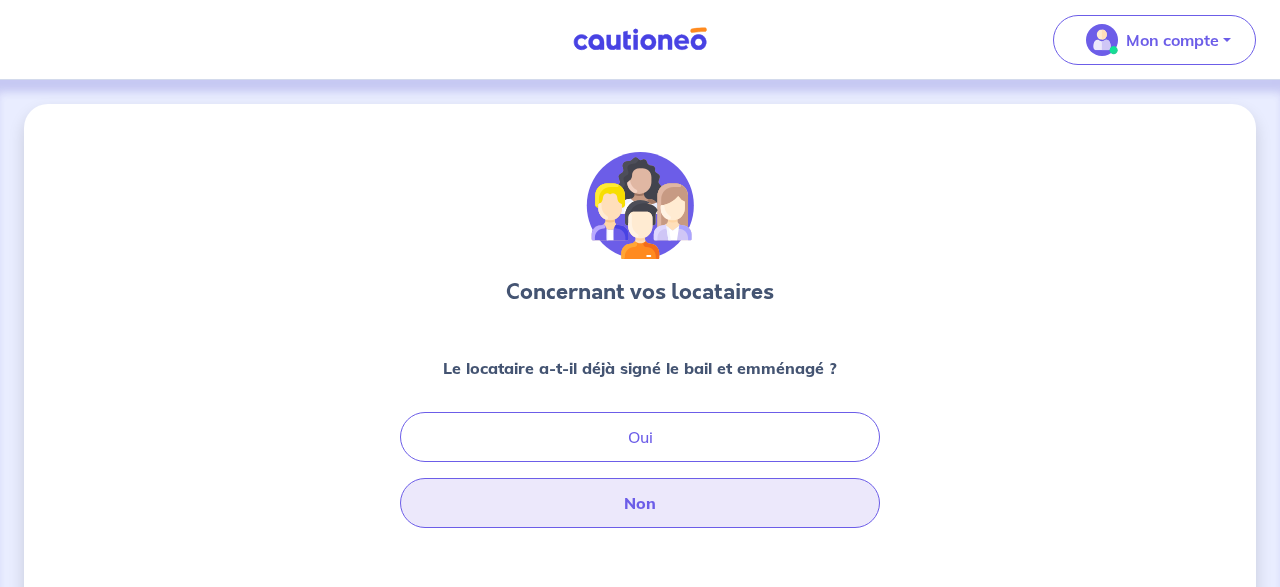 click on "Non" at bounding box center [640, 503] 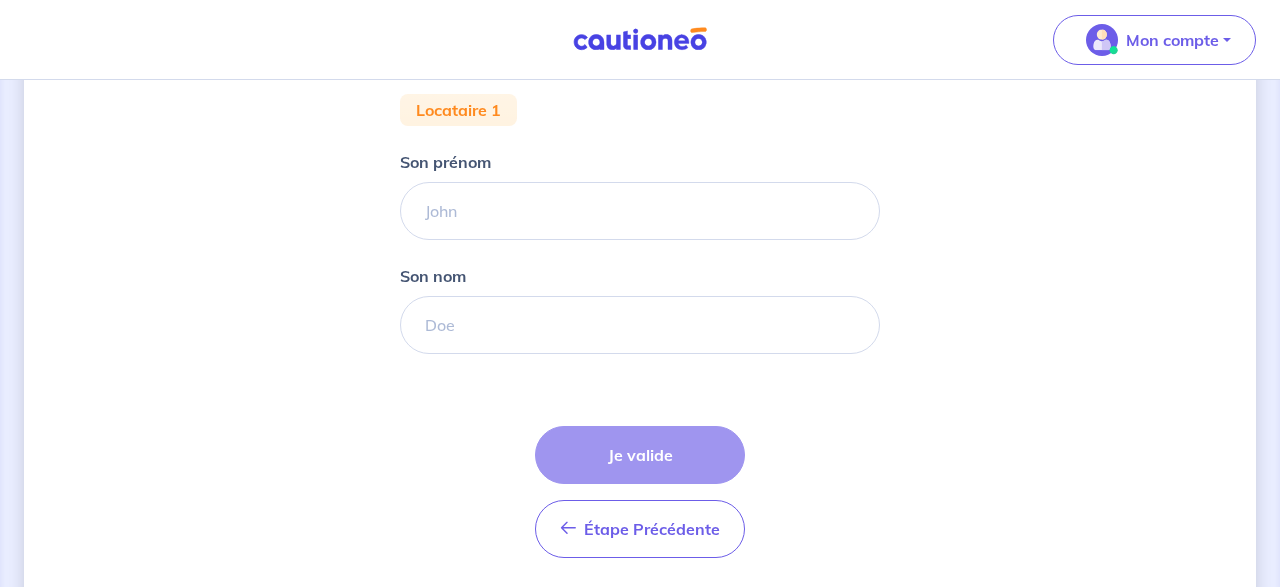 scroll, scrollTop: 416, scrollLeft: 0, axis: vertical 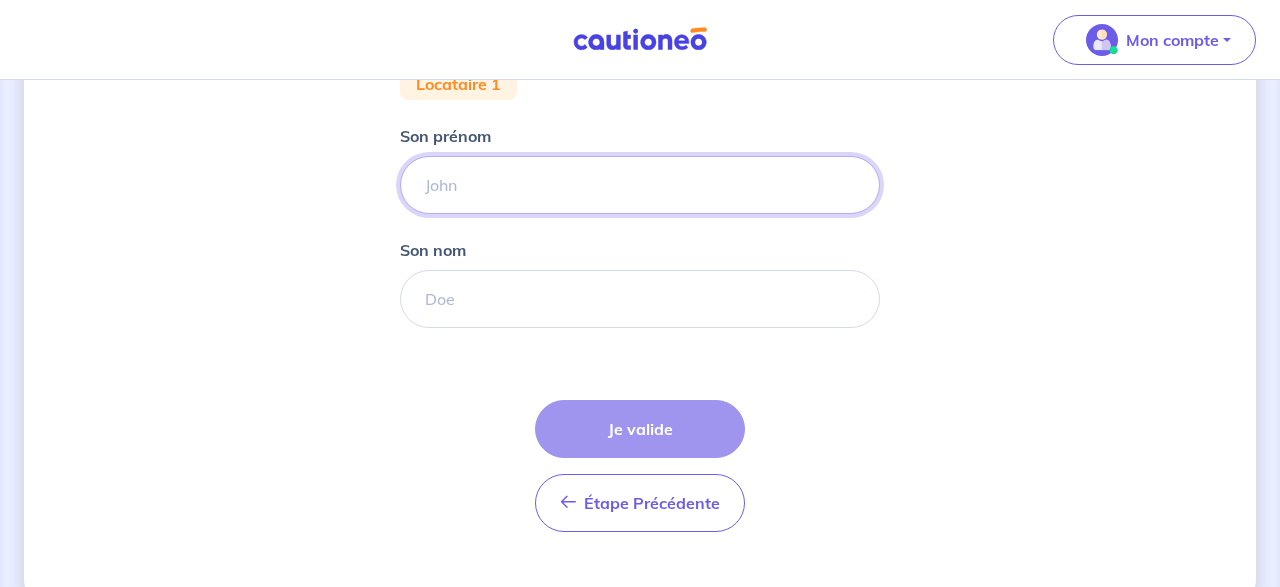 click on "Son prénom" at bounding box center [640, 185] 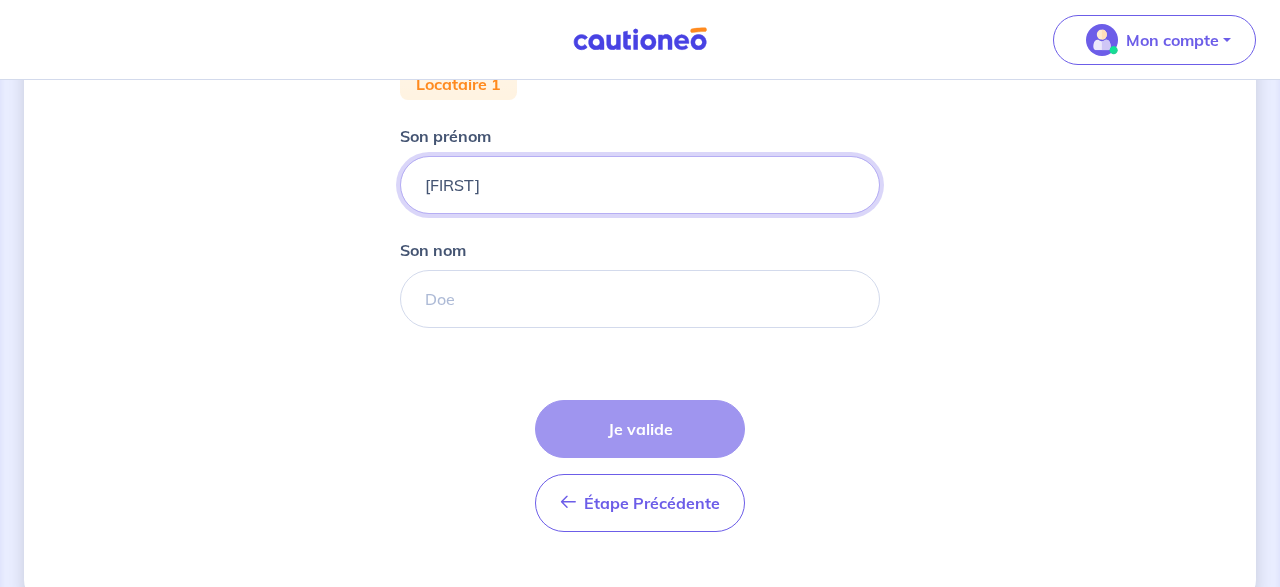 type on "[FIRST]" 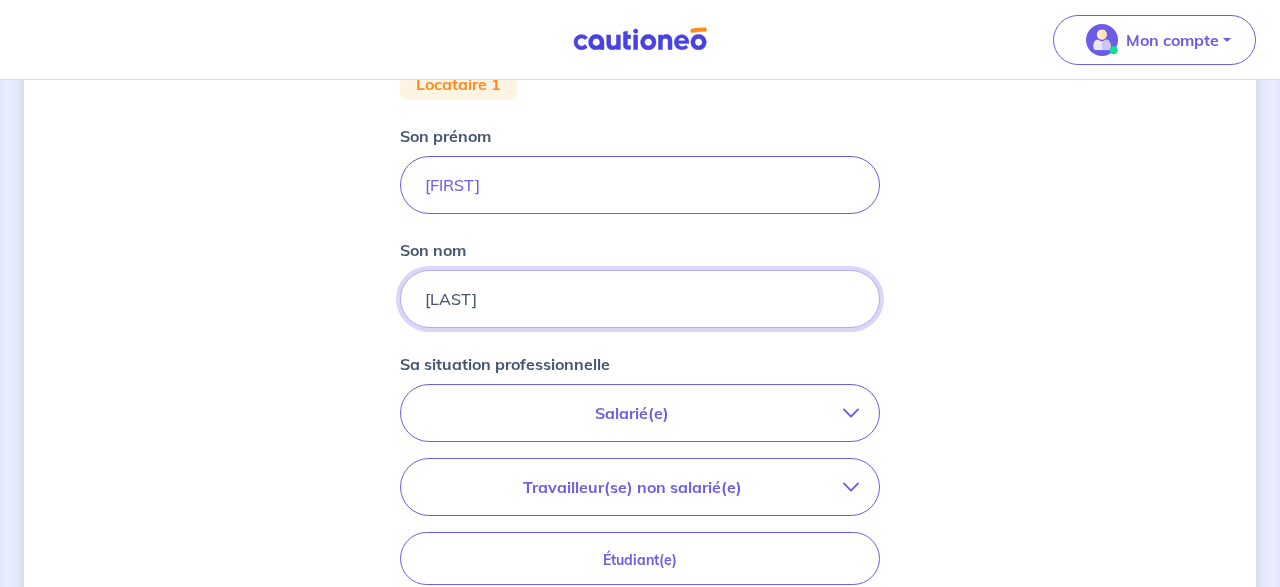 type on "[LAST]" 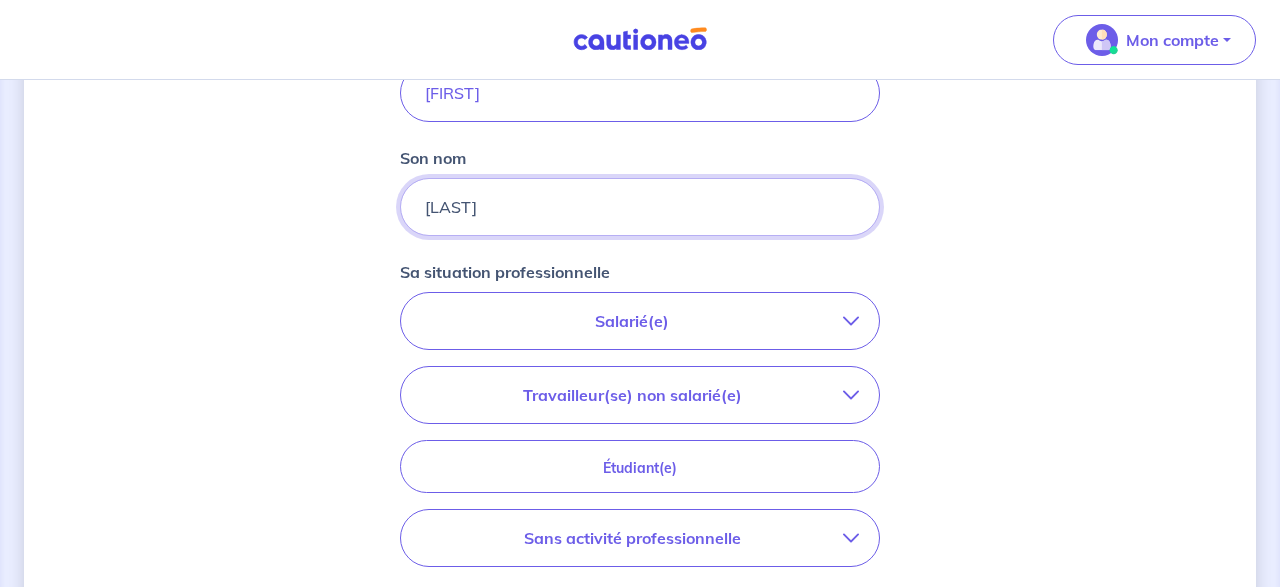 scroll, scrollTop: 624, scrollLeft: 0, axis: vertical 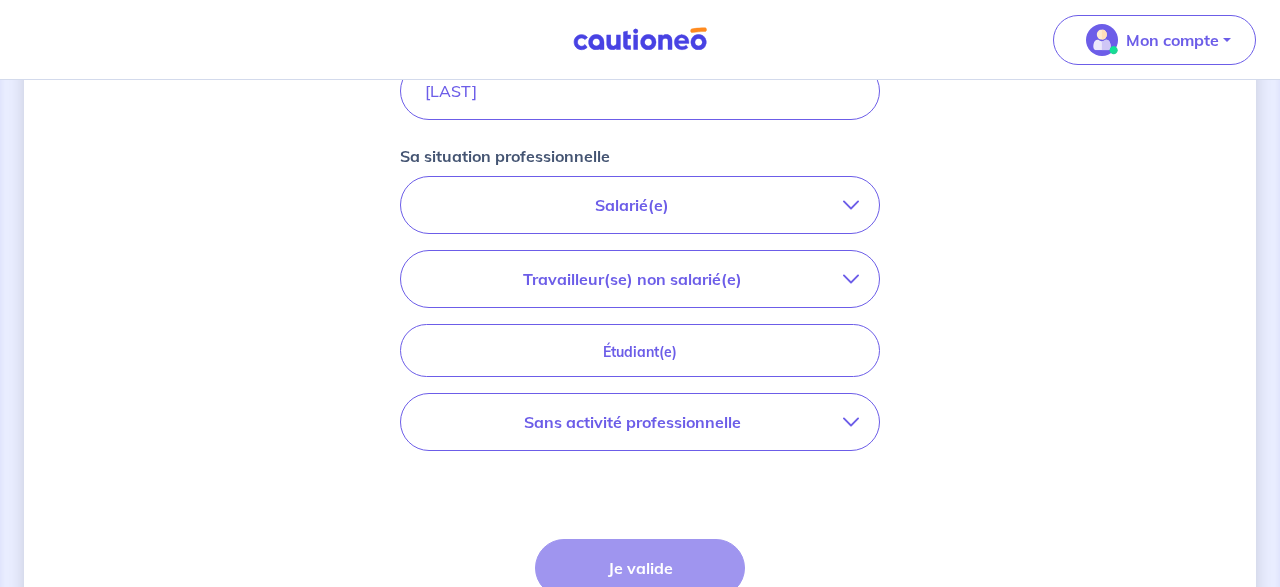 click on "Salarié(e)" at bounding box center [632, 205] 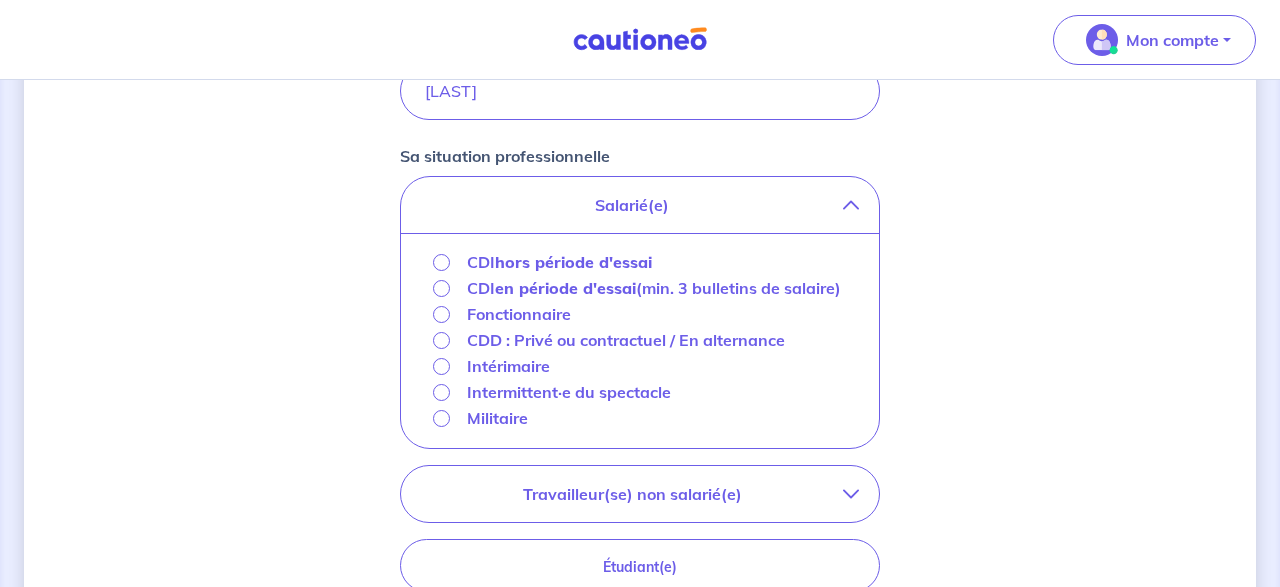 click on "hors période d'essai" at bounding box center (573, 262) 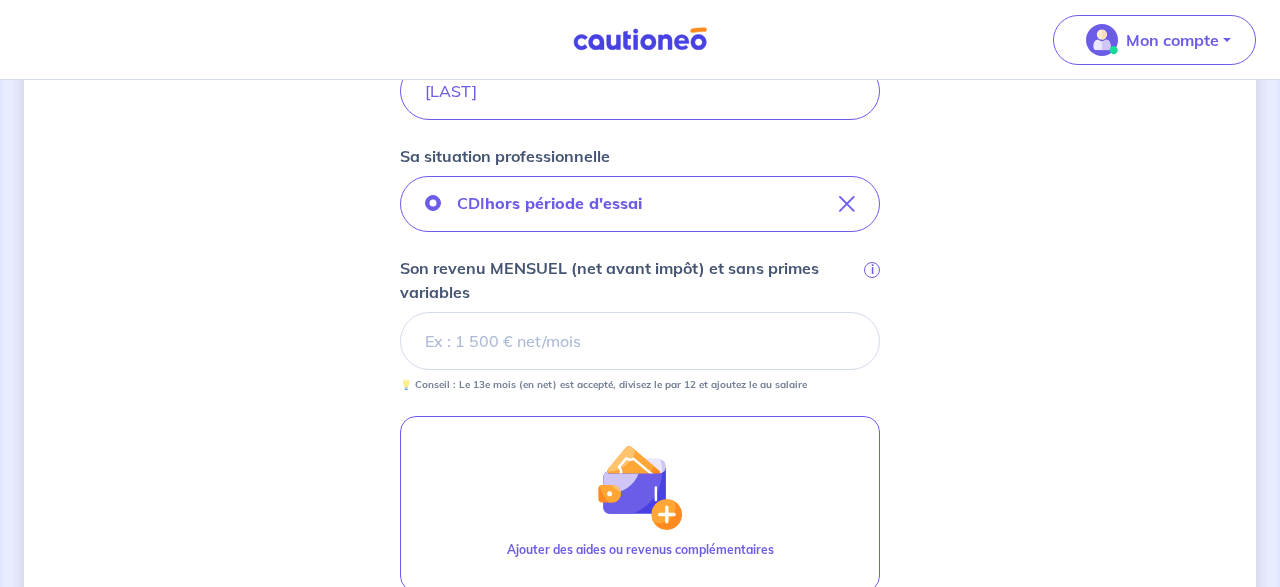 click on "Son revenu MENSUEL (net avant impôt) et sans primes variables i" at bounding box center (640, 341) 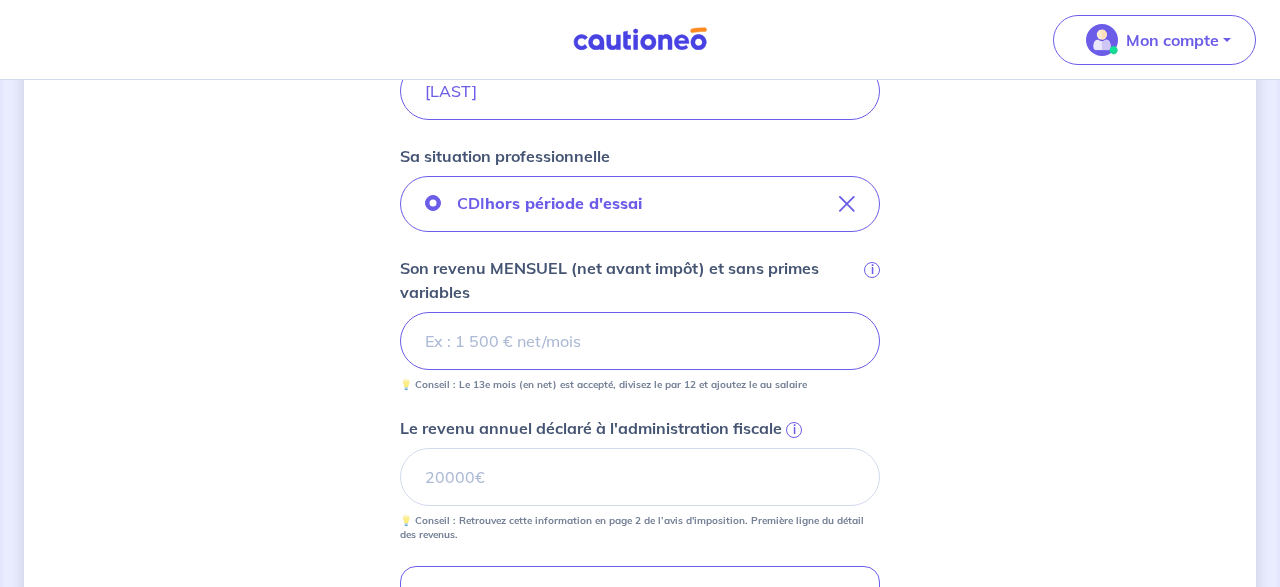 click on "Concernant vos locataires 💡 Pour info : nous acceptons les personnes seules, les couples (mariés, pacsés, en concubinage) et la colocation. Locataire 1 Son prénom [FIRST] Son nom [LAST] Sa situation professionnelle CDI  hors période d'essai Son revenu MENSUEL (net avant impôt) et sans primes variables i 2968 💡 Conseil : Le 13e mois (en net) est accepté, divisez le par 12 et ajoutez le au salaire Le revenu annuel déclaré à l'administration fiscale i 💡 Conseil : Retrouvez cette information en page 2 de l’avis d'imposition. Première ligne du détail des revenus. Ajouter des aides ou revenus complémentaires Étape Précédente Précédent Je valide Je valide" at bounding box center (640, 261) 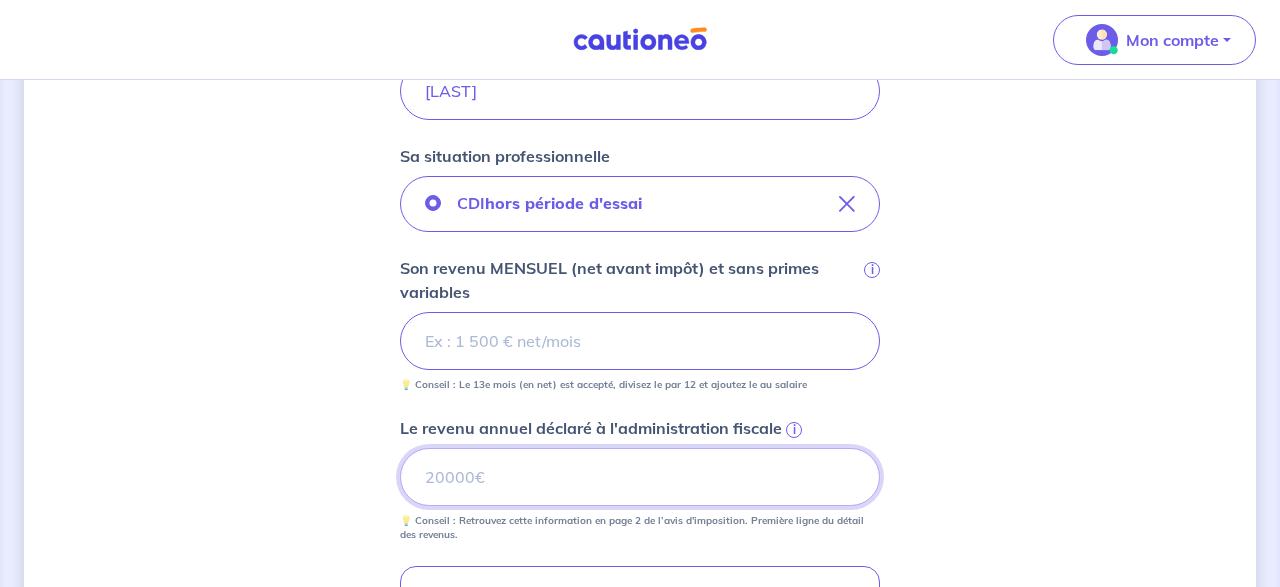 click on "Le revenu annuel déclaré à l'administration fiscale i" at bounding box center (640, 477) 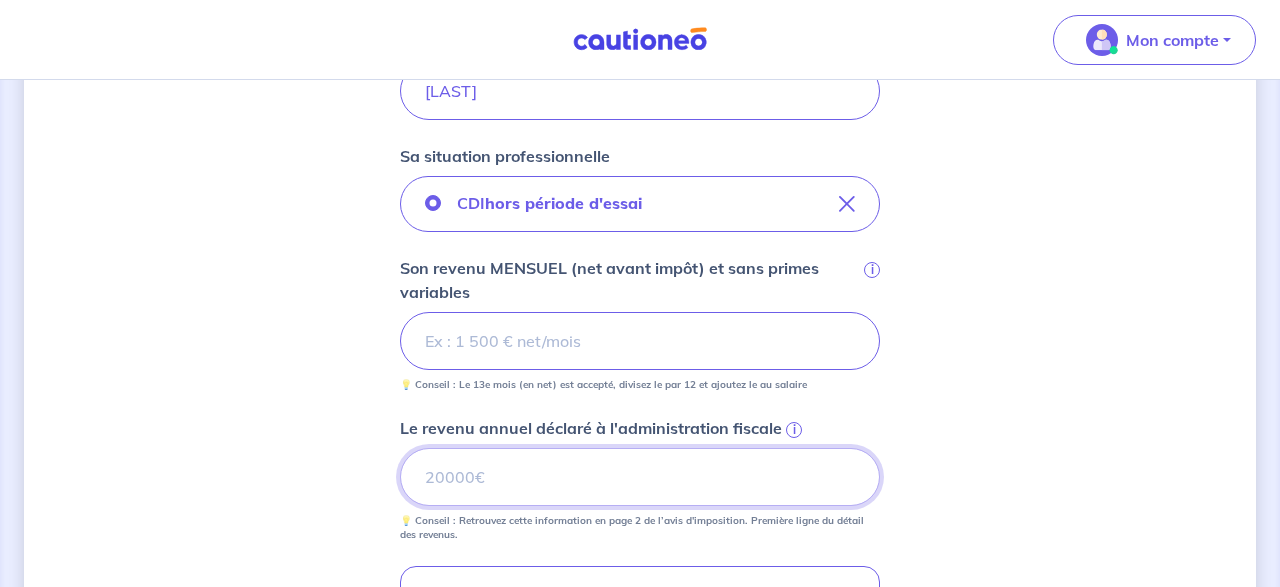 type on "[NUMBER]" 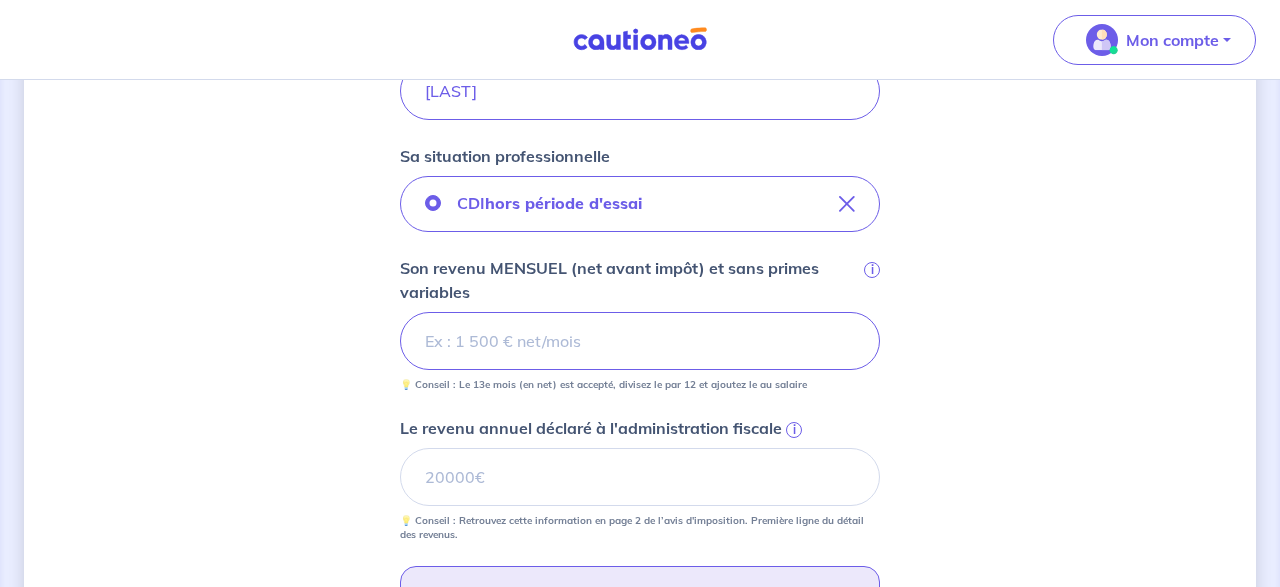 type 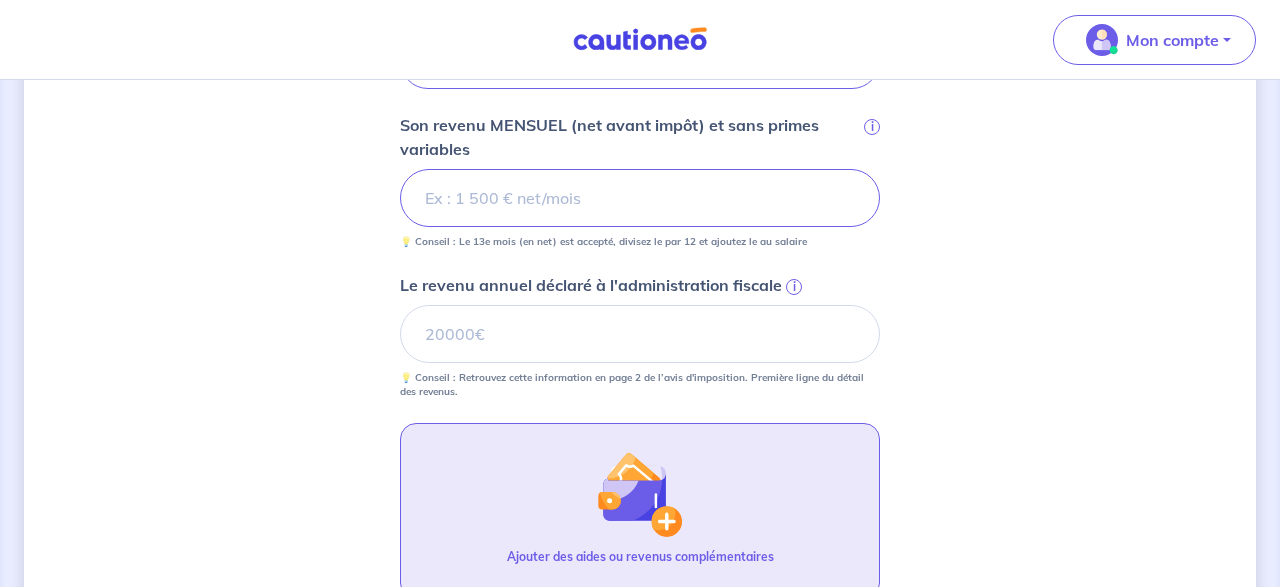 scroll, scrollTop: 936, scrollLeft: 0, axis: vertical 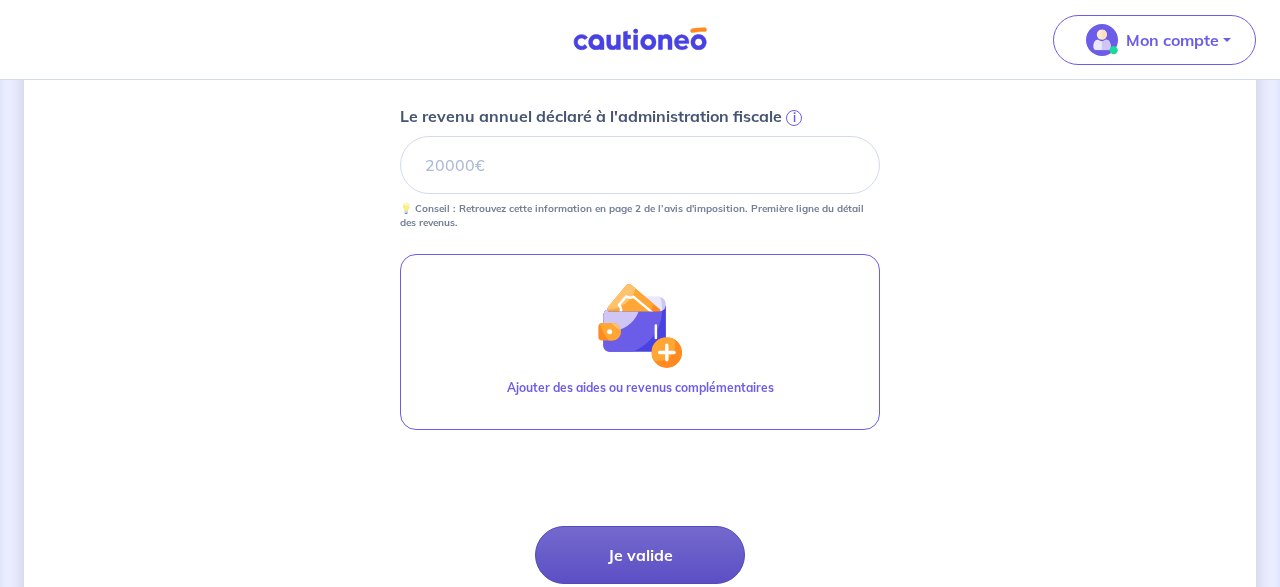 click on "Je valide" at bounding box center [640, 555] 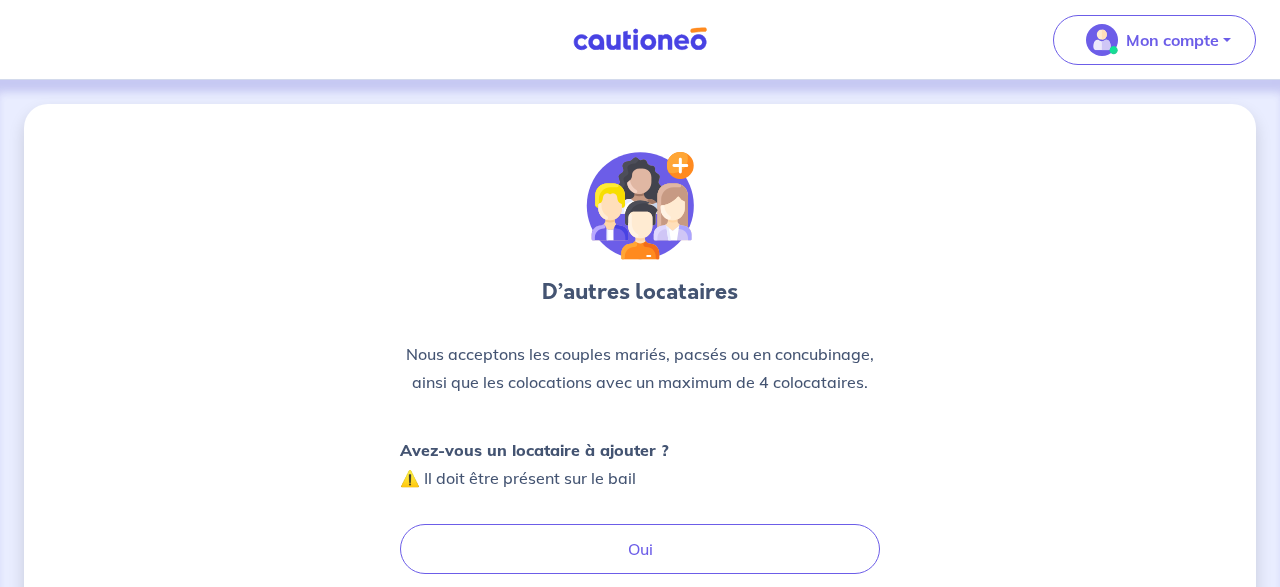 scroll, scrollTop: 104, scrollLeft: 0, axis: vertical 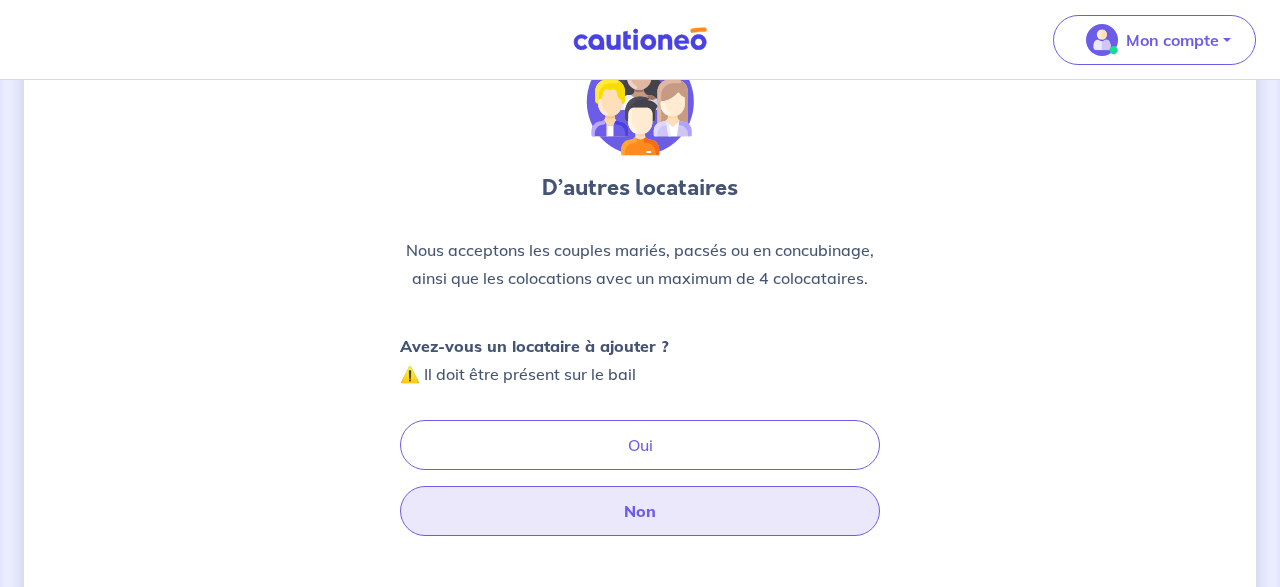 click on "Non" at bounding box center (640, 511) 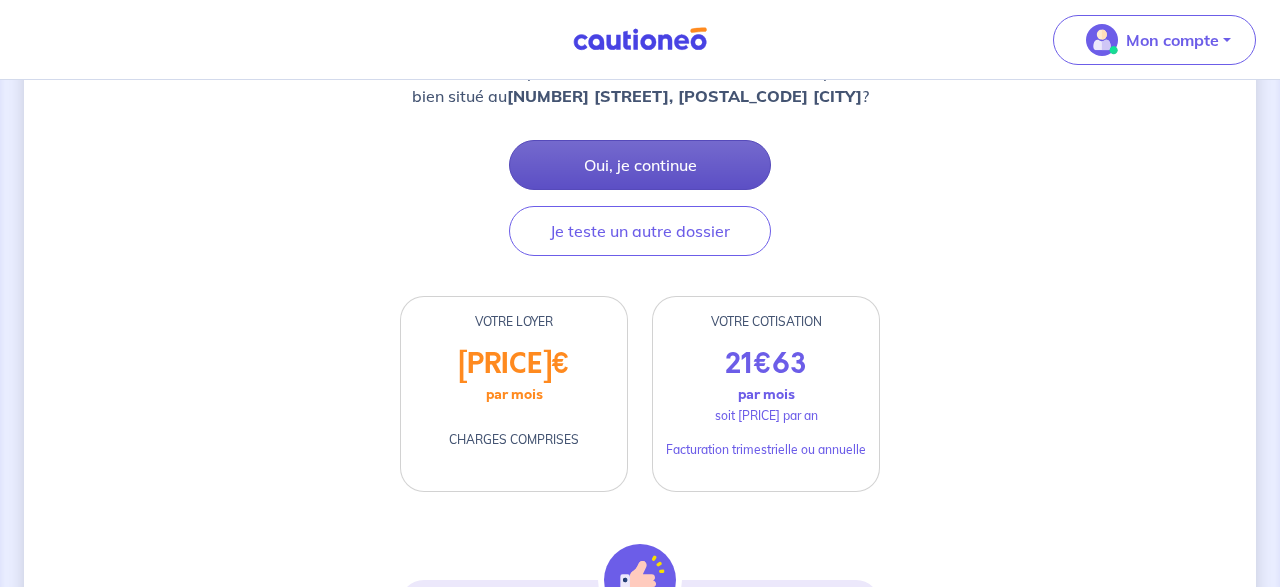 scroll, scrollTop: 312, scrollLeft: 0, axis: vertical 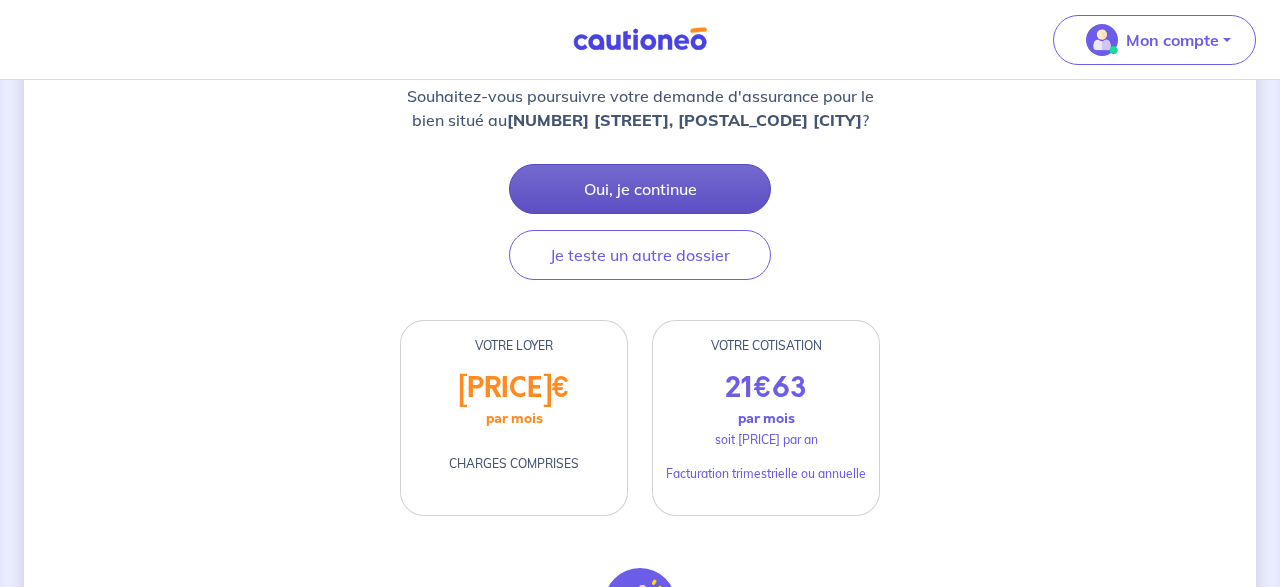 click on "Oui, je continue" at bounding box center (640, 189) 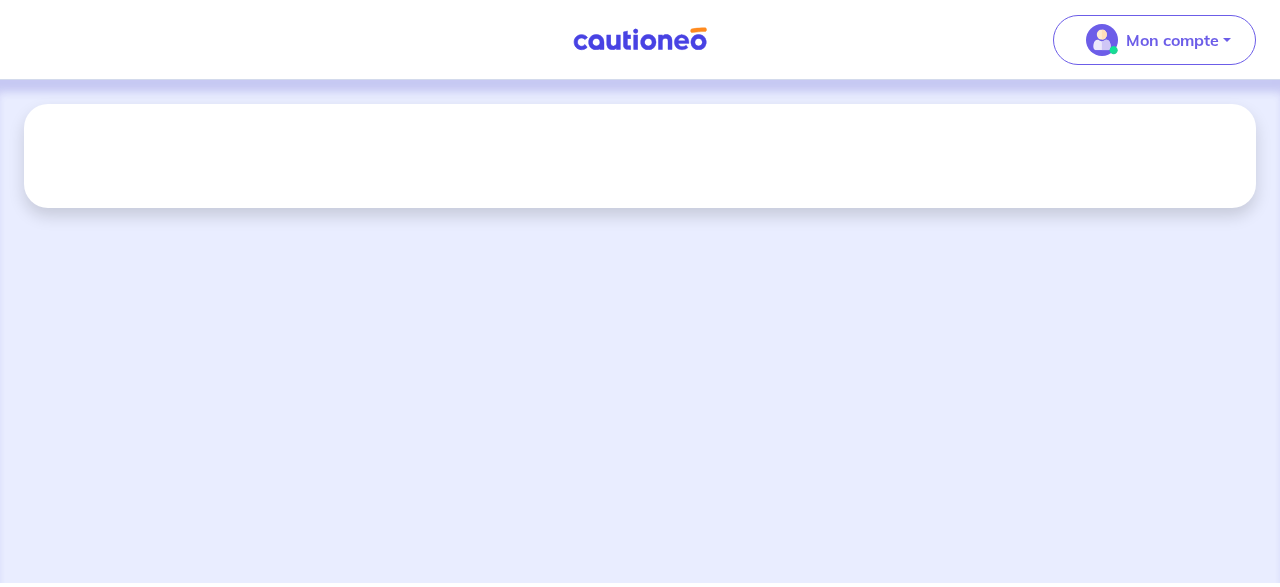 scroll, scrollTop: 0, scrollLeft: 0, axis: both 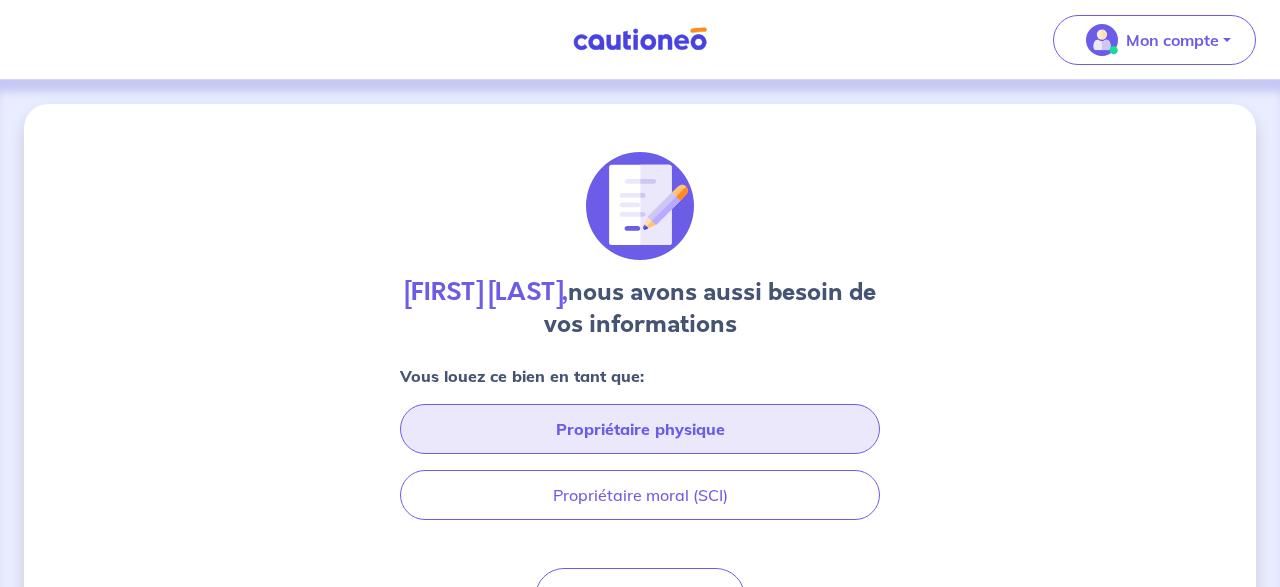 click on "Propriétaire physique" at bounding box center (640, 429) 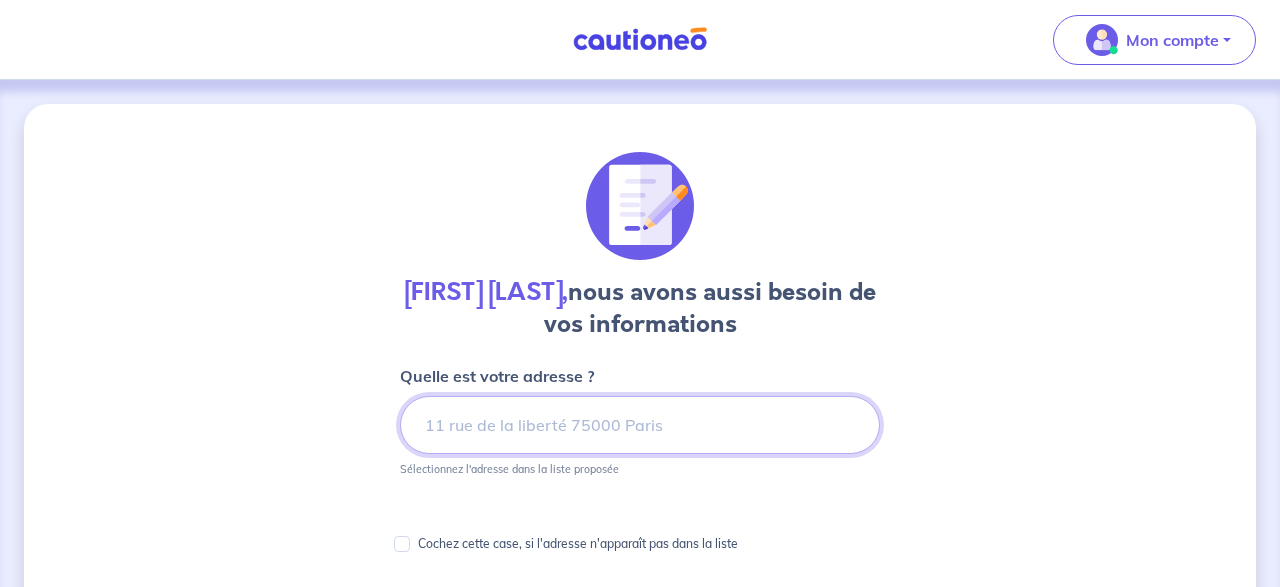 click at bounding box center (640, 425) 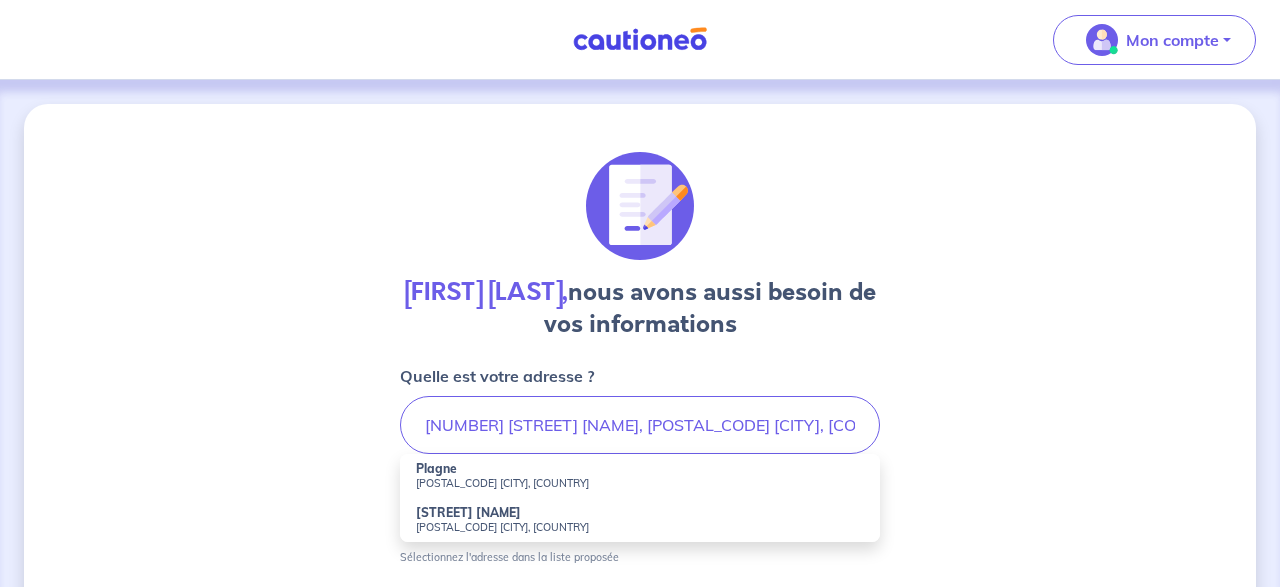 click on "[POSTAL_CODE] [CITY], [COUNTRY]" at bounding box center (640, 483) 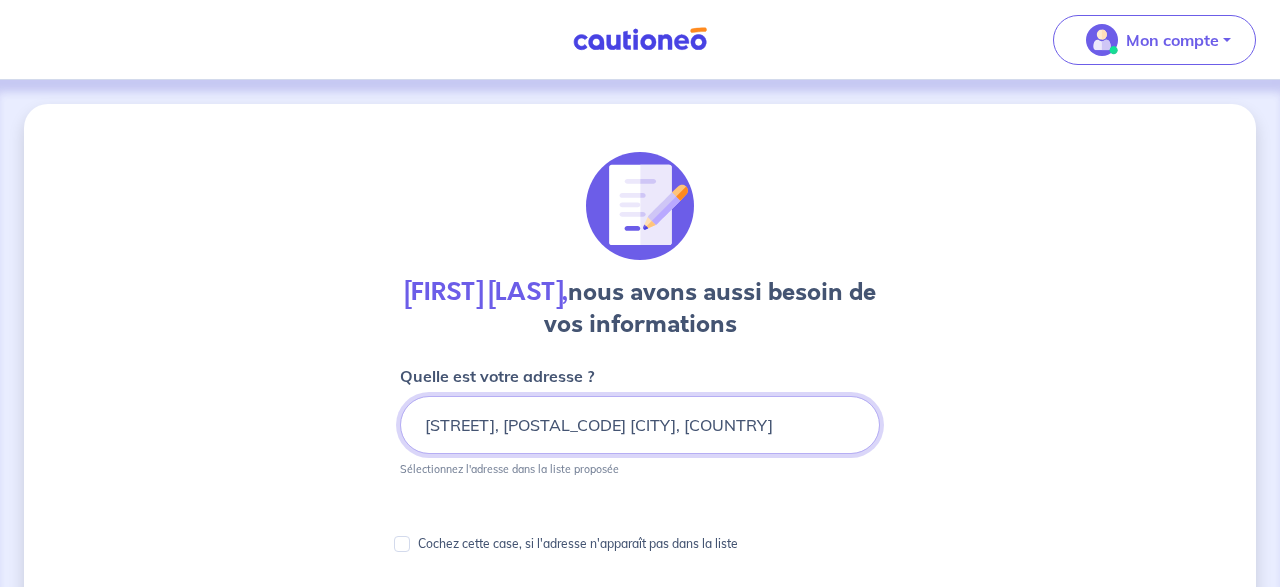 click on "[STREET], [POSTAL_CODE] [CITY], [COUNTRY]" at bounding box center [640, 425] 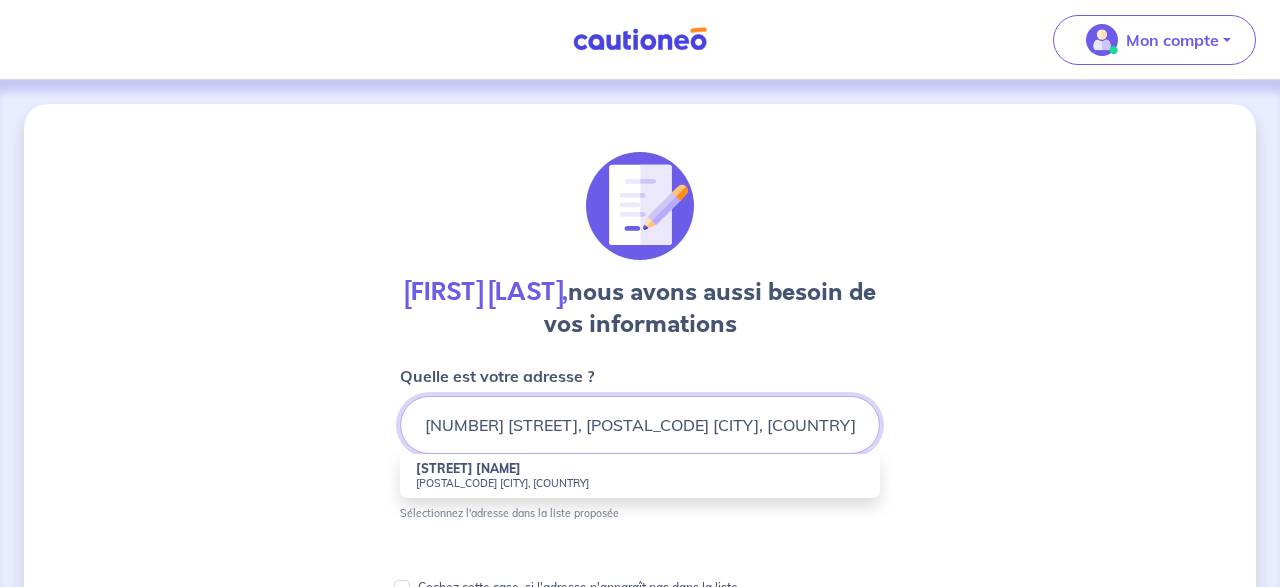 type on "[NUMBER] [STREET], [POSTAL_CODE] [CITY], [COUNTRY]" 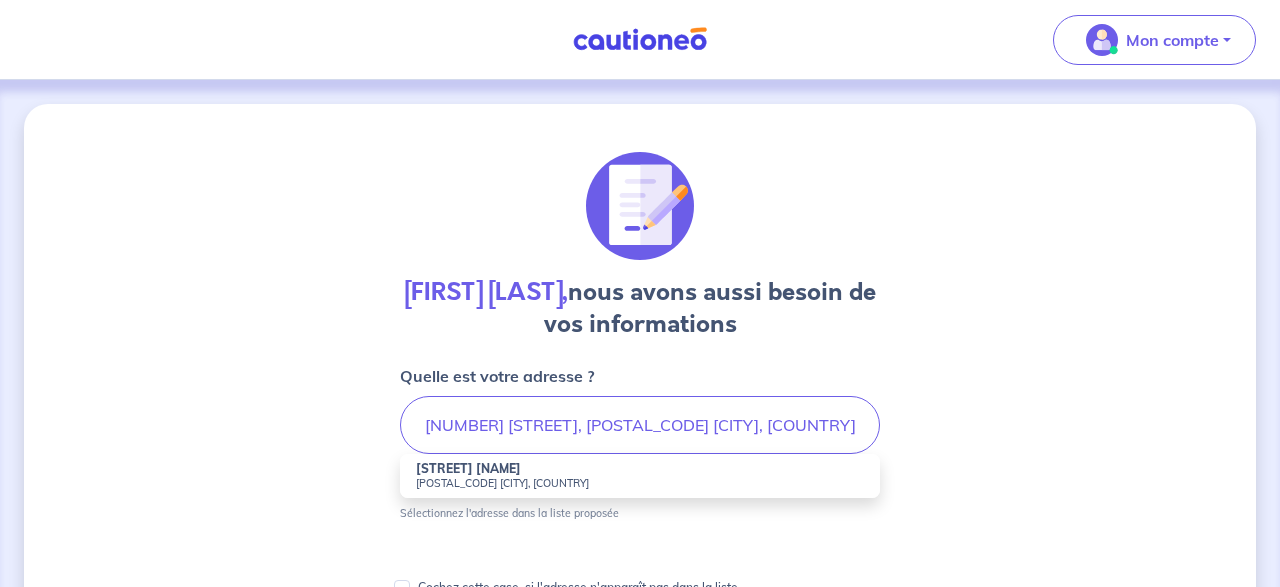 click on "[POSTAL_CODE] [CITY], [COUNTRY]" at bounding box center (640, 483) 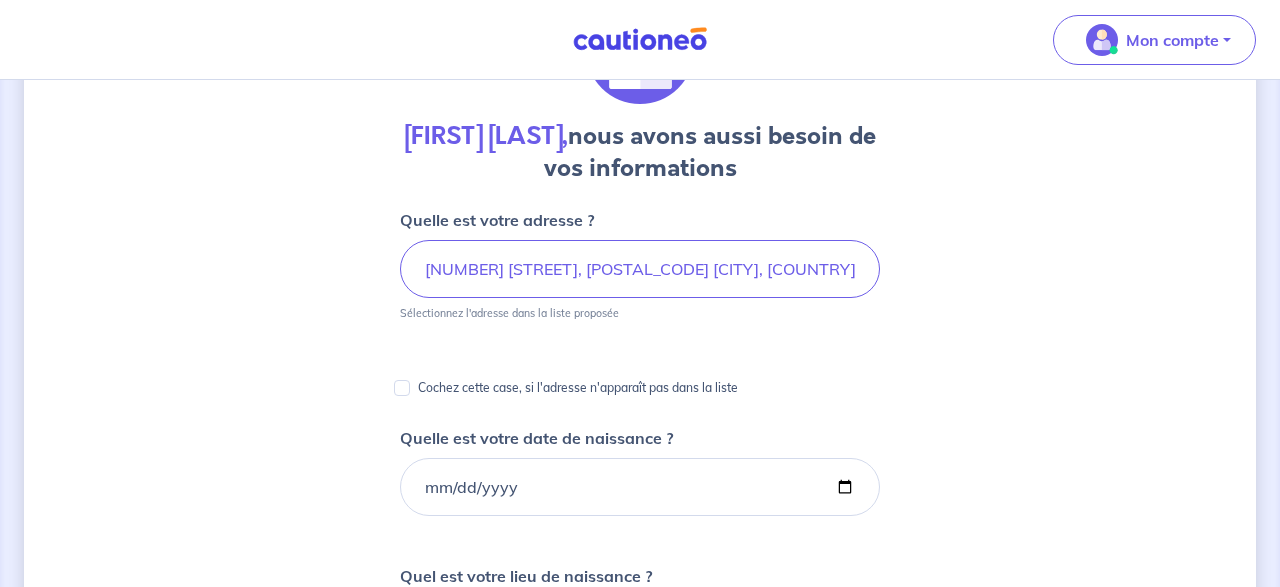 scroll, scrollTop: 208, scrollLeft: 0, axis: vertical 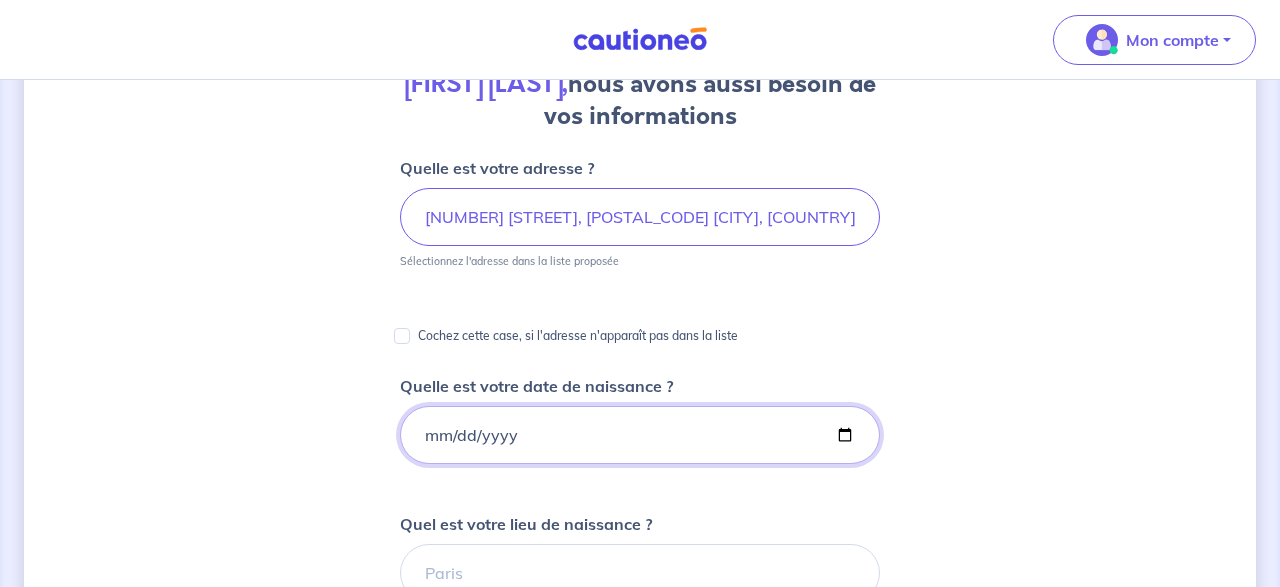 click on "Quelle est votre date de naissance ?" at bounding box center [640, 435] 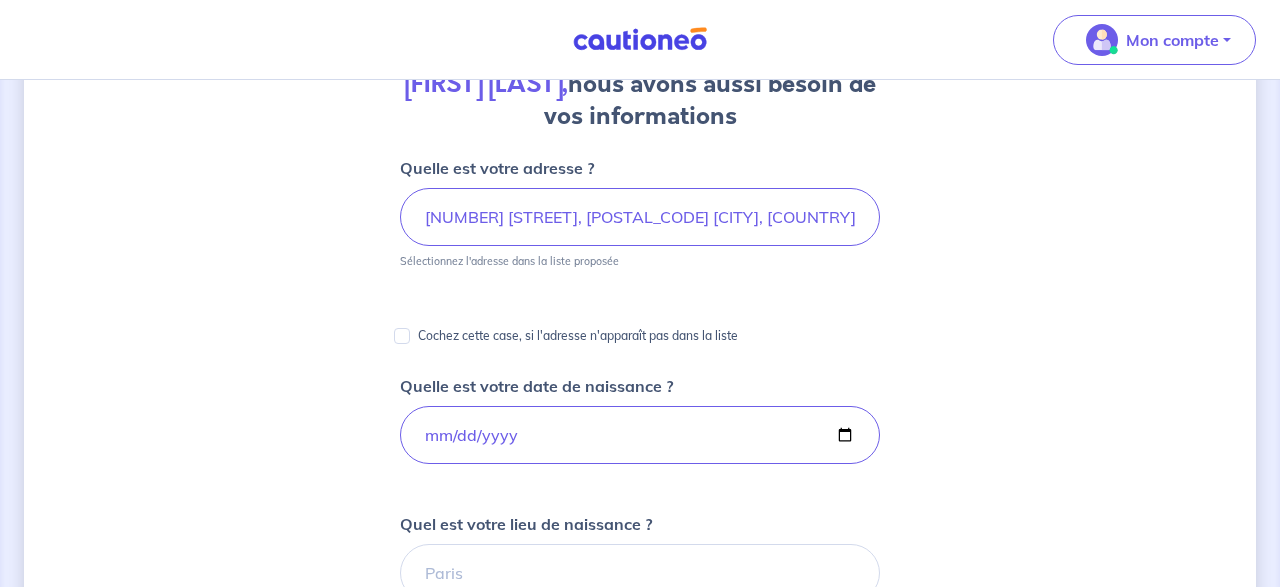 click on "Mon compte Me déconnecter [FIRST] [LAST],  nous avons aussi besoin de vos informations Quelle est votre adresse ? [NUMBER] [STREET], [POSTAL_CODE] [CITY], [COUNTRY] Sélectionnez ladresse dans la liste proposée Cochez cette case, si ladresse naffiche pas dans la liste Quelle est votre date de naissance ? [DATE] Quel est votre lieu de naissance ? Étape Précédente Précédent Je valide Je valide À  SAVOIR Actuellement, nous ne pouvons inscrire qu un seul propriétaire sur le contrat. Si vous n etes pas le seul propriétaire du logement, rassurez-vous le bien est tout autant garanti." at bounding box center (640, 543) 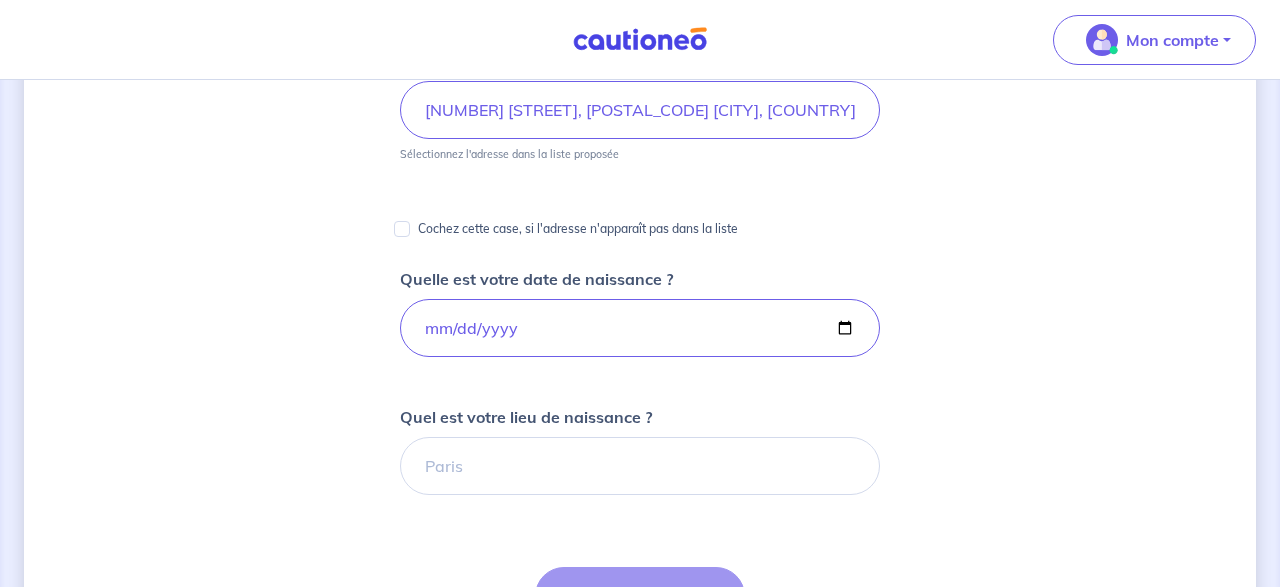 scroll, scrollTop: 416, scrollLeft: 0, axis: vertical 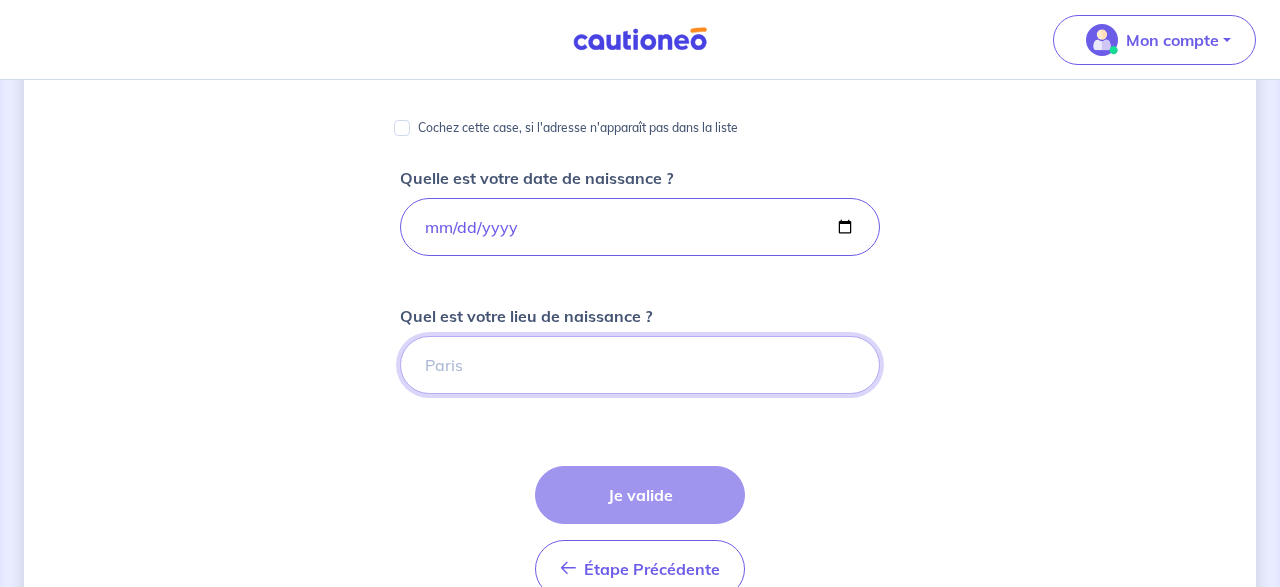 click on "Quel est votre lieu de naissance ?" at bounding box center (640, 365) 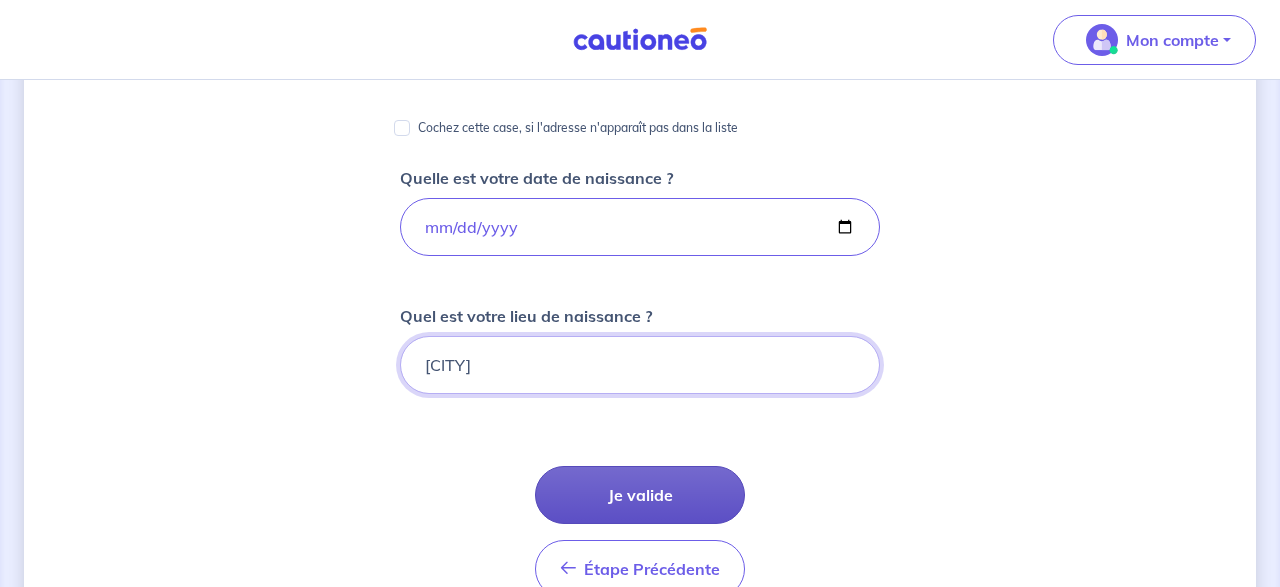 type on "[CITY]" 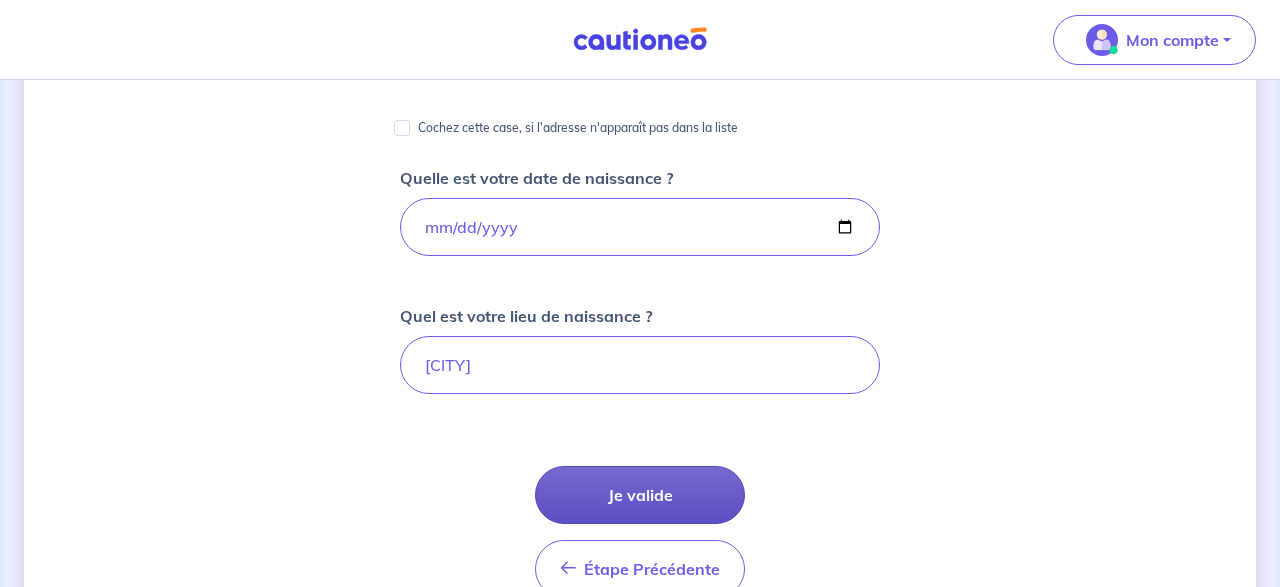 click on "Je valide" at bounding box center (640, 495) 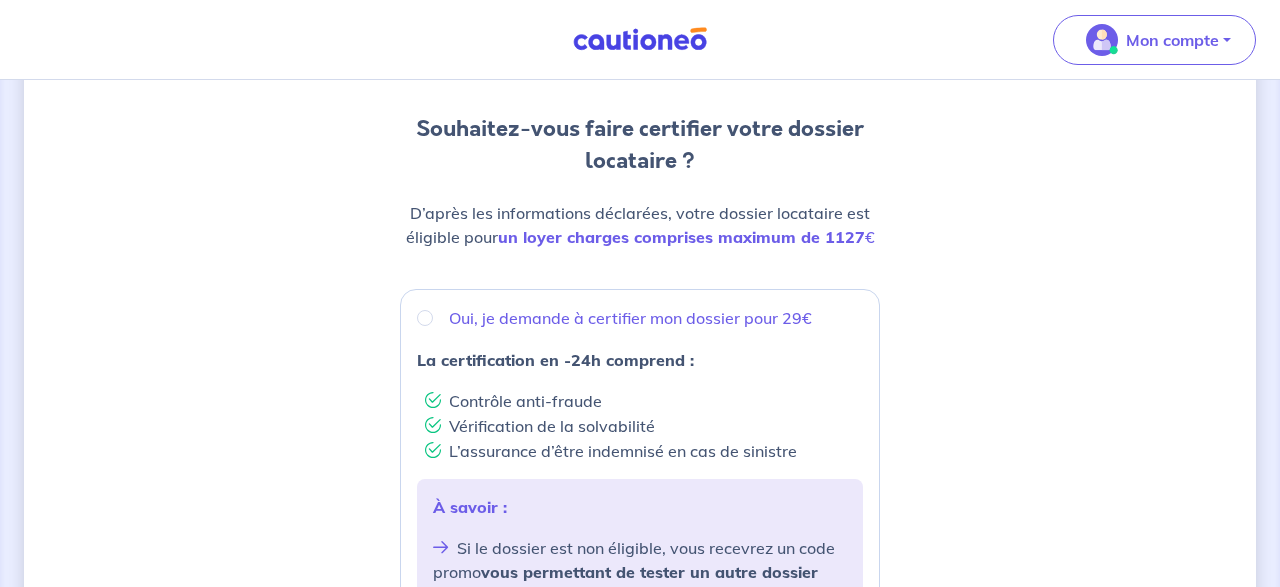 scroll, scrollTop: 208, scrollLeft: 0, axis: vertical 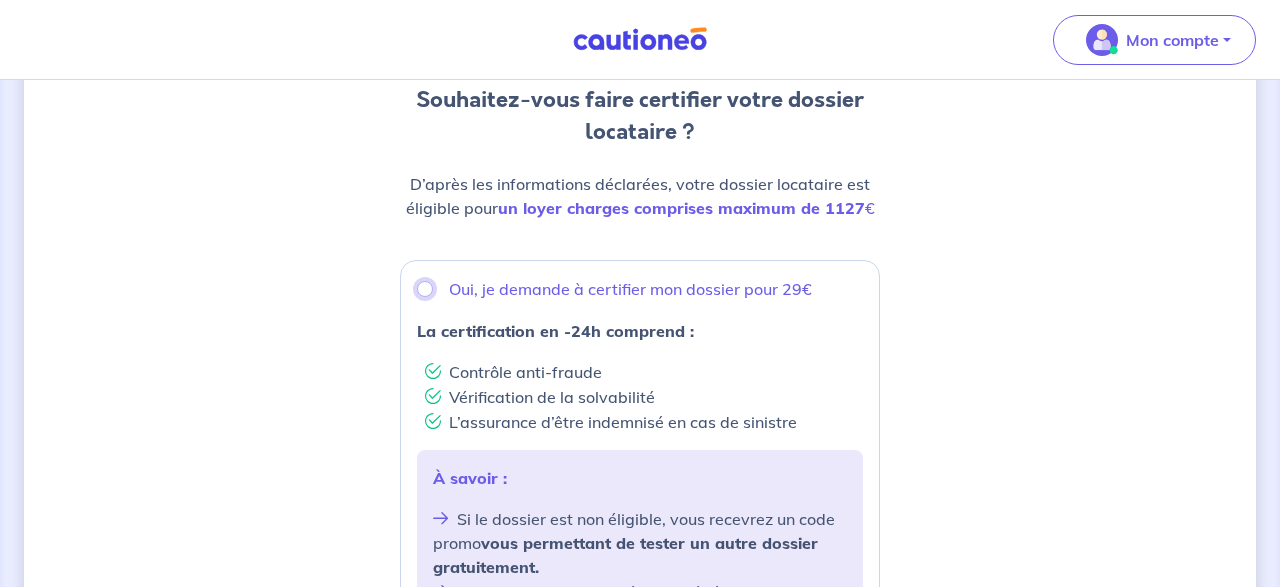 click on "Oui, je demande à certifier mon dossier pour 29€" at bounding box center [425, 289] 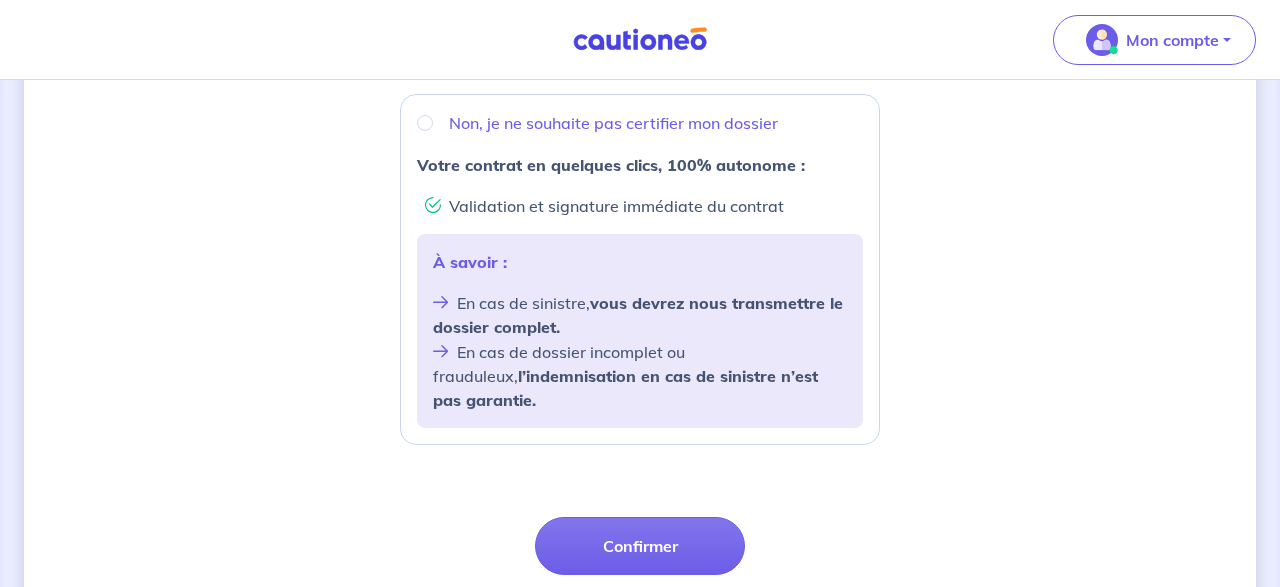 scroll, scrollTop: 832, scrollLeft: 0, axis: vertical 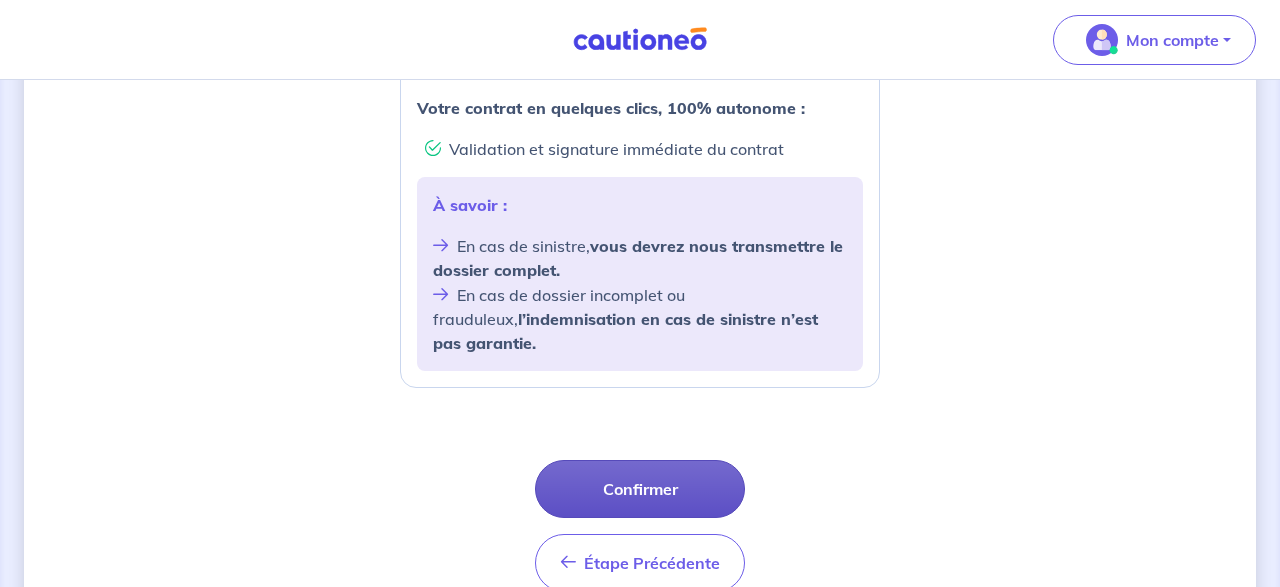 click on "Confirmer" at bounding box center [640, 489] 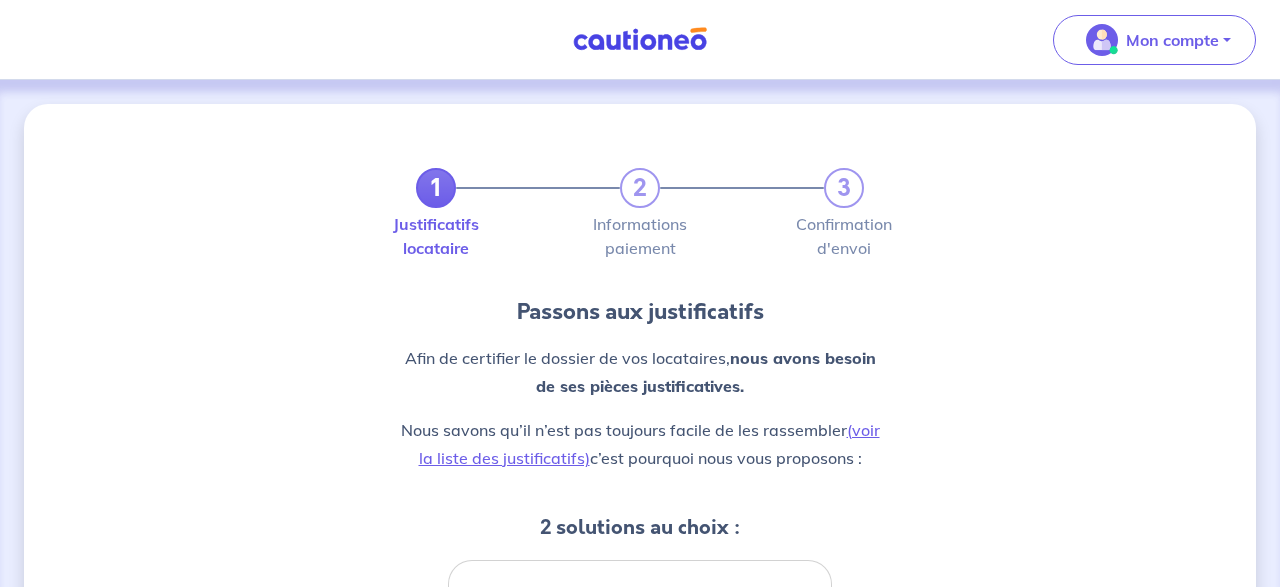 scroll, scrollTop: 0, scrollLeft: 0, axis: both 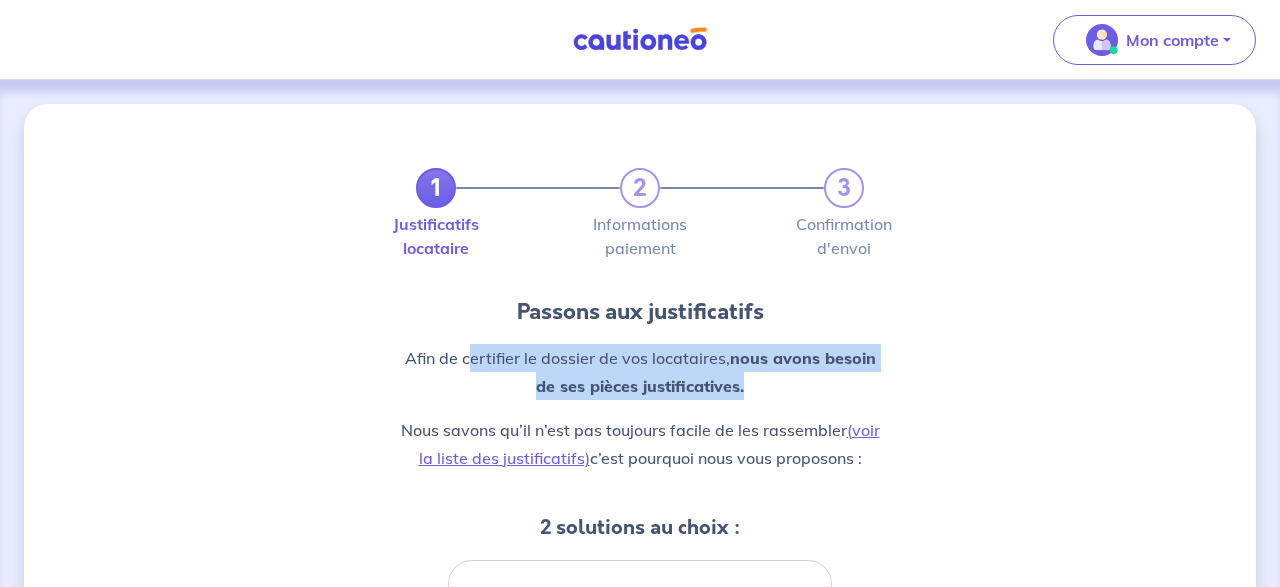 drag, startPoint x: 471, startPoint y: 353, endPoint x: 884, endPoint y: 403, distance: 416.01562 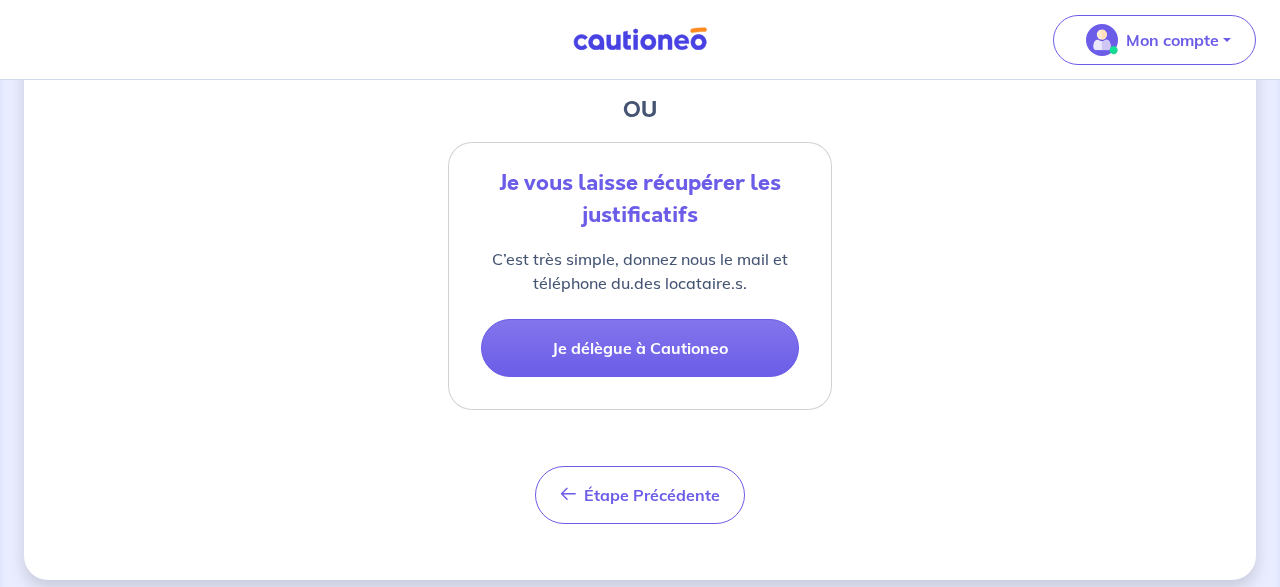 scroll, scrollTop: 763, scrollLeft: 0, axis: vertical 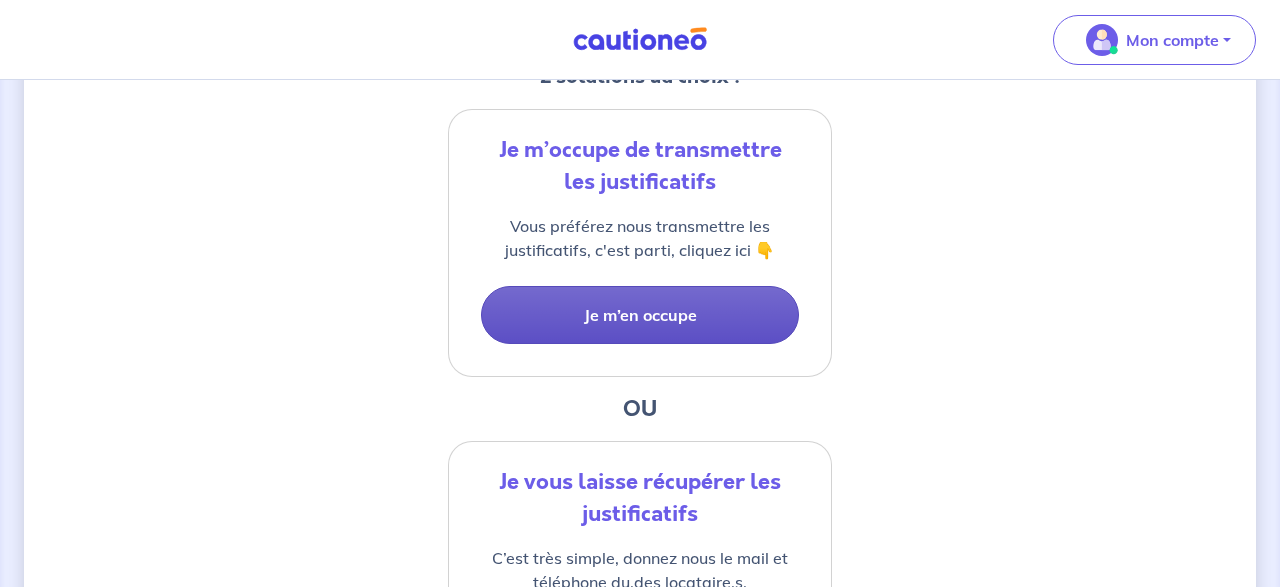click on "Je m’en occupe" at bounding box center (640, 315) 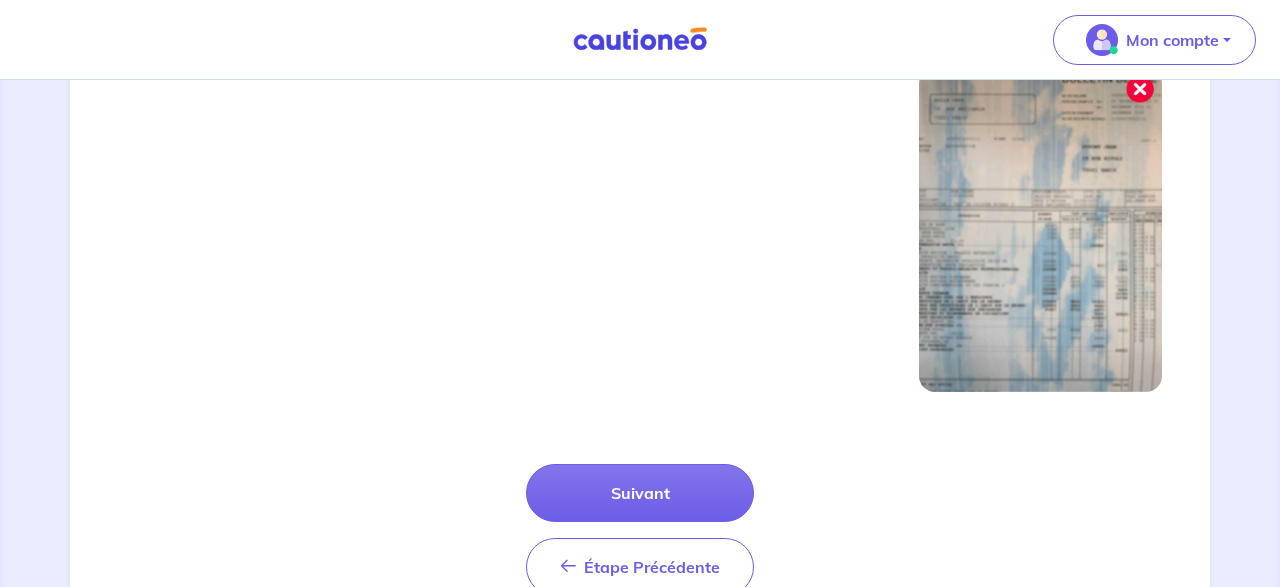 scroll, scrollTop: 728, scrollLeft: 0, axis: vertical 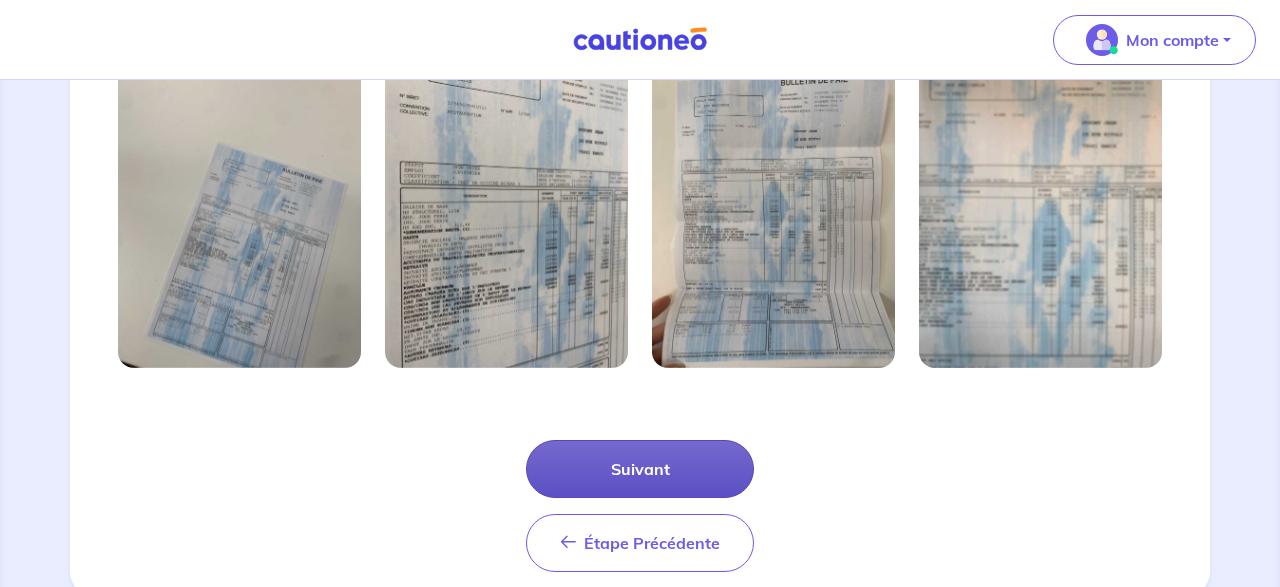 click on "Suivant" at bounding box center [640, 469] 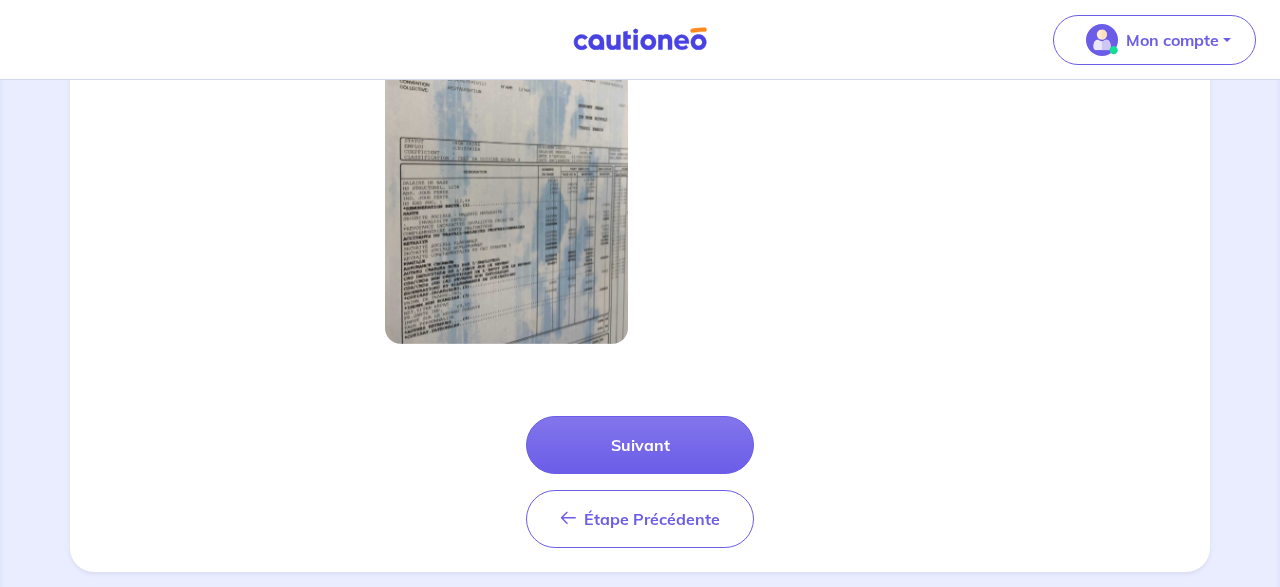 scroll, scrollTop: 687, scrollLeft: 0, axis: vertical 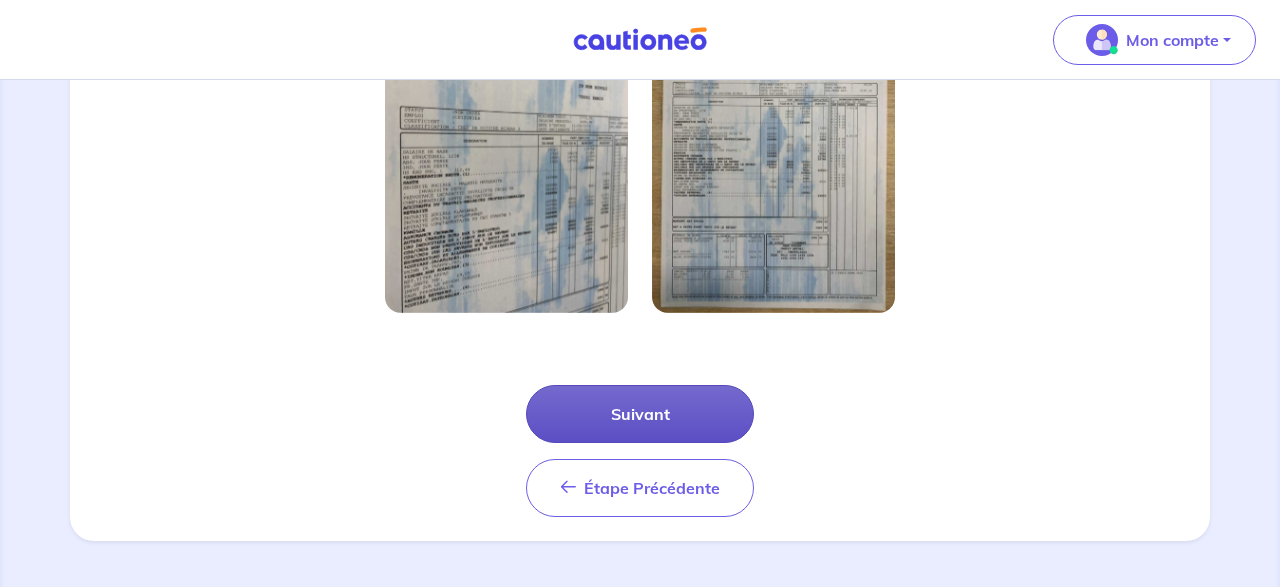 click on "Suivant" at bounding box center (640, 414) 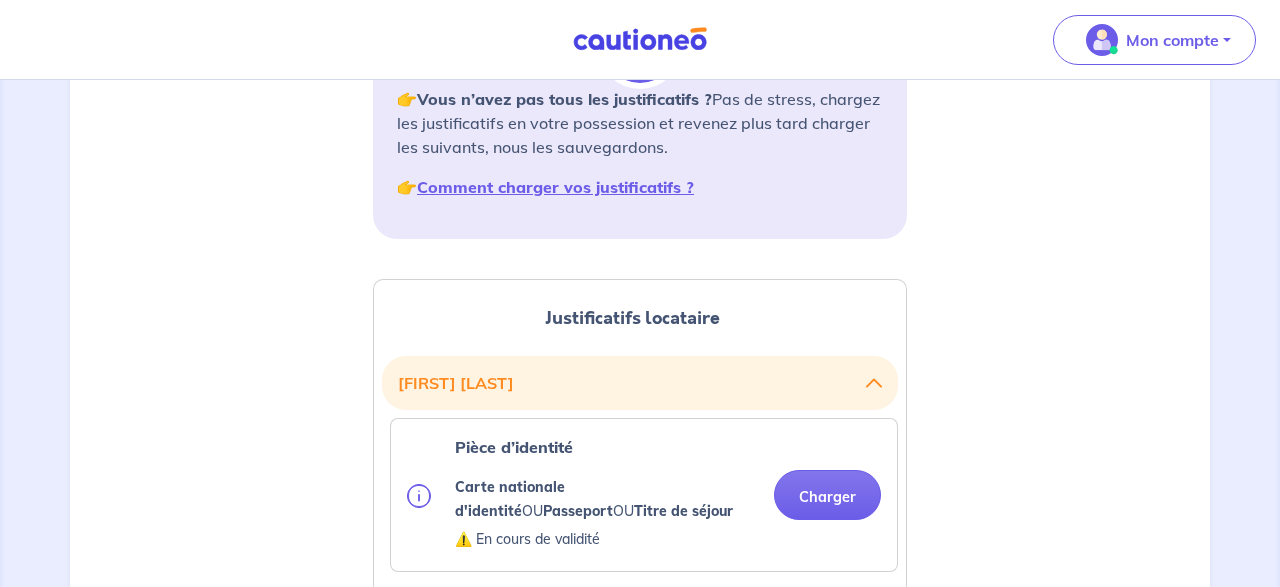 scroll, scrollTop: 416, scrollLeft: 0, axis: vertical 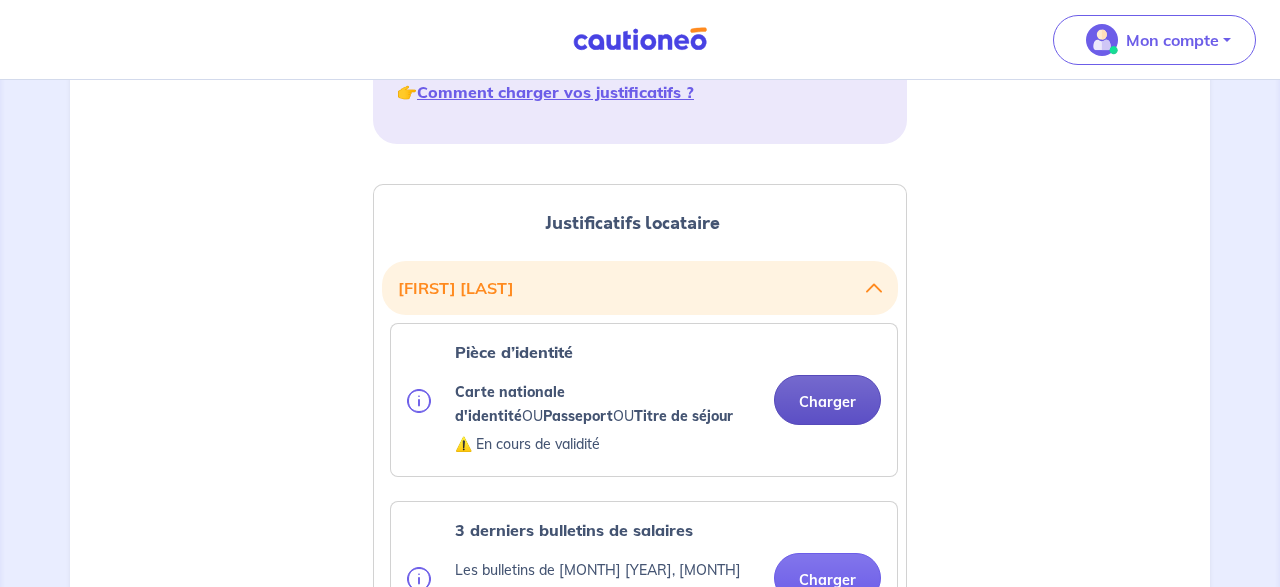 click on "Charger" at bounding box center (827, 400) 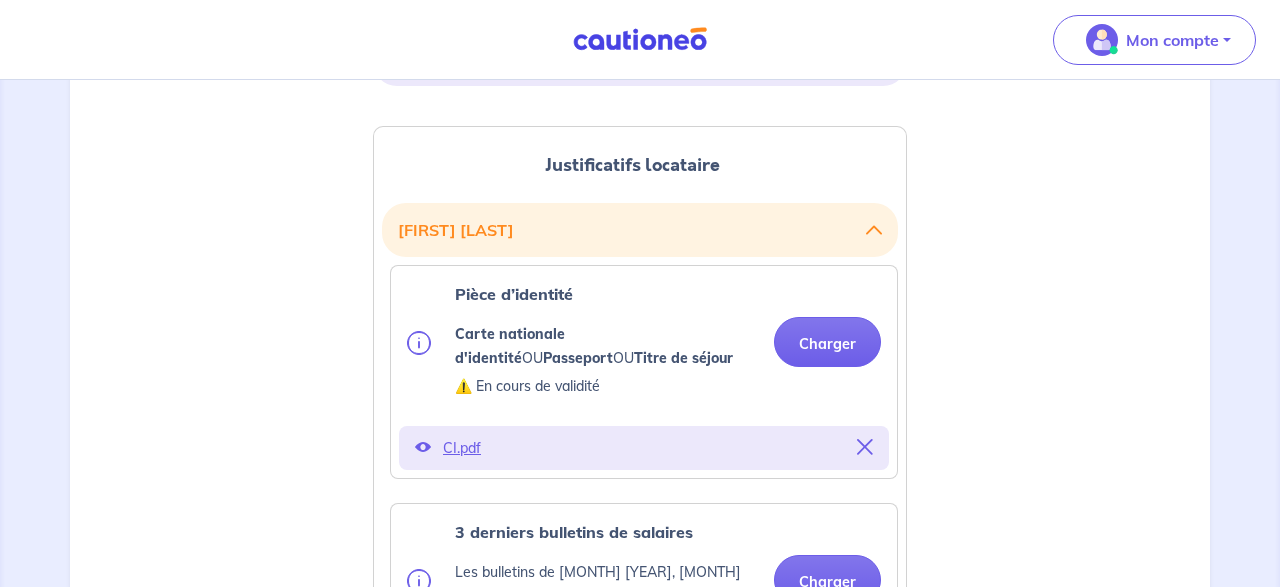 scroll, scrollTop: 832, scrollLeft: 0, axis: vertical 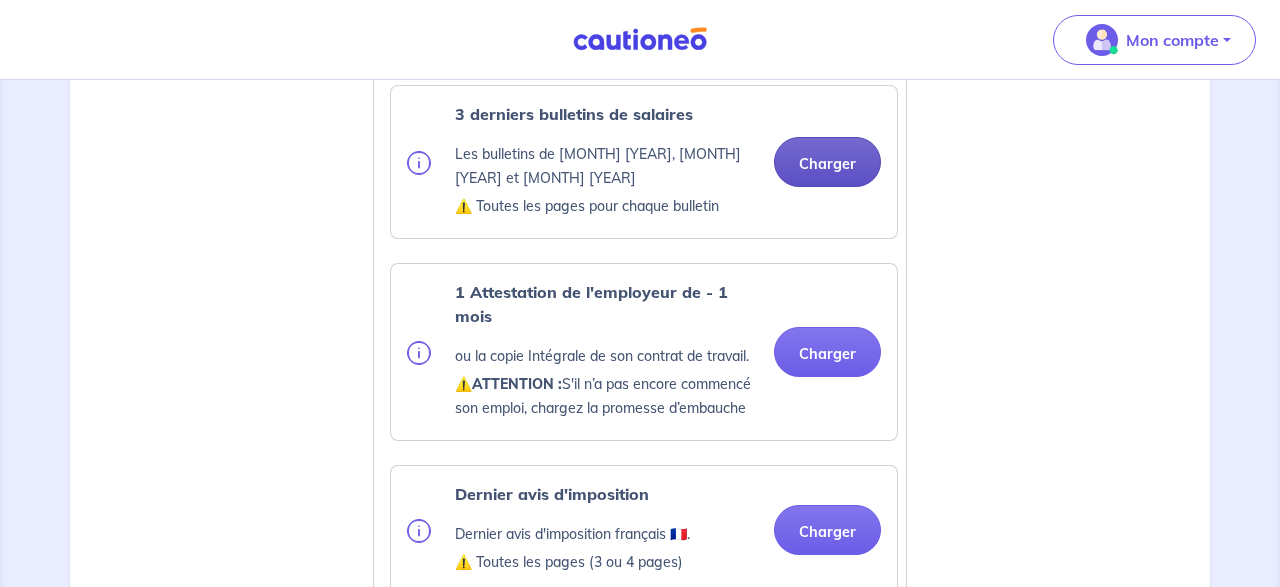 click on "3 derniers bulletins de salaires Les bulletins de avril 2025, mai 2025 et juin 2025
⚠️ Toutes les pages pour chaque bulletin Charger" at bounding box center (644, 162) 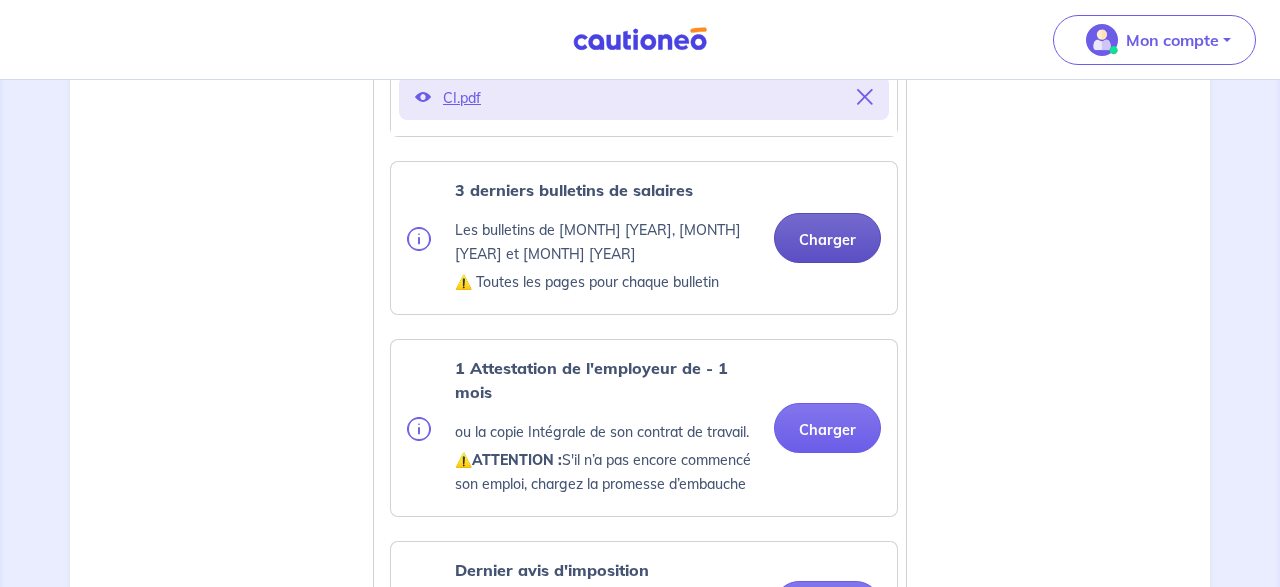 click on "Charger" at bounding box center [827, 238] 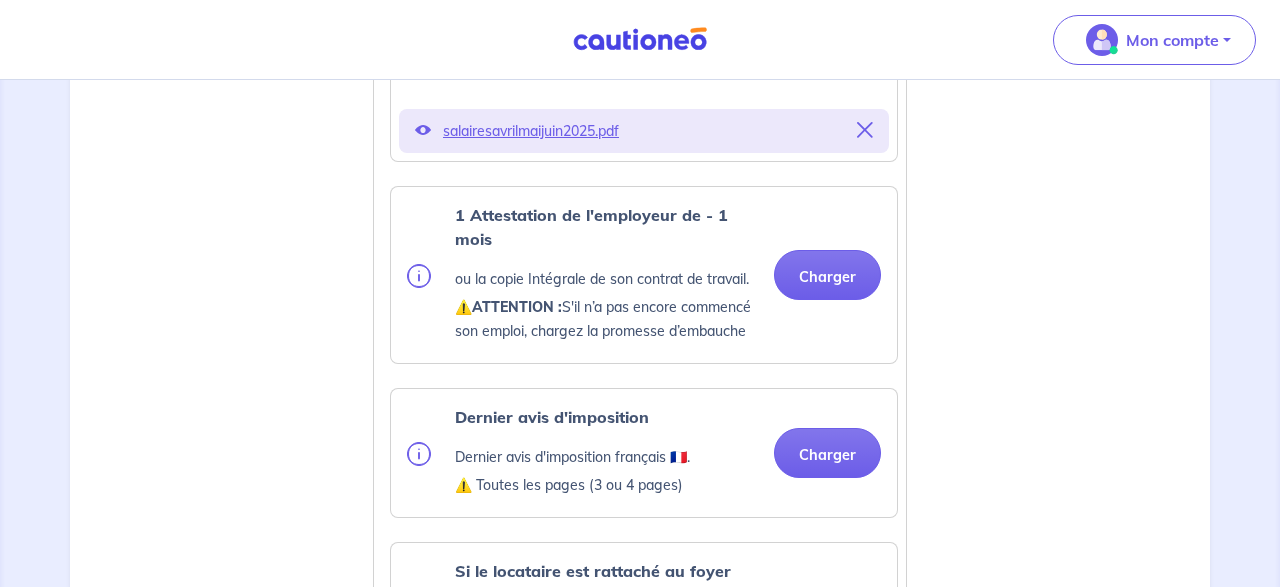 scroll, scrollTop: 1144, scrollLeft: 0, axis: vertical 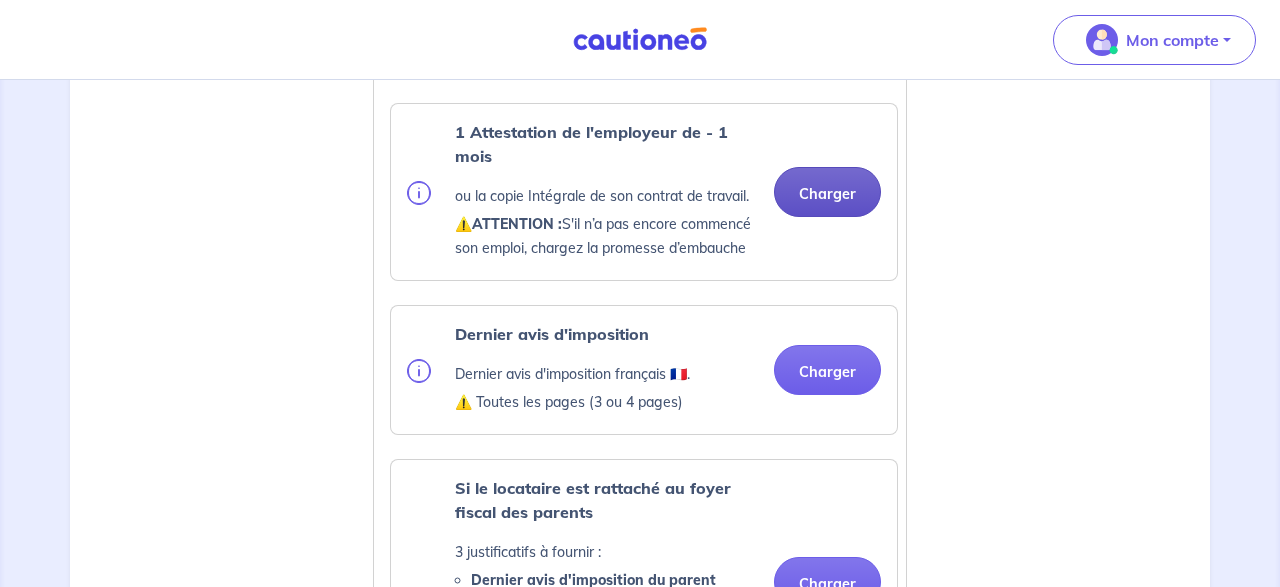 click on "Charger" at bounding box center (827, 192) 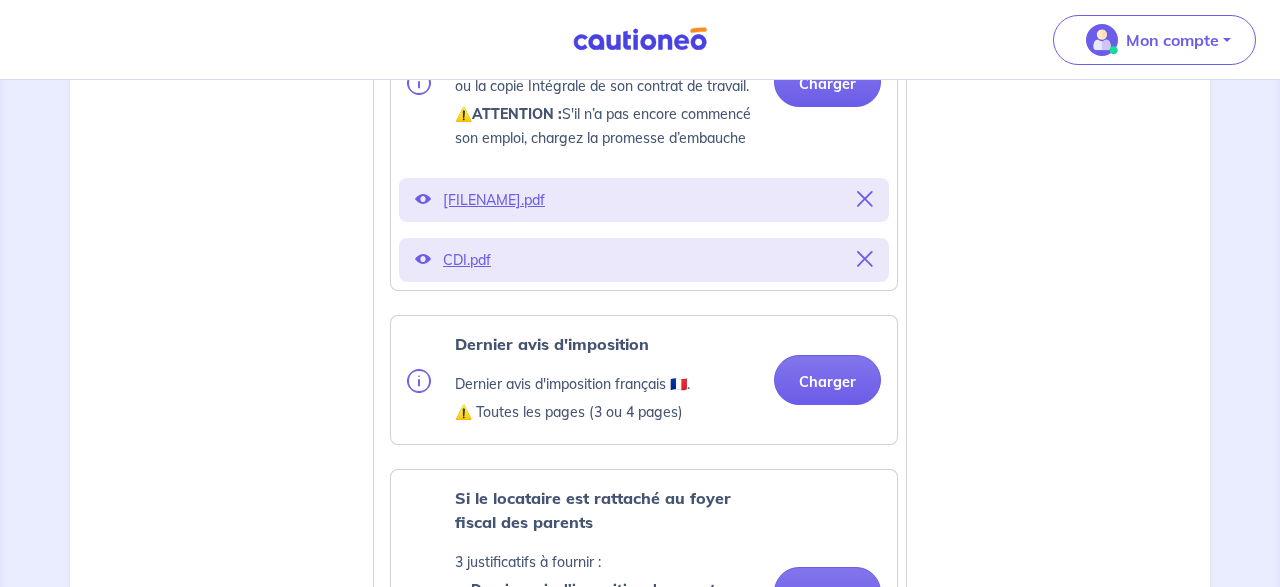 scroll, scrollTop: 1352, scrollLeft: 0, axis: vertical 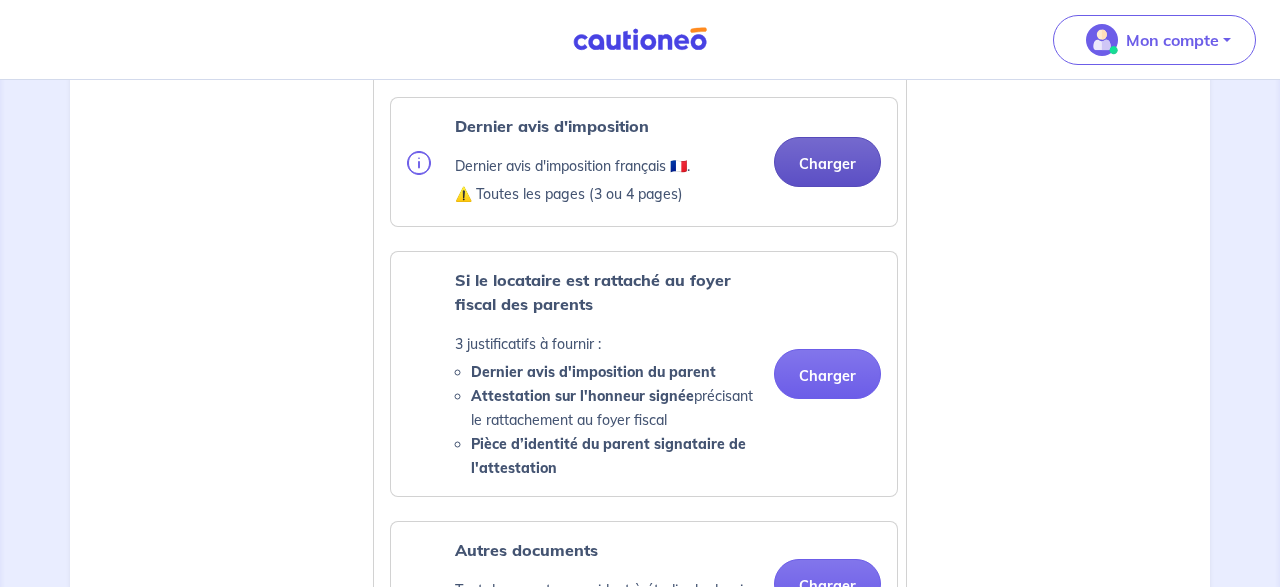 click on "Charger" at bounding box center [827, 162] 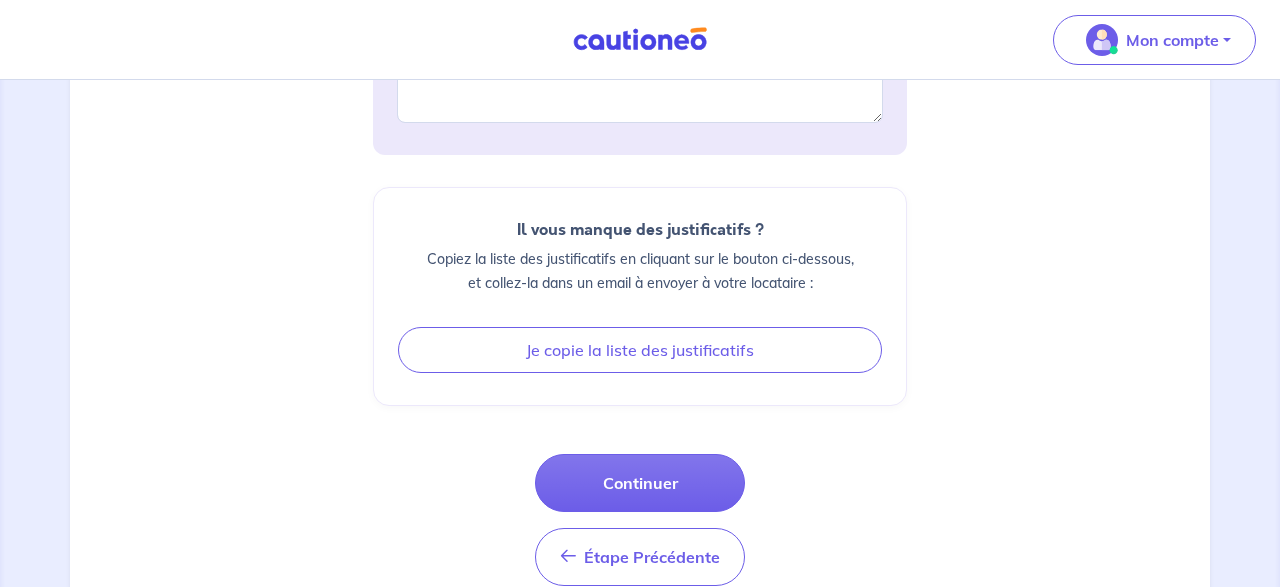 scroll, scrollTop: 2704, scrollLeft: 0, axis: vertical 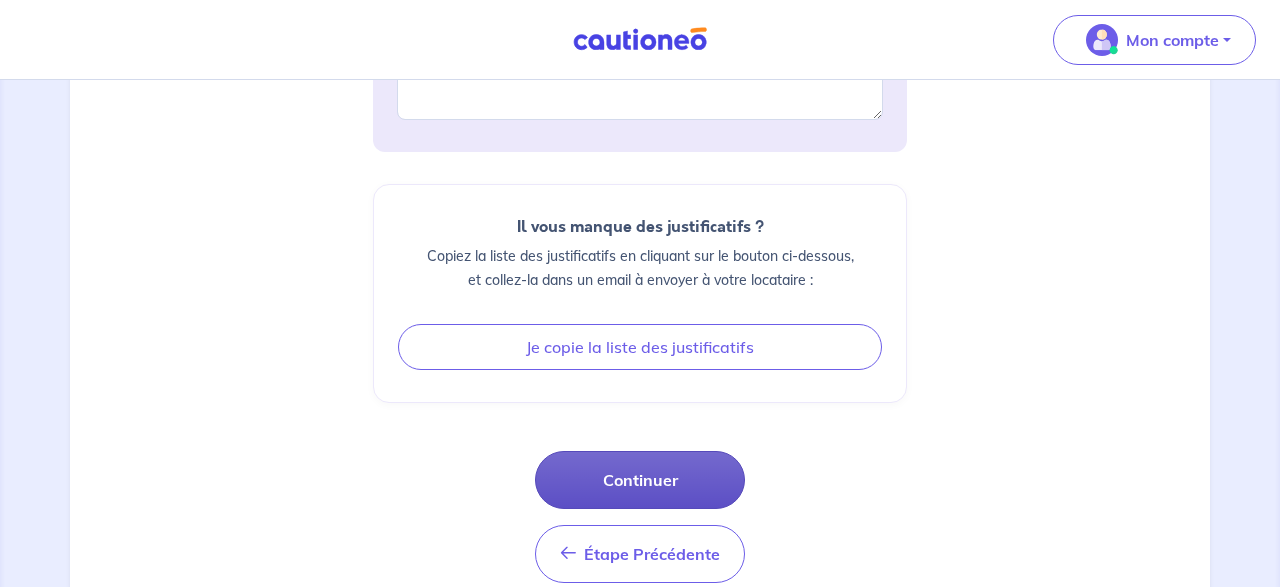 click on "Continuer" at bounding box center [640, 480] 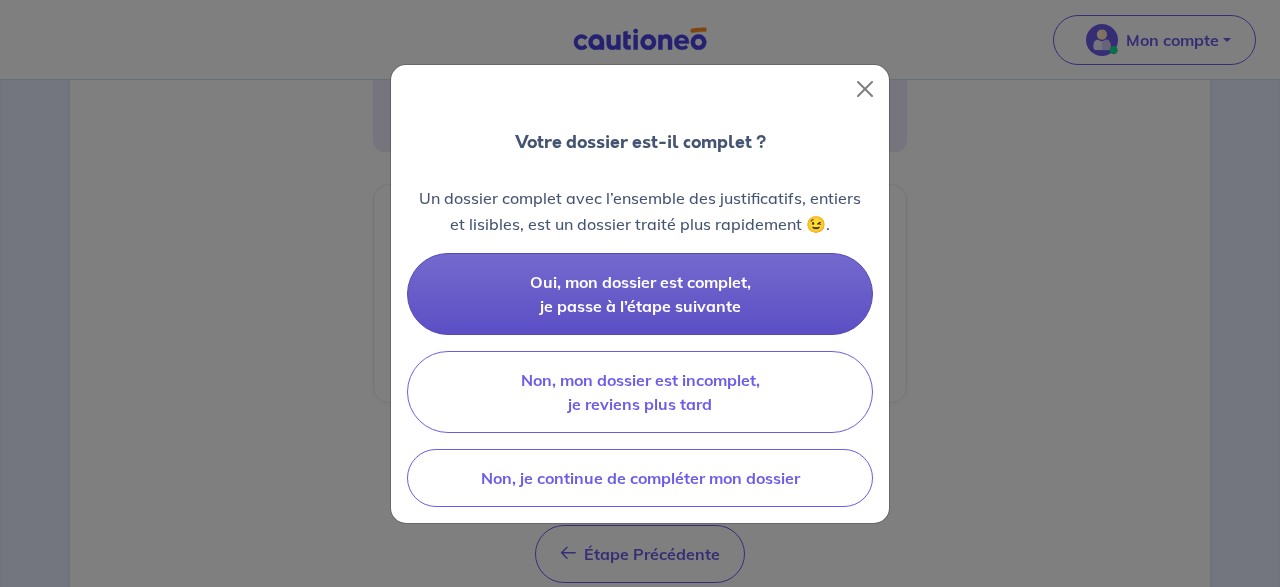 click on "Oui, mon dossier est complet,
je passe à l’étape suivante" at bounding box center [640, 294] 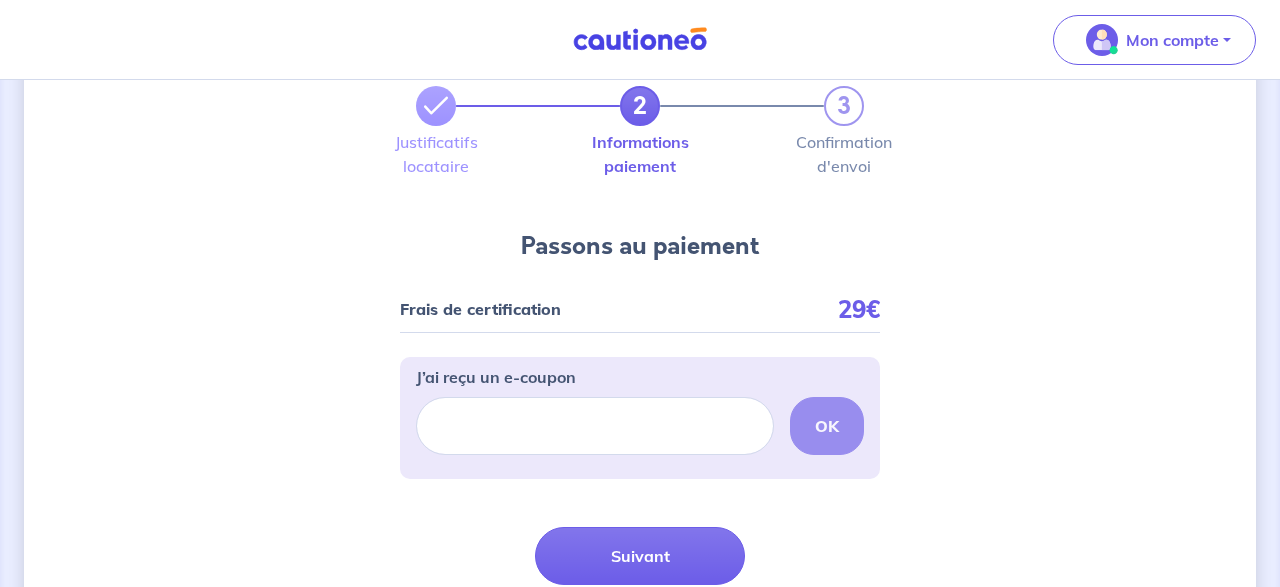 scroll, scrollTop: 208, scrollLeft: 0, axis: vertical 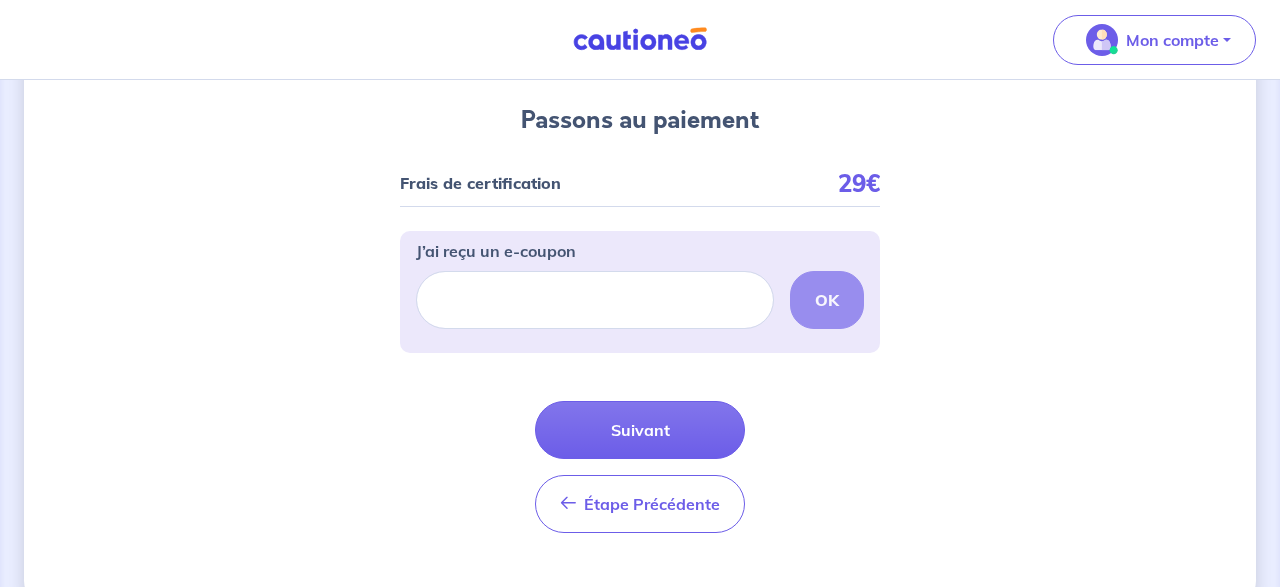 click on "Suivant" at bounding box center (640, 430) 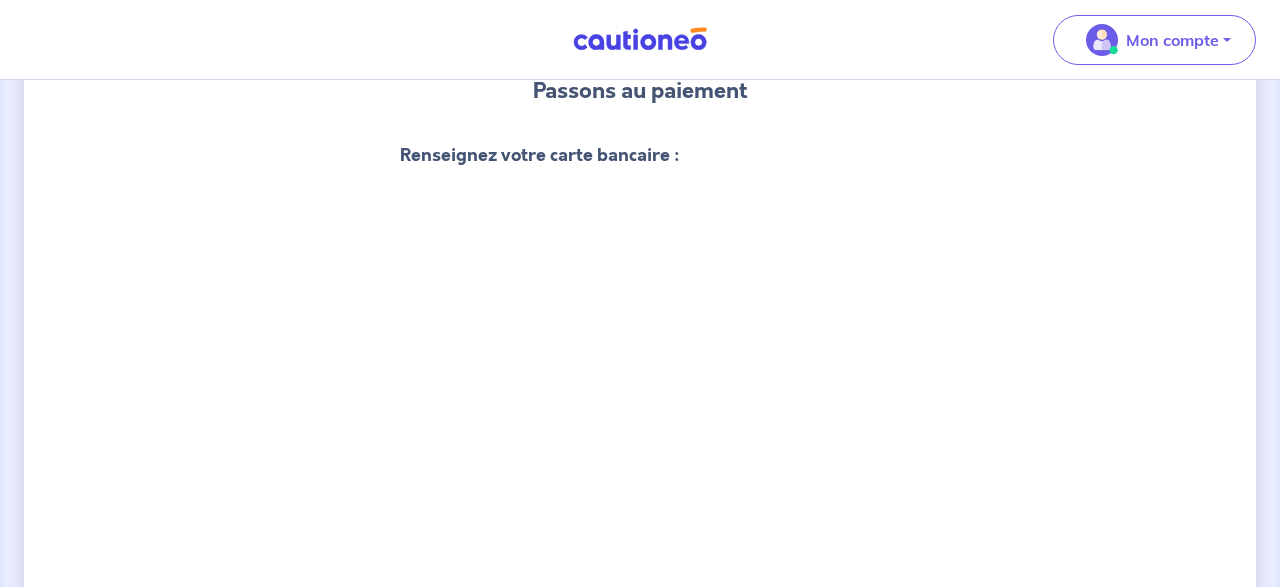 scroll, scrollTop: 208, scrollLeft: 0, axis: vertical 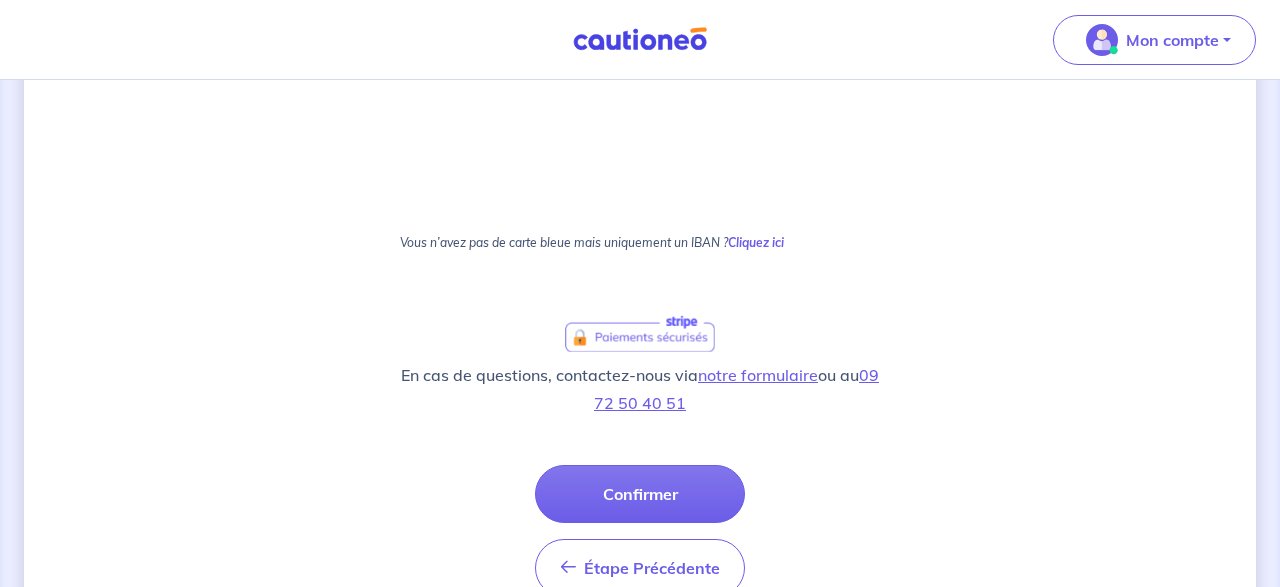 click on "Confirmer" at bounding box center [640, 494] 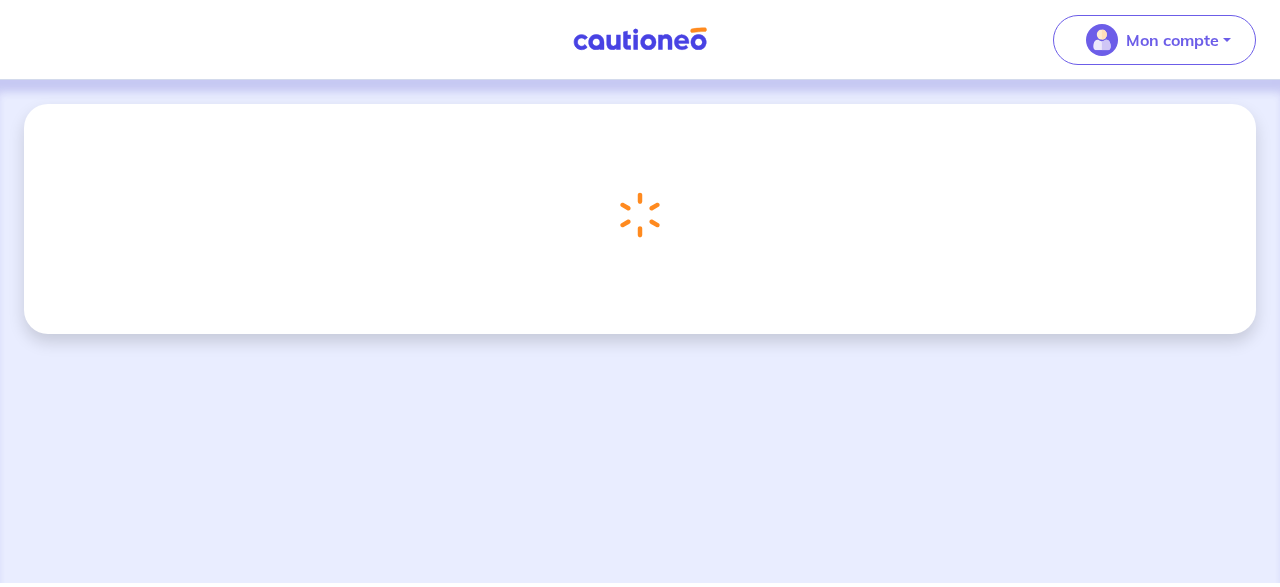 scroll, scrollTop: 0, scrollLeft: 0, axis: both 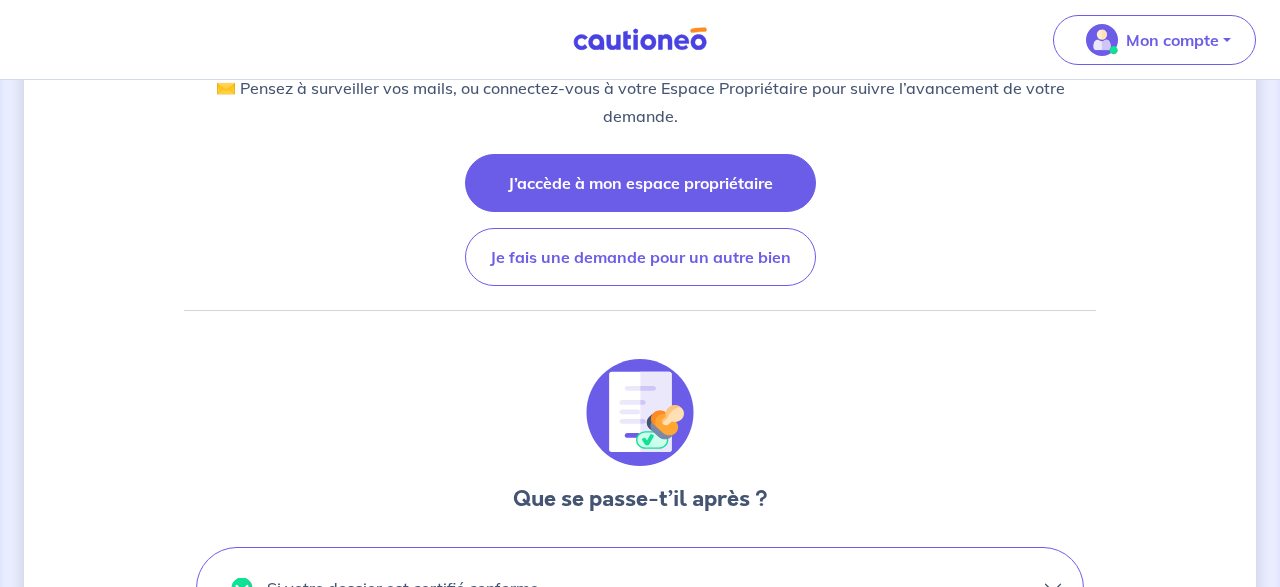 click on "J’accède à mon espace propriétaire" at bounding box center [640, 183] 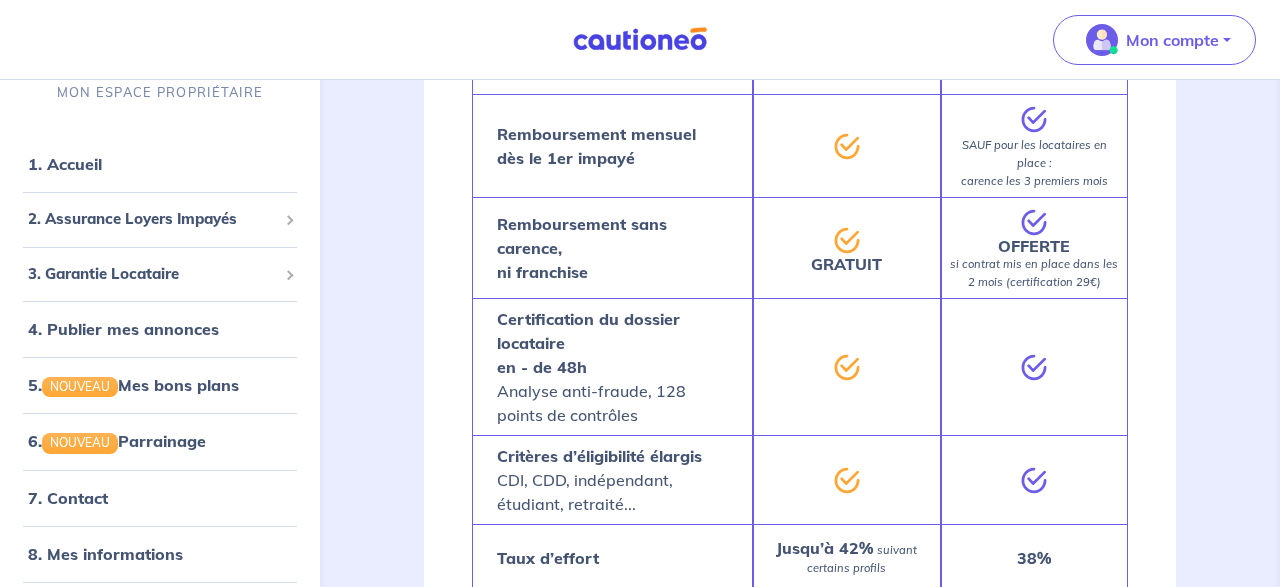 scroll, scrollTop: 1872, scrollLeft: 0, axis: vertical 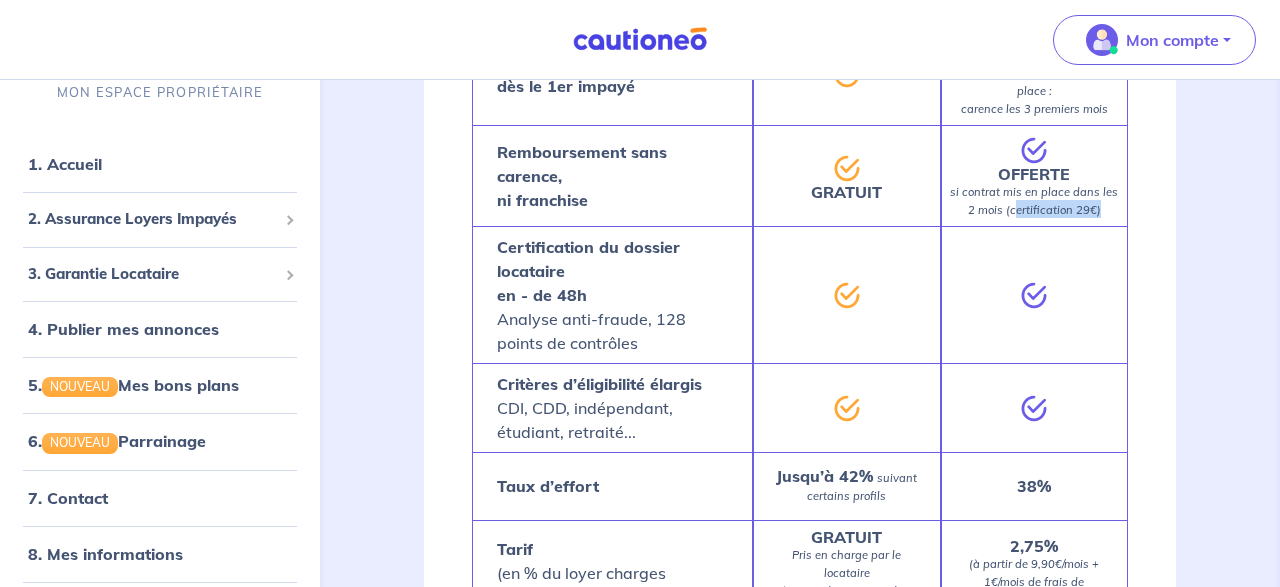 drag, startPoint x: 1014, startPoint y: 206, endPoint x: 1103, endPoint y: 202, distance: 89.08984 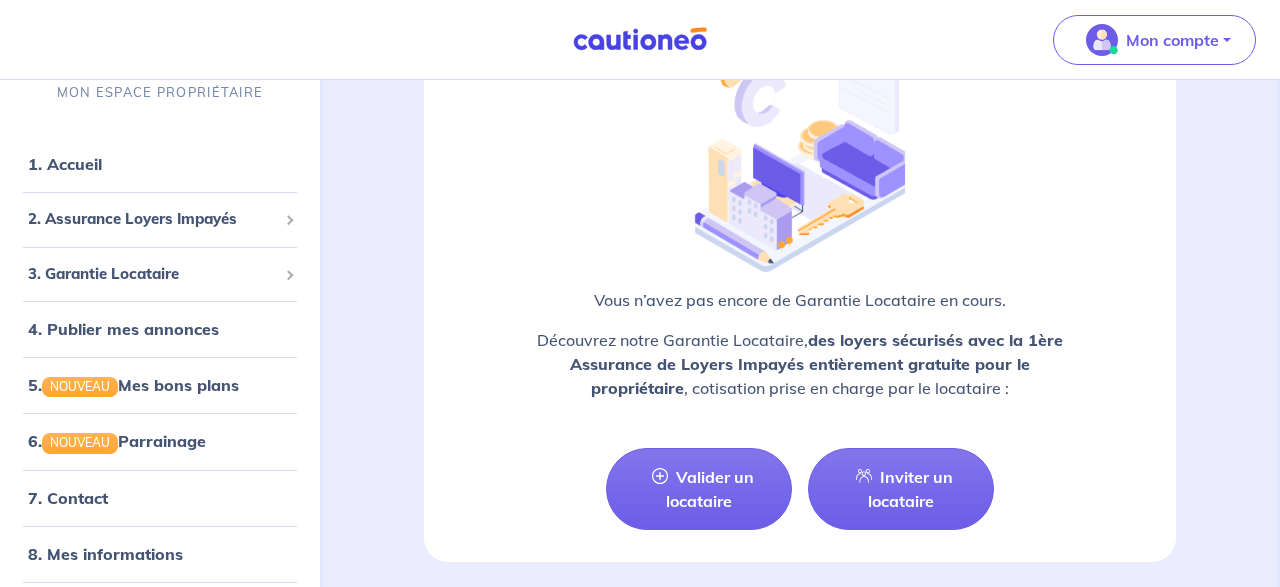 scroll, scrollTop: 2656, scrollLeft: 0, axis: vertical 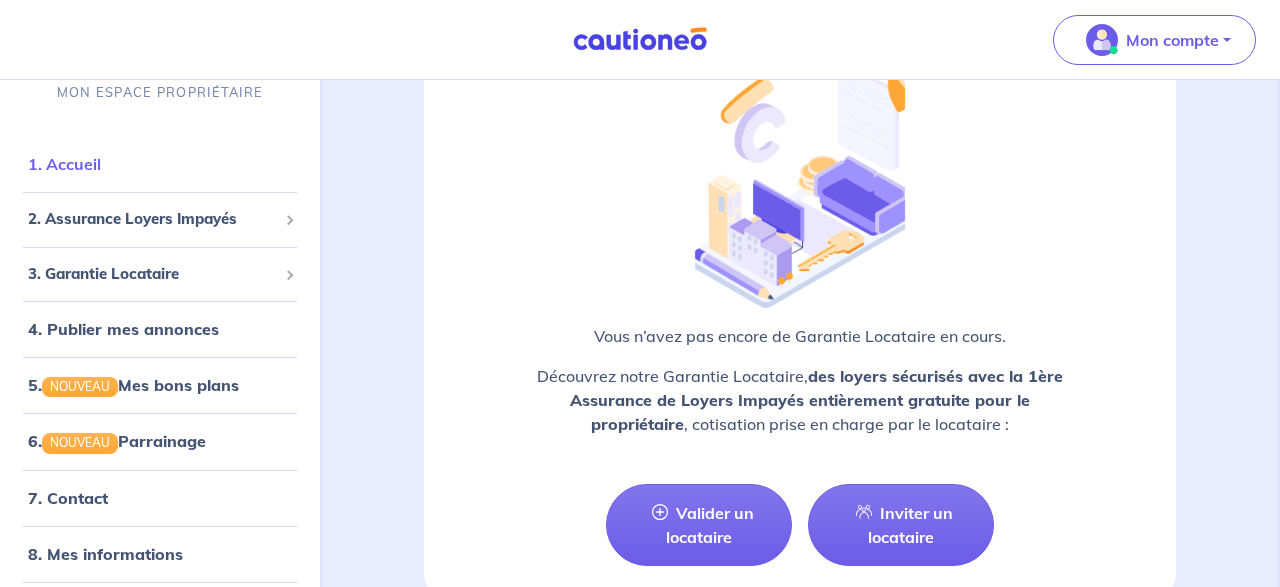 click on "1. Accueil" at bounding box center [64, 164] 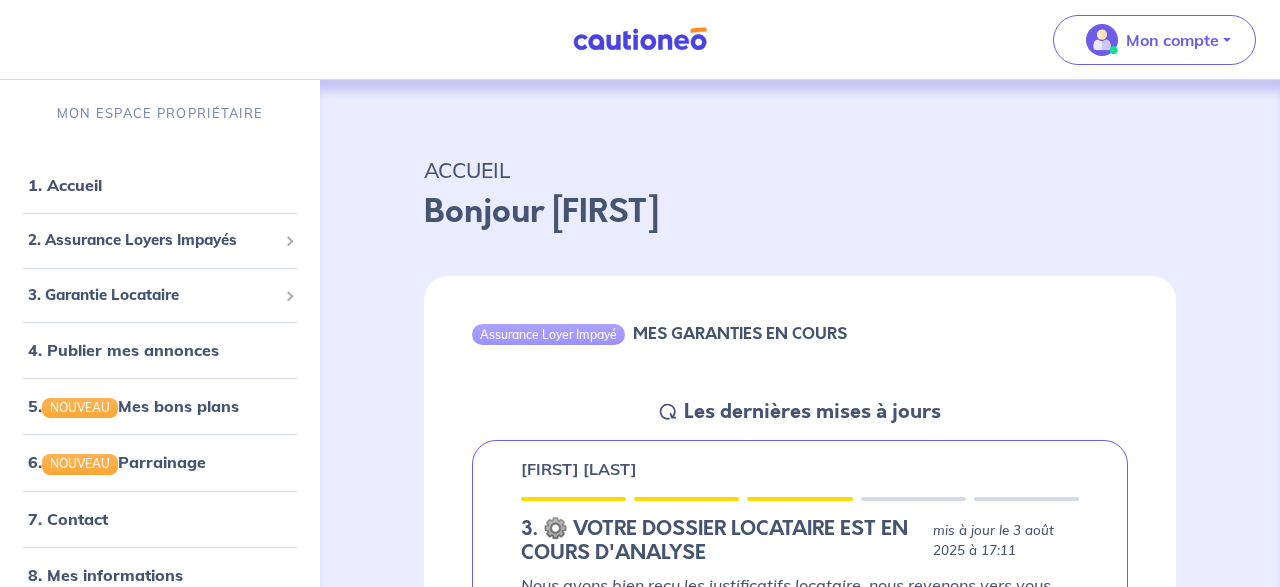 scroll, scrollTop: 208, scrollLeft: 0, axis: vertical 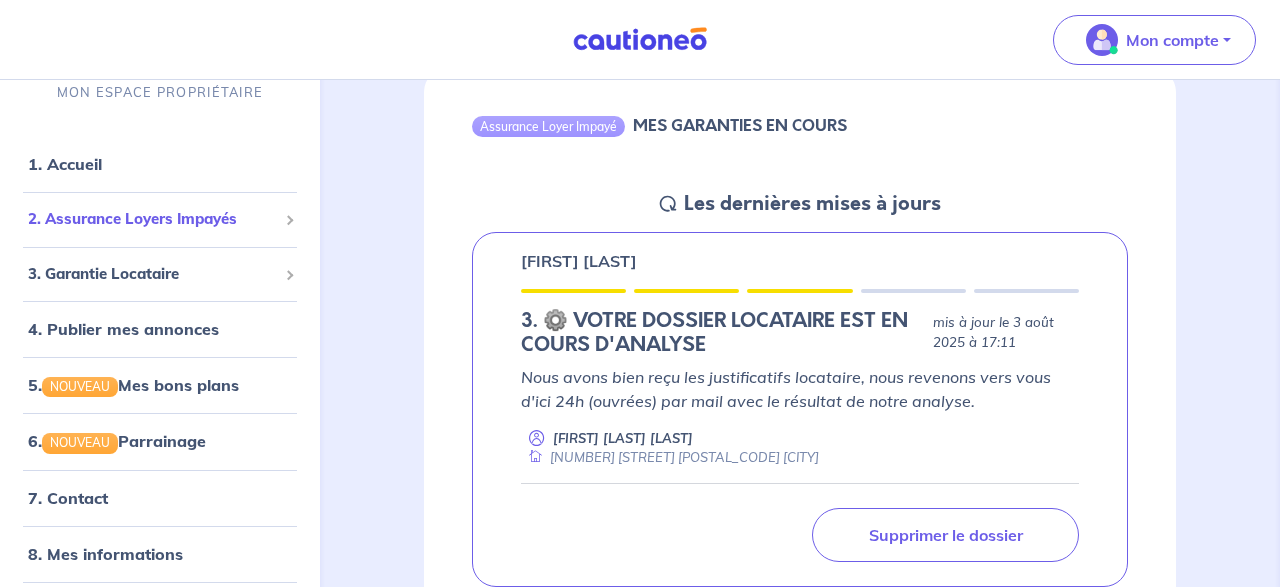 click on "2. Assurance Loyers Impayés" at bounding box center (152, 219) 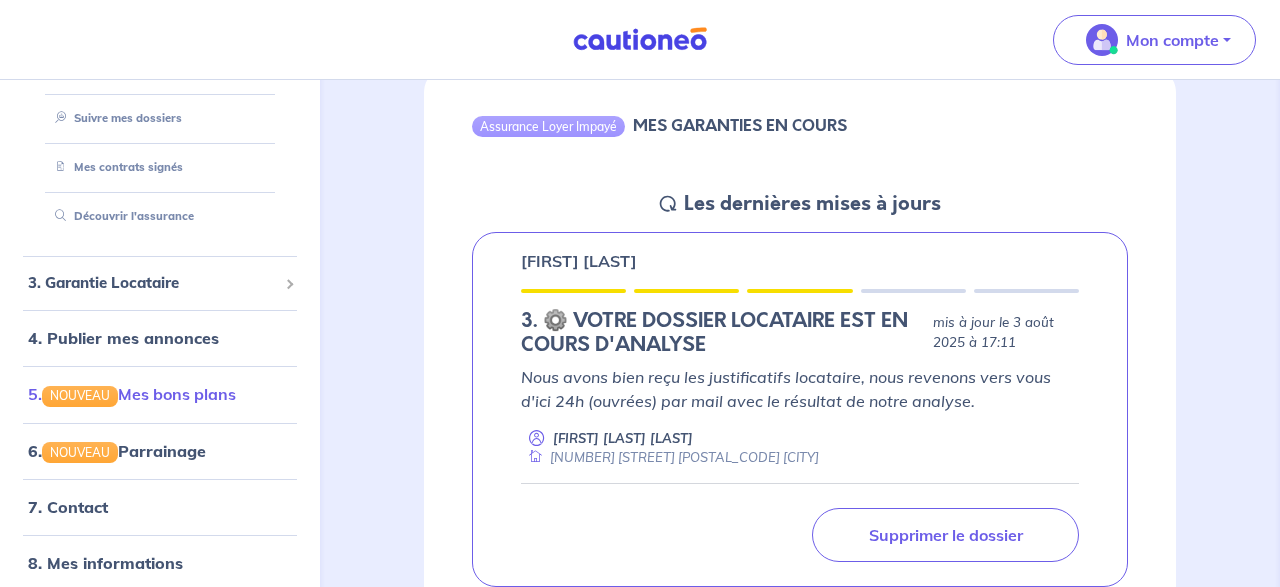 scroll, scrollTop: 240, scrollLeft: 0, axis: vertical 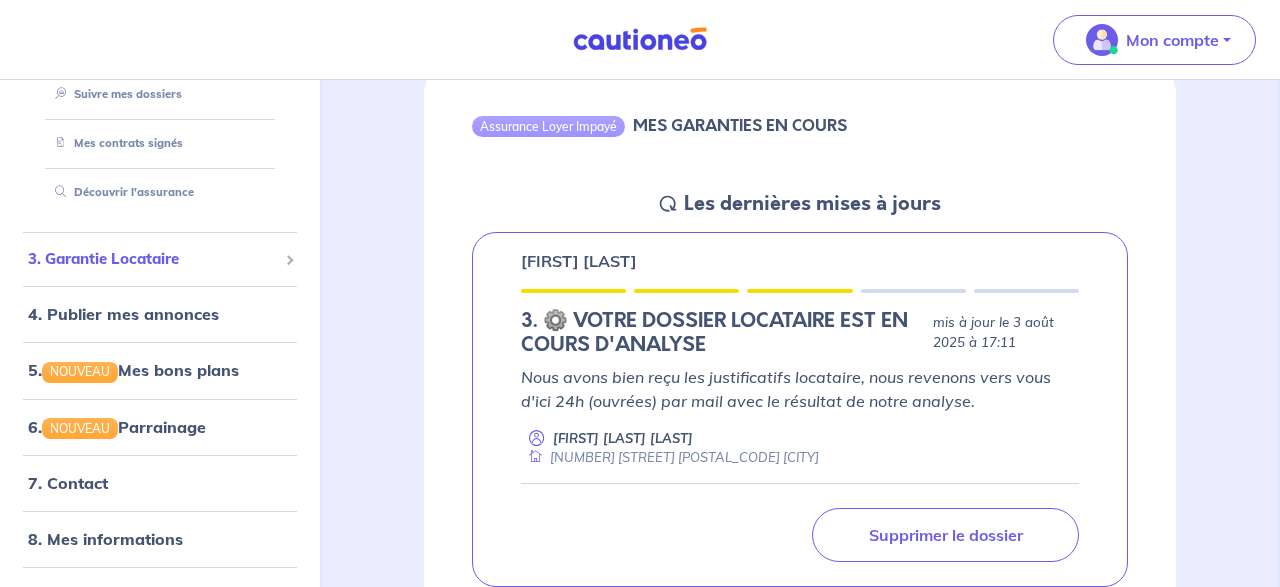 click on "3. Garantie Locataire" at bounding box center [152, 259] 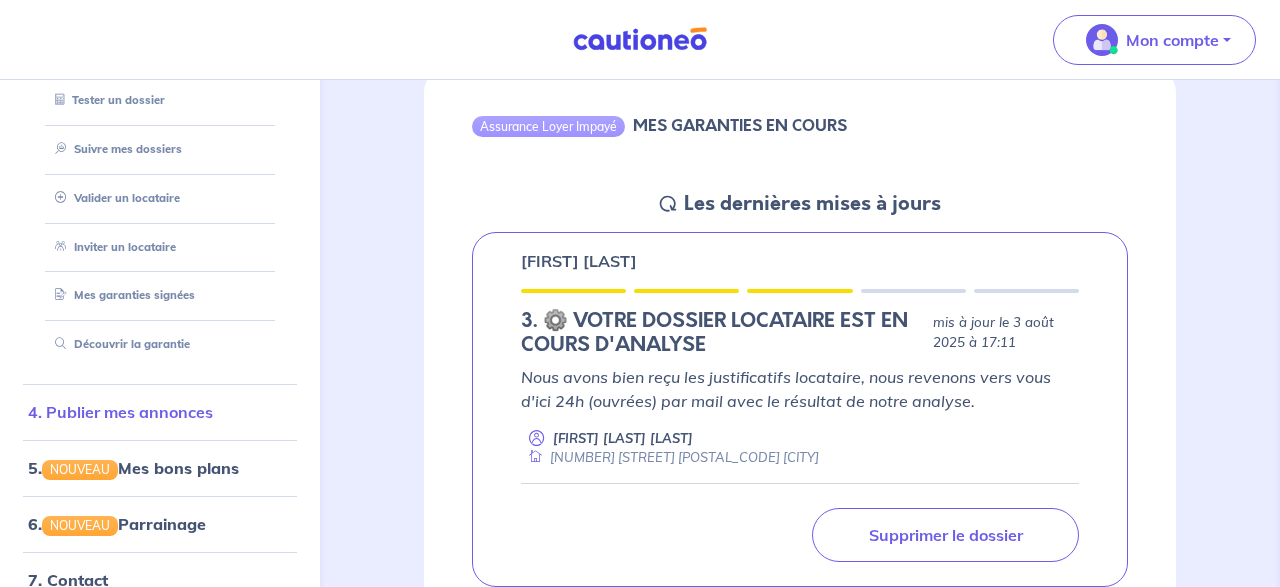 click on "4. Publier mes annonces" at bounding box center (120, 412) 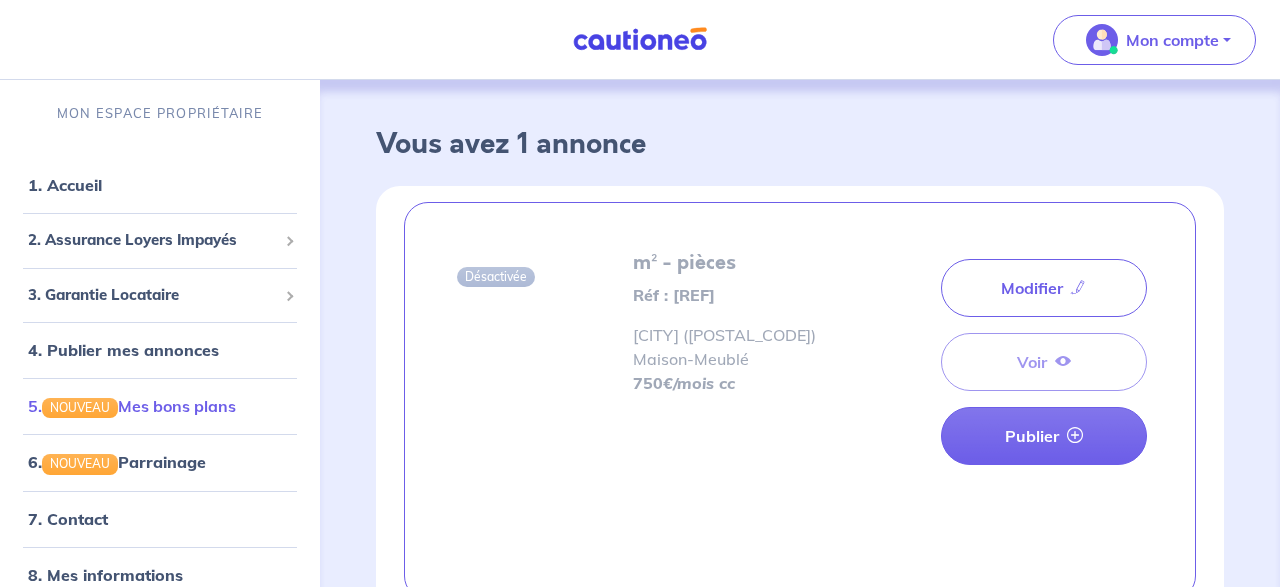 scroll, scrollTop: 0, scrollLeft: 0, axis: both 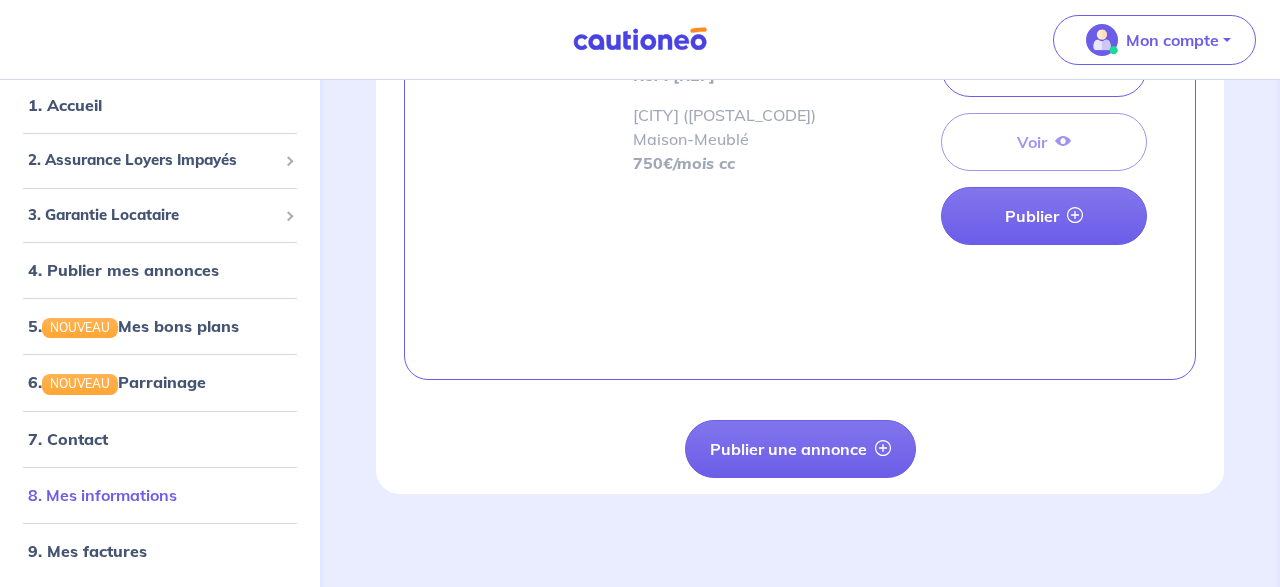 click on "8. Mes informations" at bounding box center [102, 494] 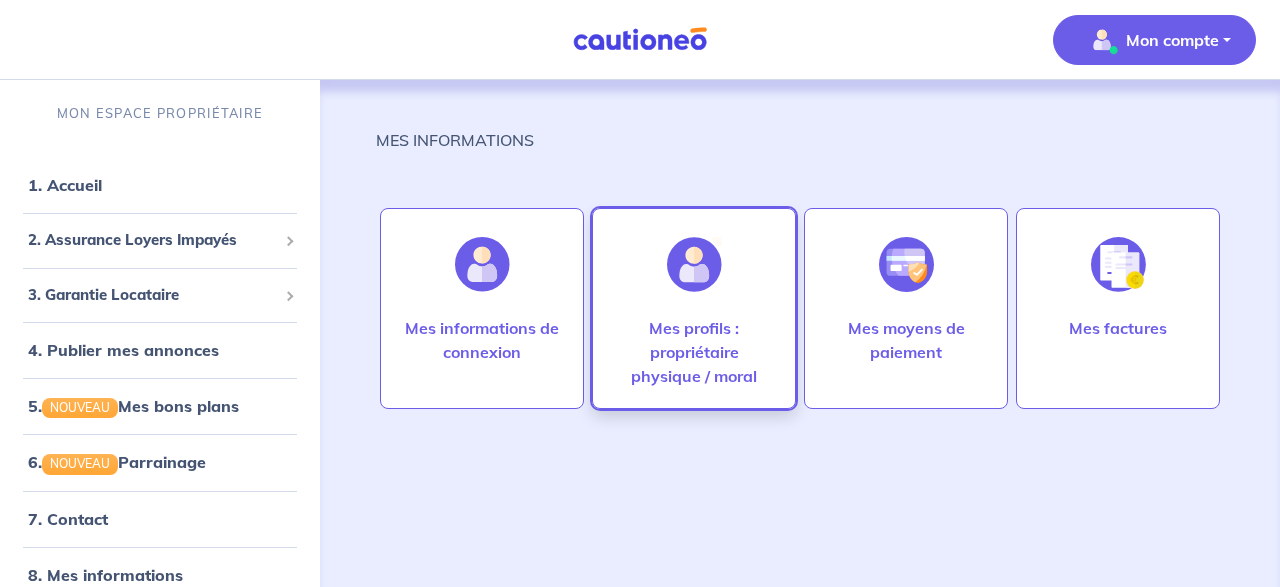 scroll, scrollTop: 0, scrollLeft: 0, axis: both 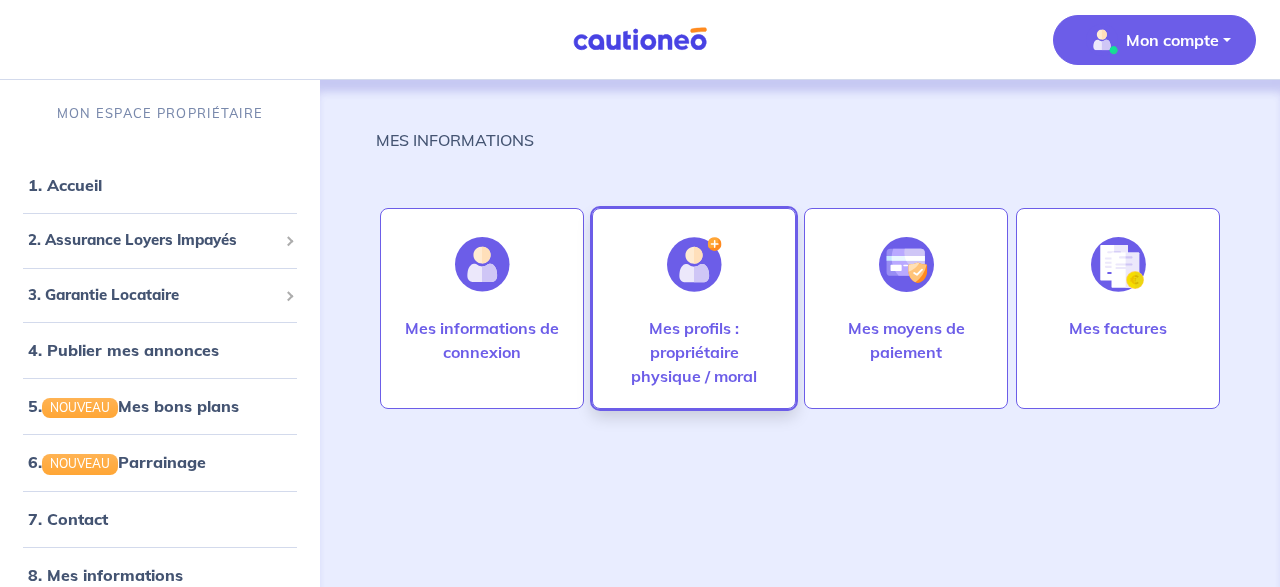 click on "Mes profils : propriétaire physique / moral" at bounding box center [694, 352] 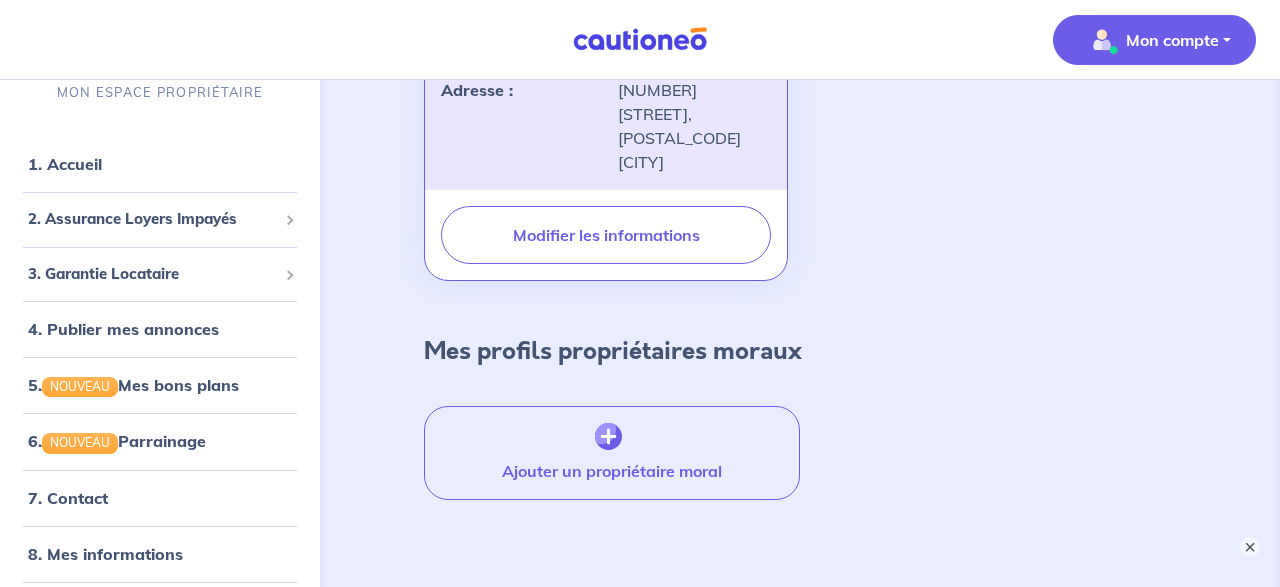 scroll, scrollTop: 642, scrollLeft: 0, axis: vertical 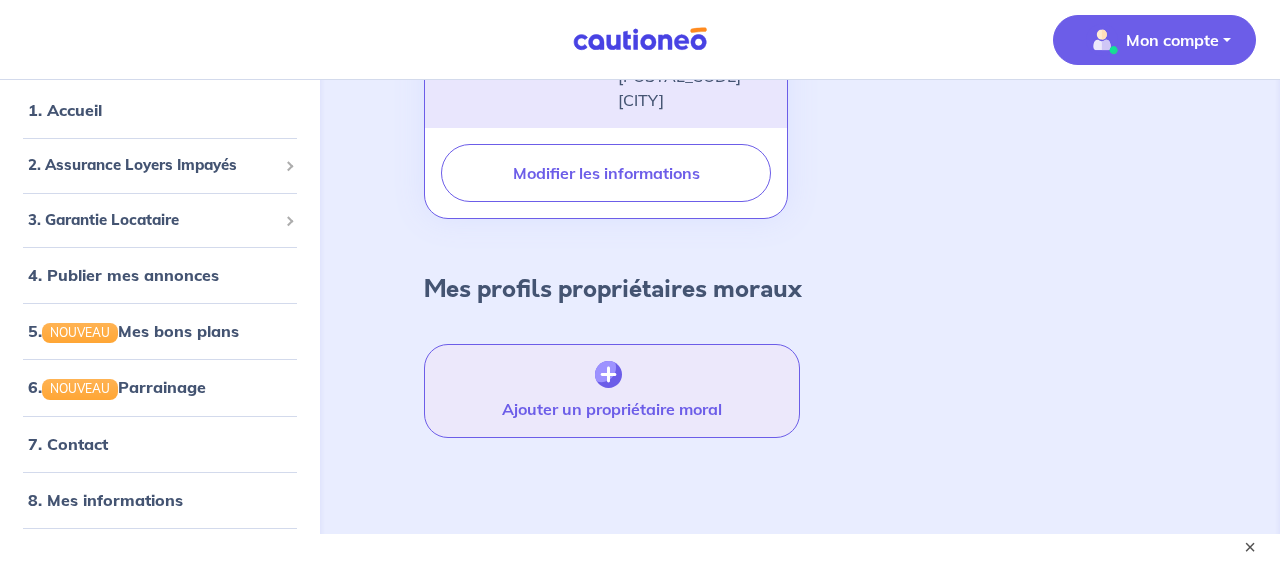 click at bounding box center (608, 375) 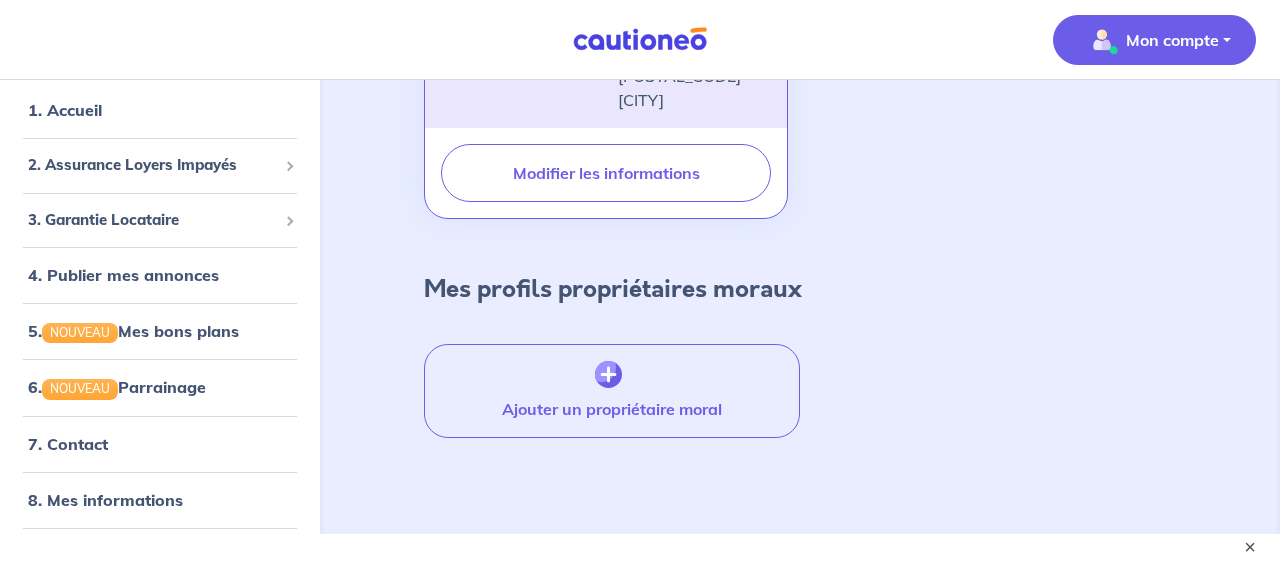 scroll, scrollTop: 101, scrollLeft: 0, axis: vertical 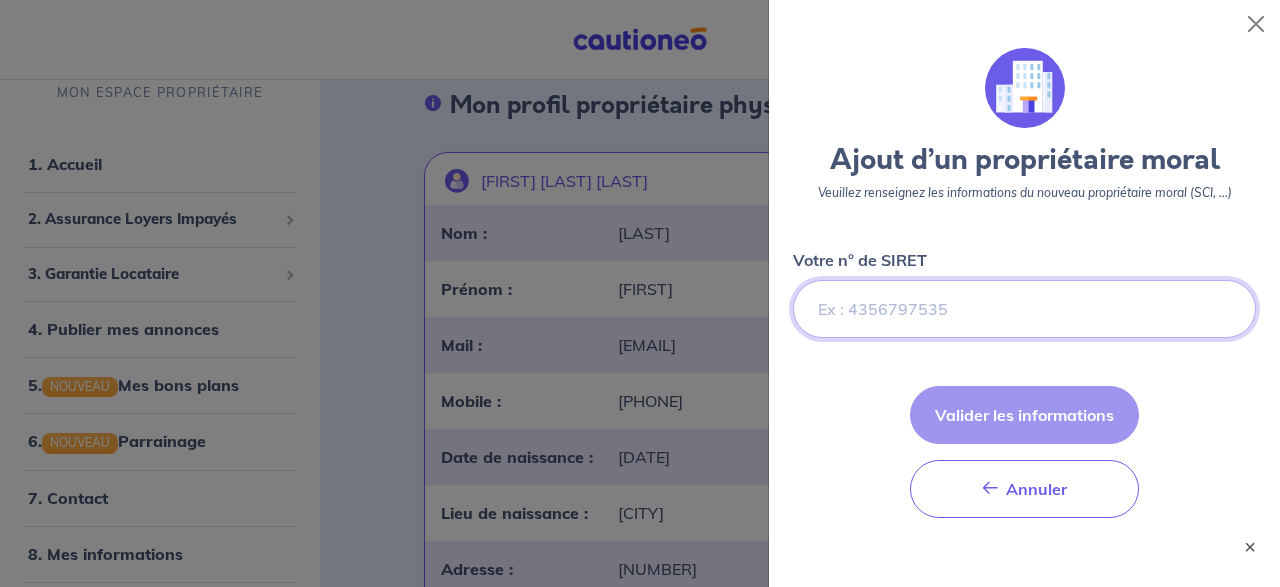 click on "Votre n° de  SIRET" at bounding box center [1024, 309] 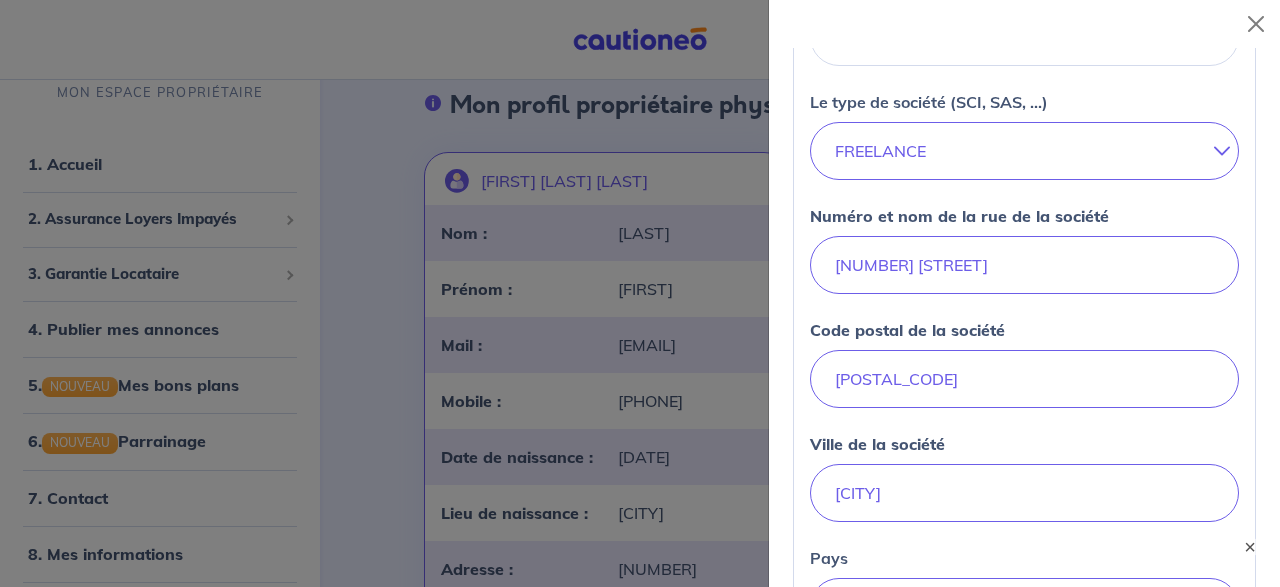 scroll, scrollTop: 360, scrollLeft: 0, axis: vertical 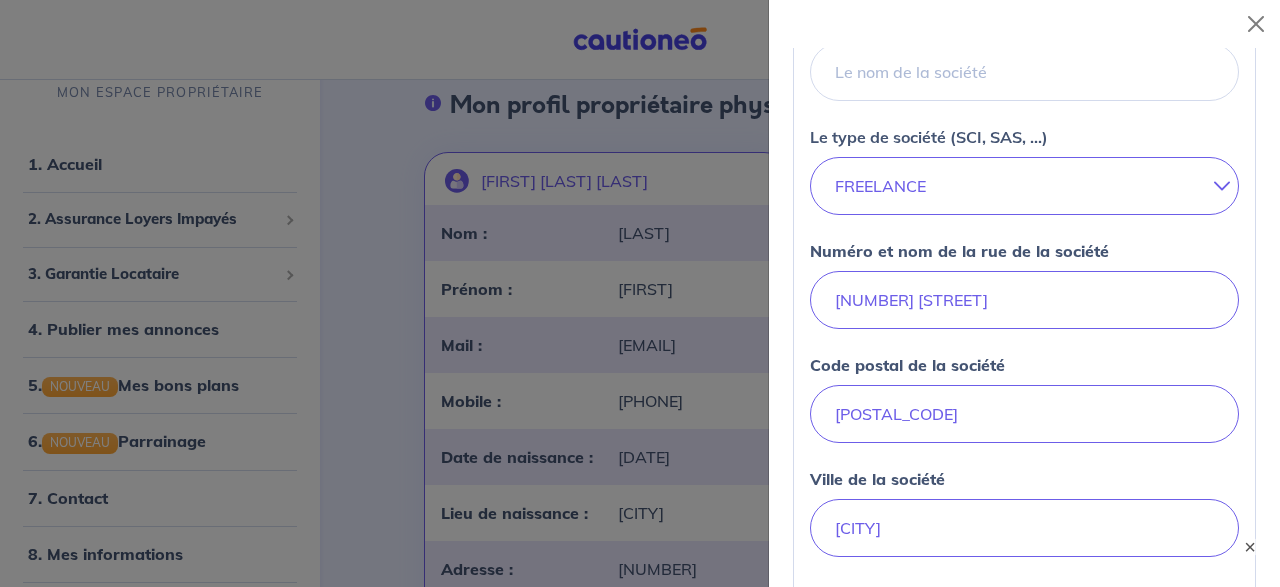 type on "97782939900020" 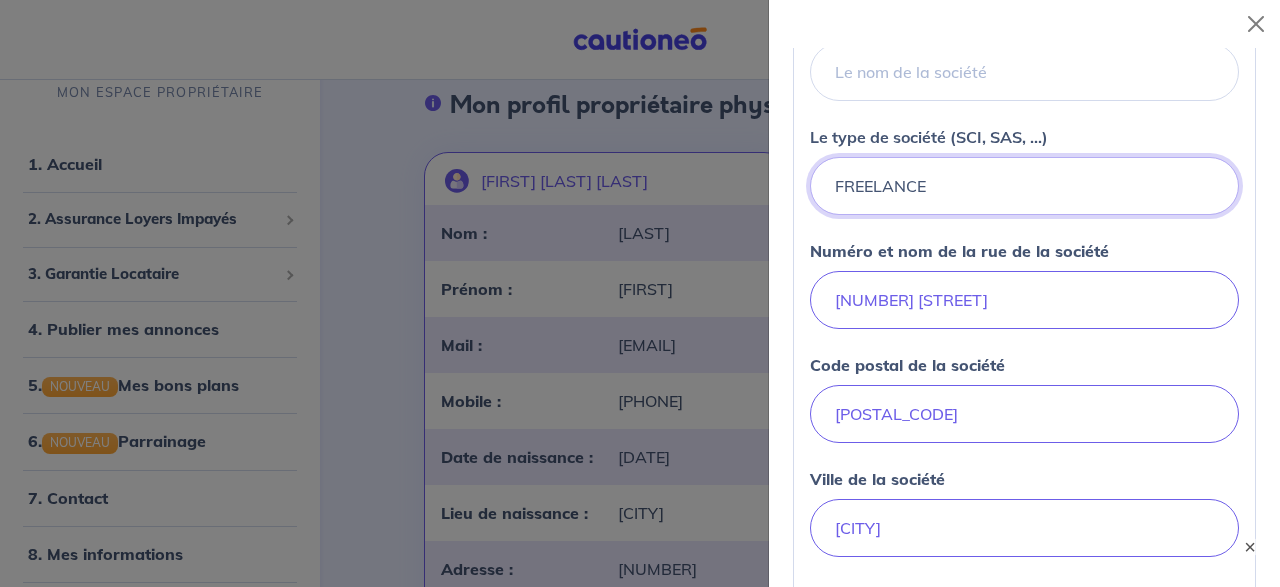 click on "FREELANCE" at bounding box center [1024, 186] 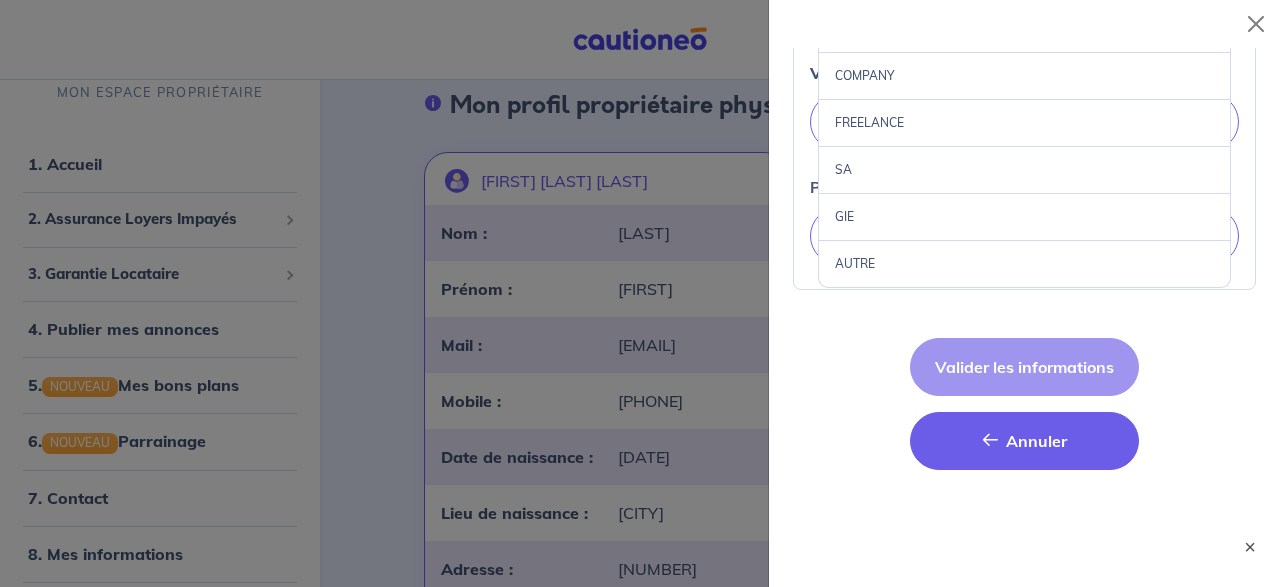 scroll, scrollTop: 818, scrollLeft: 0, axis: vertical 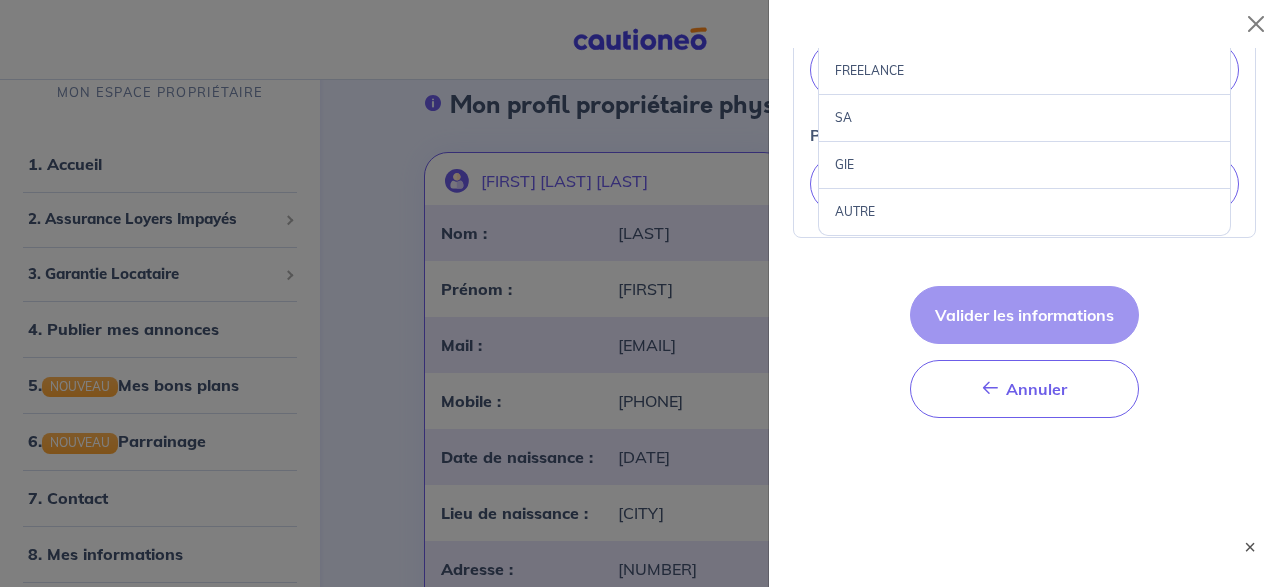 click on "AUTRE" at bounding box center [1024, 212] 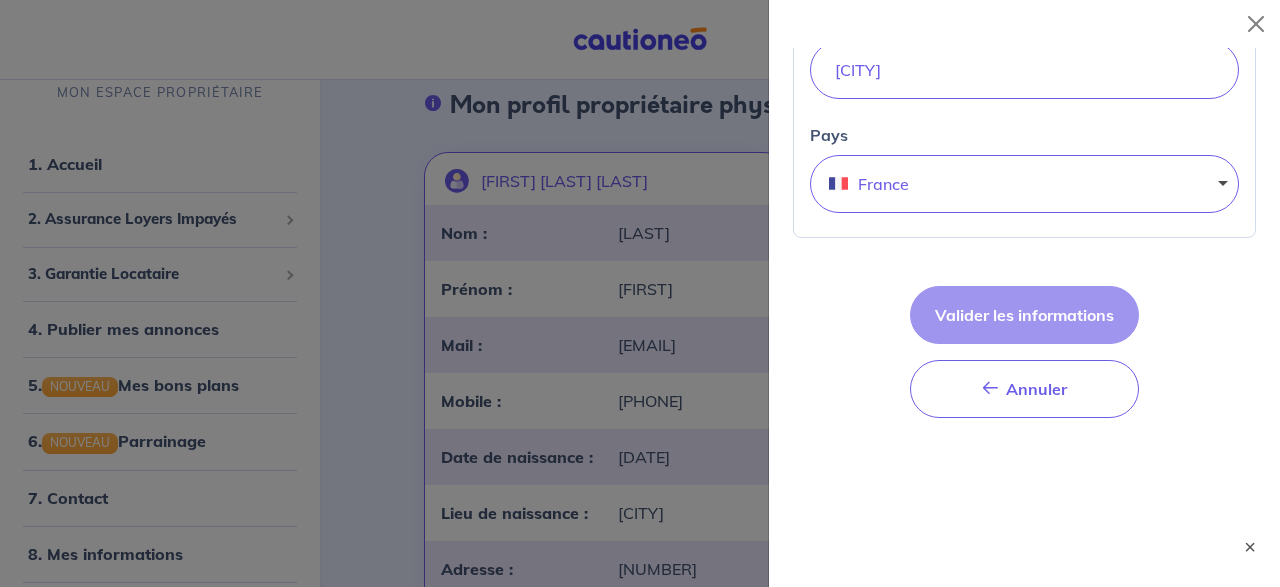 click on "Ajout d’un propriétaire moral
Veuillez renseignez les informations du nouveau propriétaire moral (SCI, ...) Votre n° de  SIRET Le nom de la société Le type de société (SCI, SAS, ...) AUTRE SARL EURL SAS SASU SCI COMPANY FREELANCE SA GIE AUTRE Numéro et nom de la rue de la société 8 RUE VINCENT CHAZELET Code postal de la société 43100 Ville de la société BRIOUDE Pays France Annuler Annuler Valider les informations" at bounding box center (1024, -168) 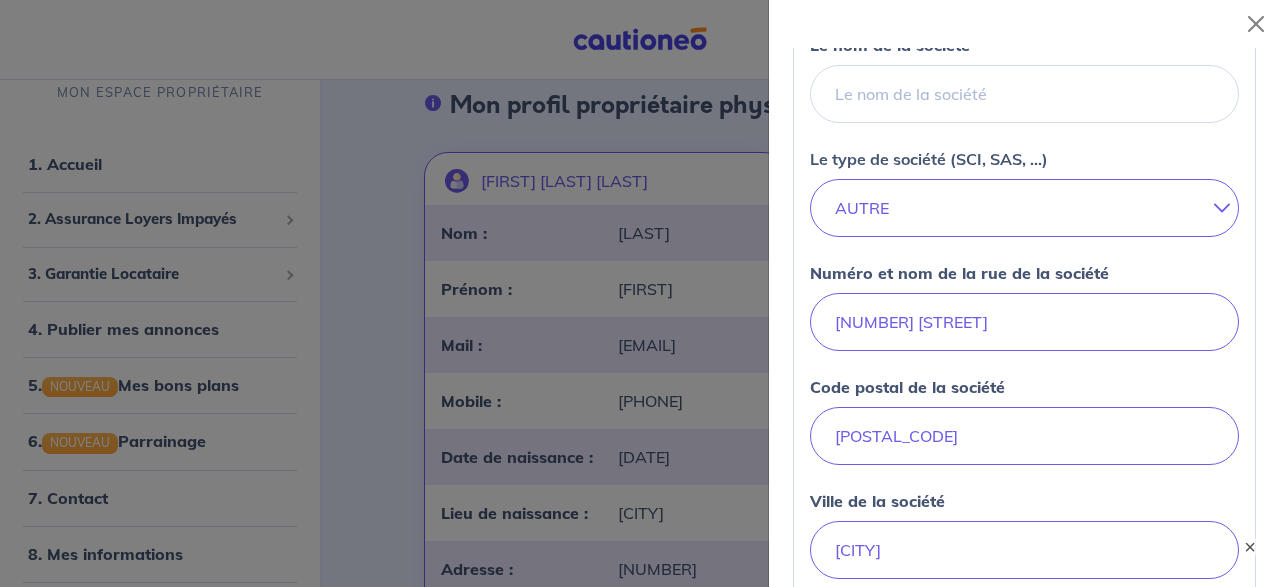 scroll, scrollTop: 218, scrollLeft: 0, axis: vertical 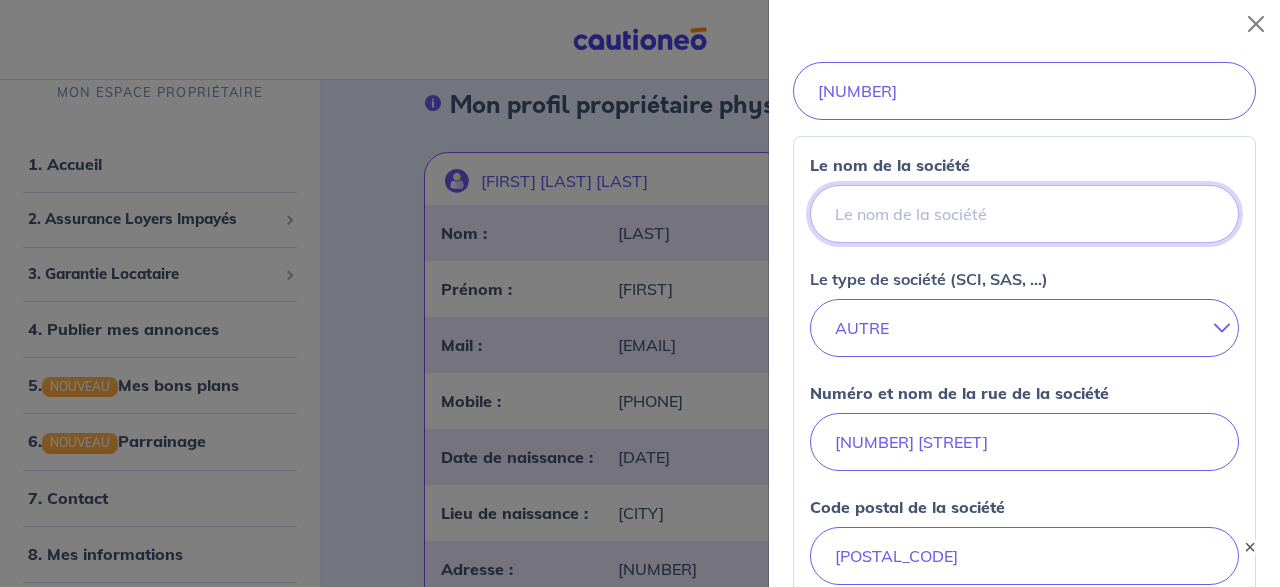 click on "Le nom de la société" at bounding box center (1024, 214) 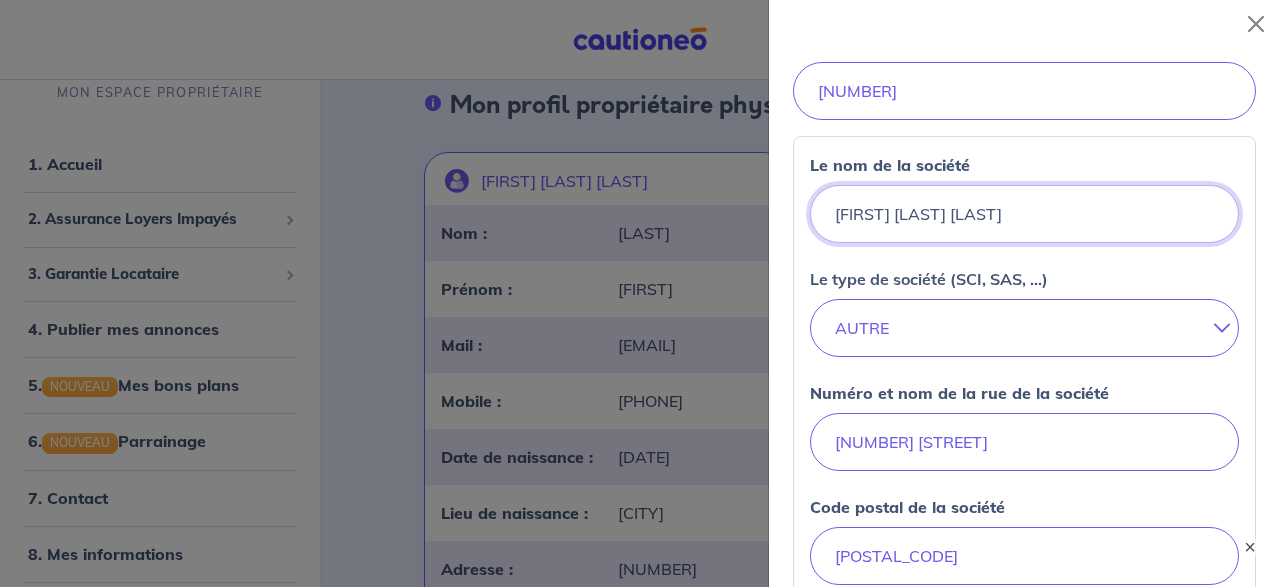 type on "Laurence Pauc Hamel" 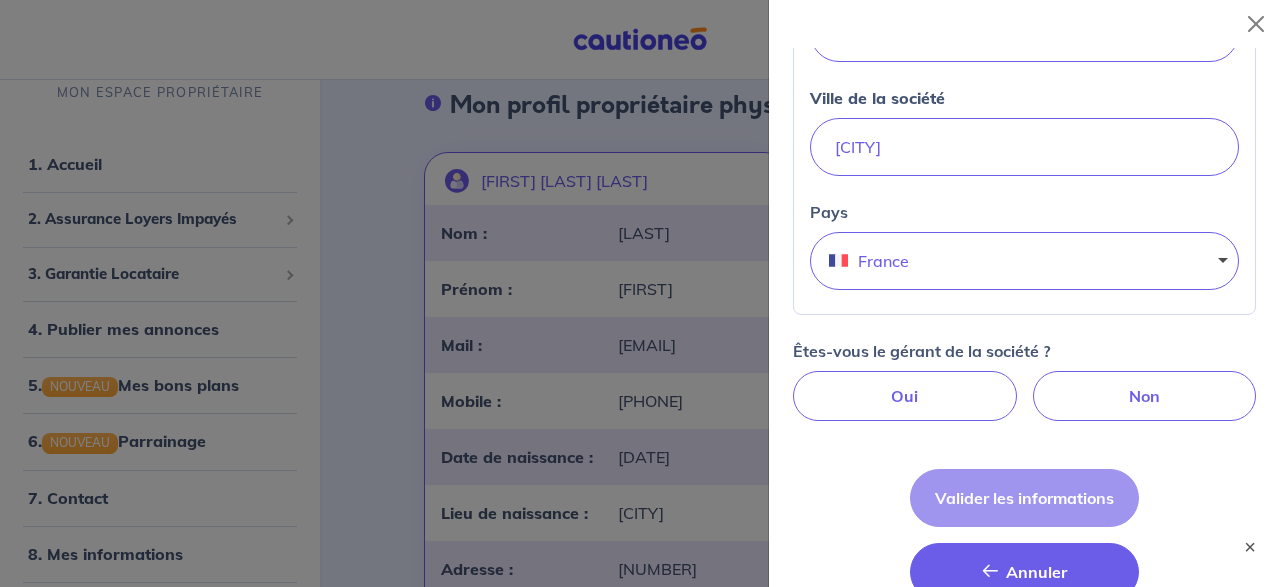 scroll, scrollTop: 924, scrollLeft: 0, axis: vertical 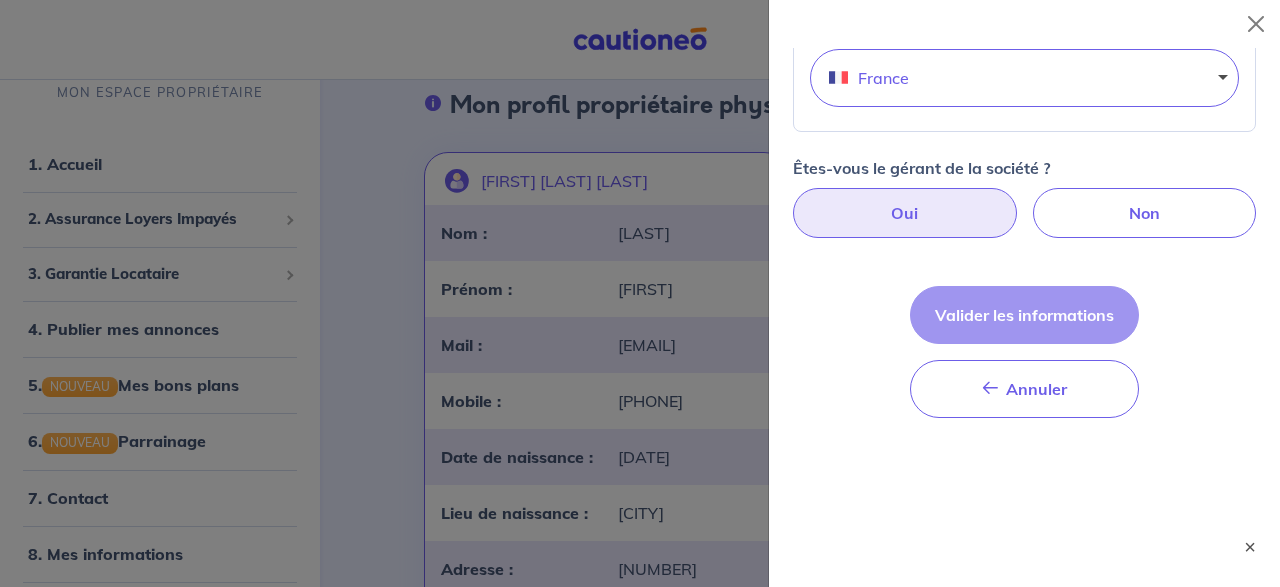 click on "Oui" at bounding box center [905, 213] 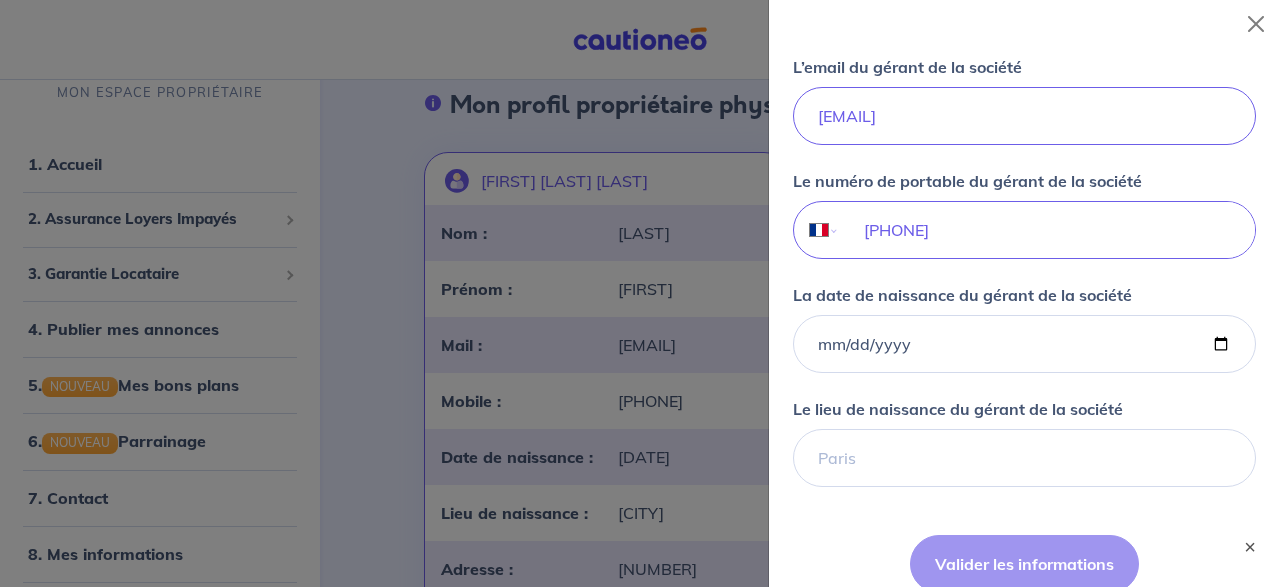 scroll, scrollTop: 1524, scrollLeft: 0, axis: vertical 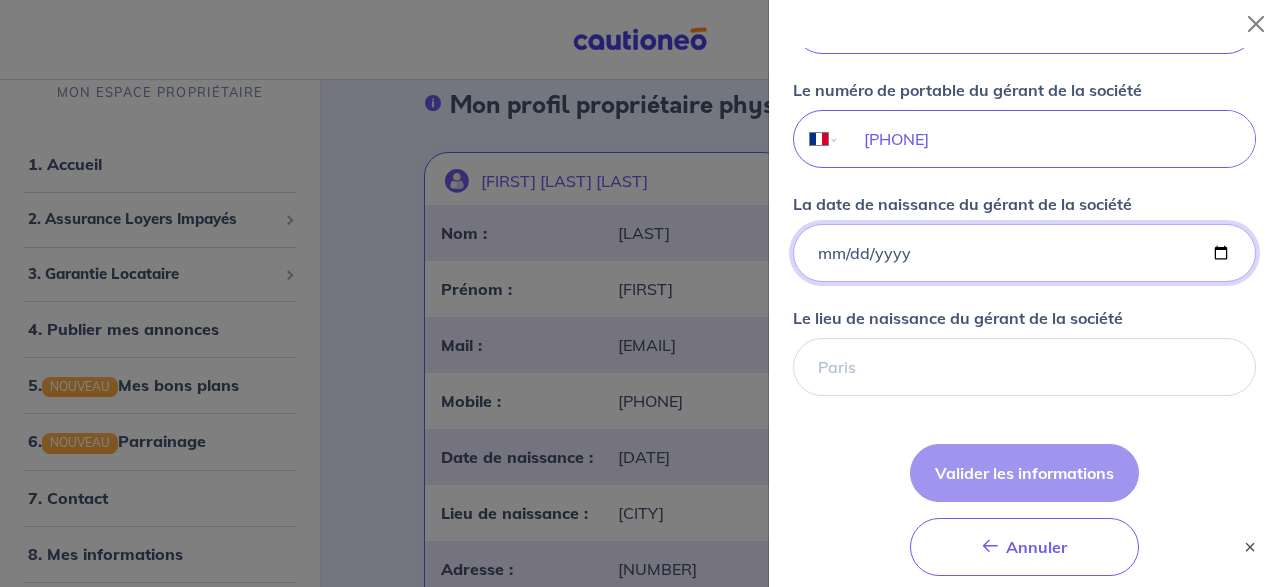 click on "La date de naissance du gérant de la société" at bounding box center (1024, 253) 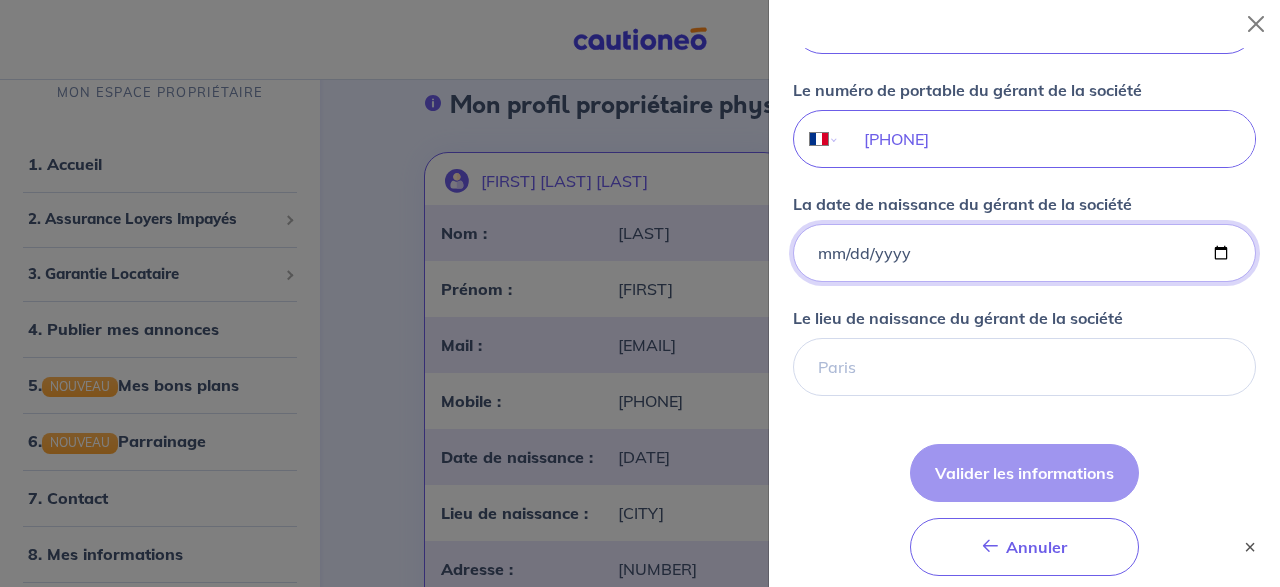 type on "[DATE]" 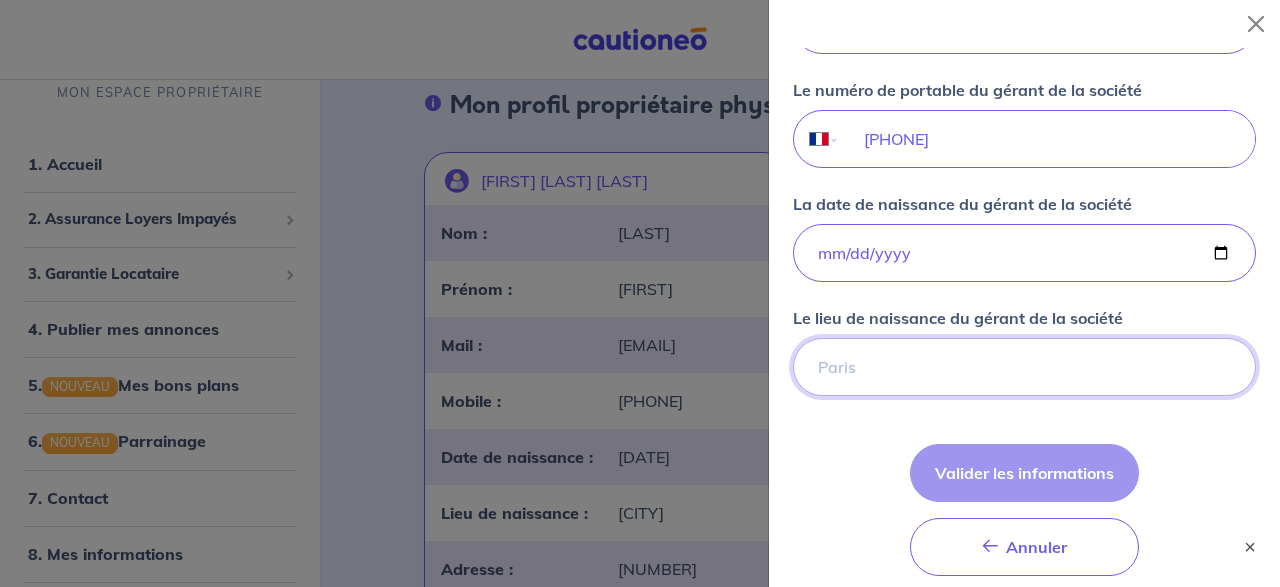 click on "Le lieu de naissance du gérant de la société" at bounding box center (1024, 367) 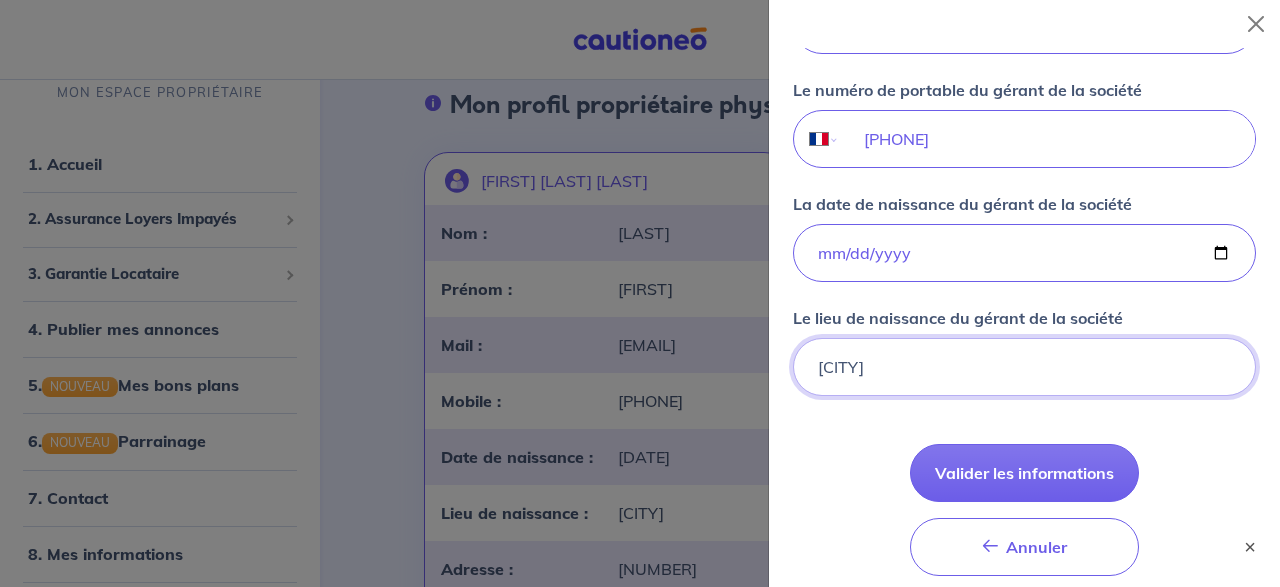 type on "[CITY]" 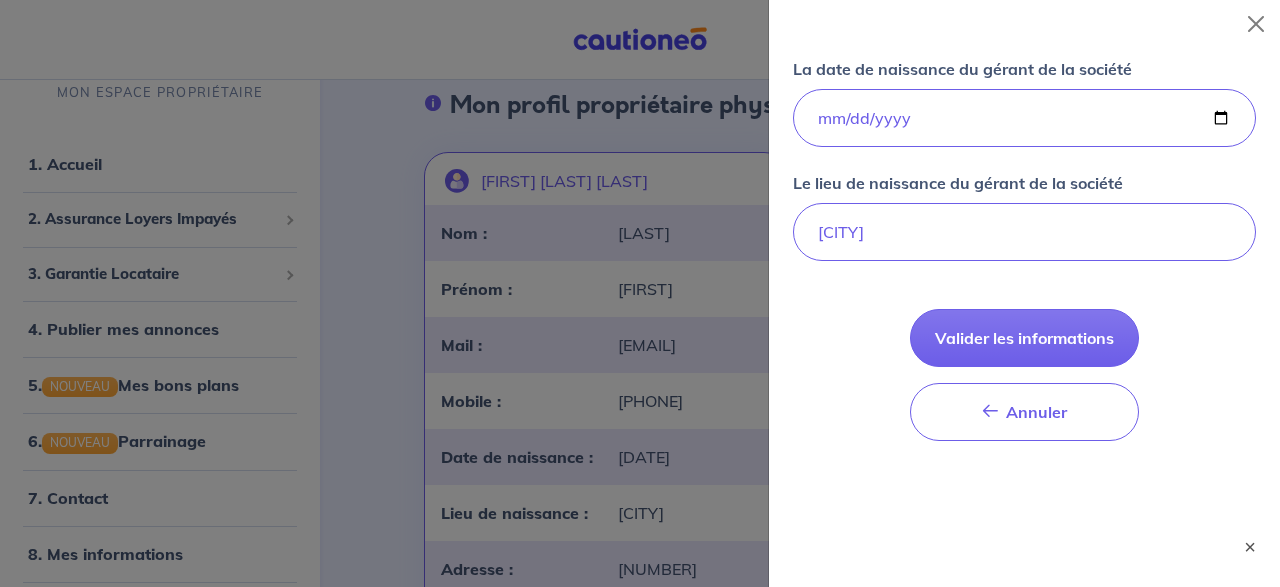 scroll, scrollTop: 1678, scrollLeft: 0, axis: vertical 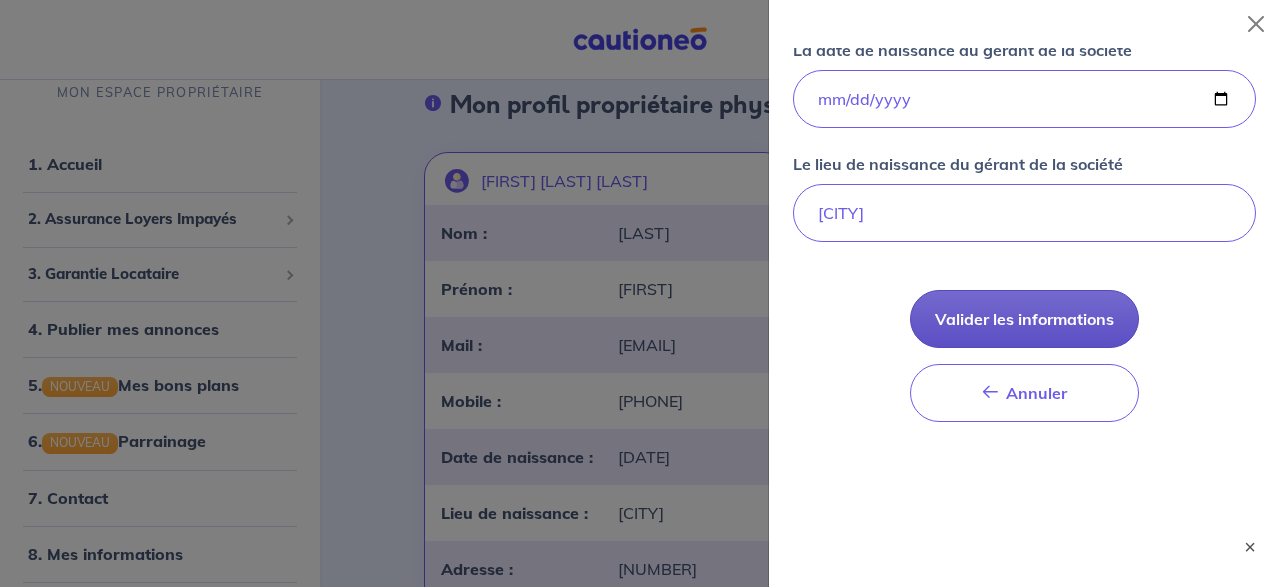 click on "Valider les informations" at bounding box center (1024, 319) 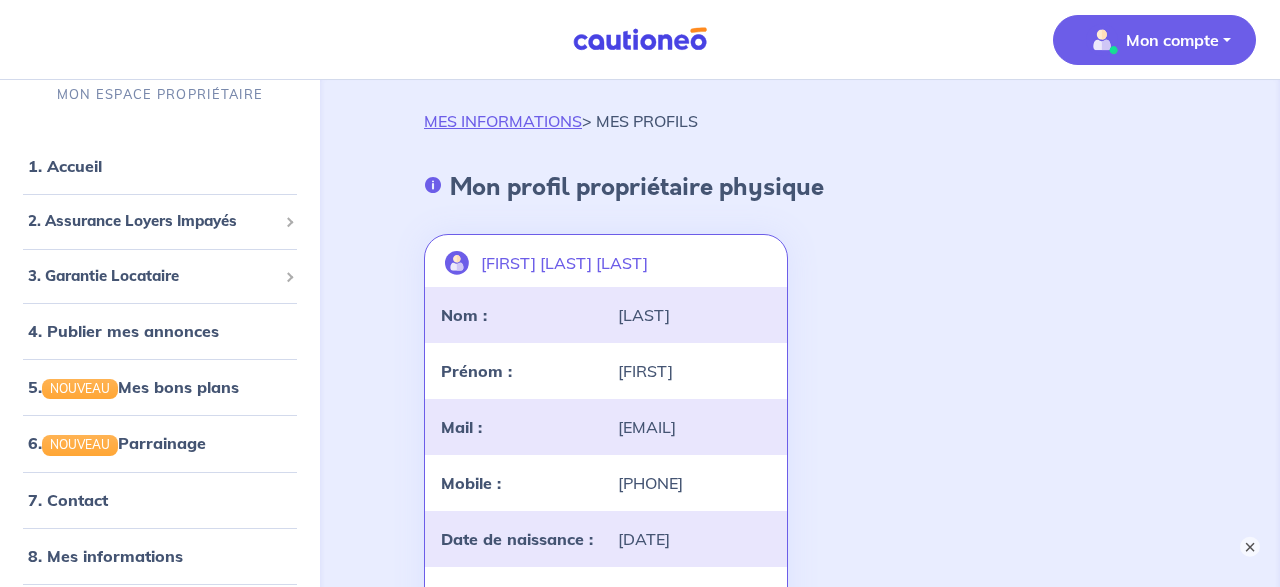 scroll, scrollTop: 0, scrollLeft: 0, axis: both 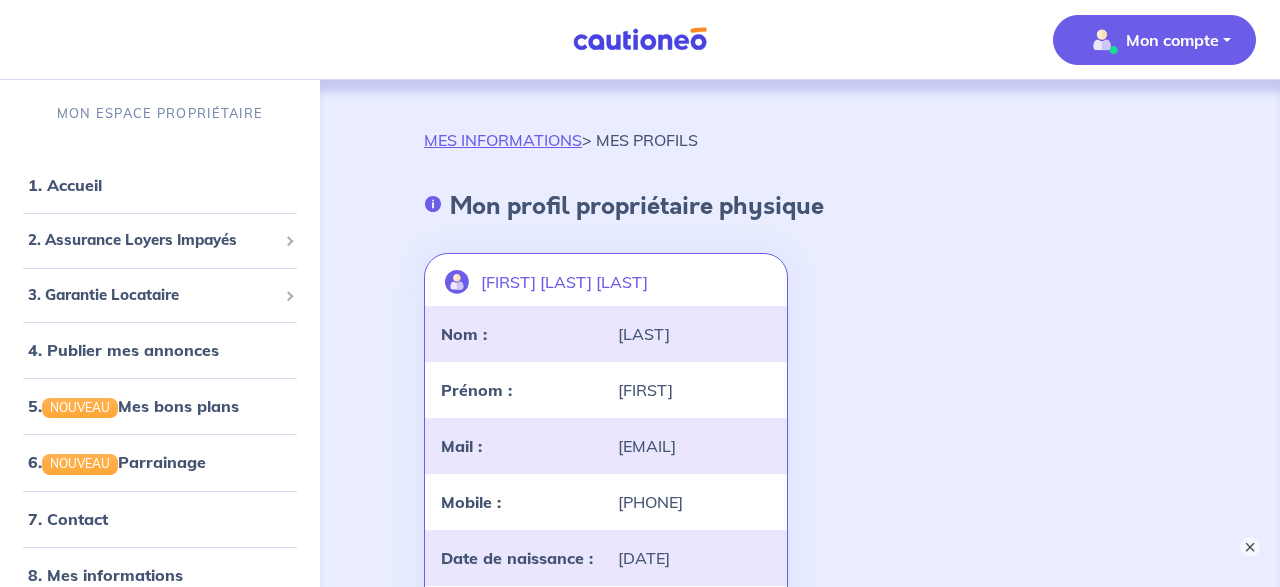 click on "Mon compte" at bounding box center (1172, 40) 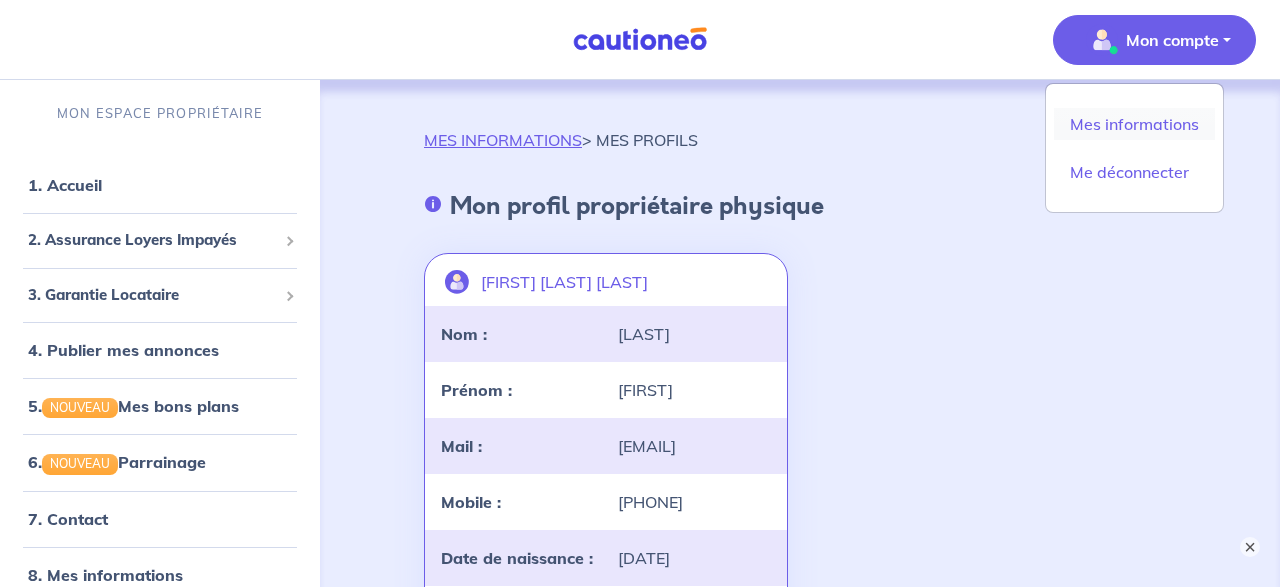 click on "Mes informations" at bounding box center (1134, 124) 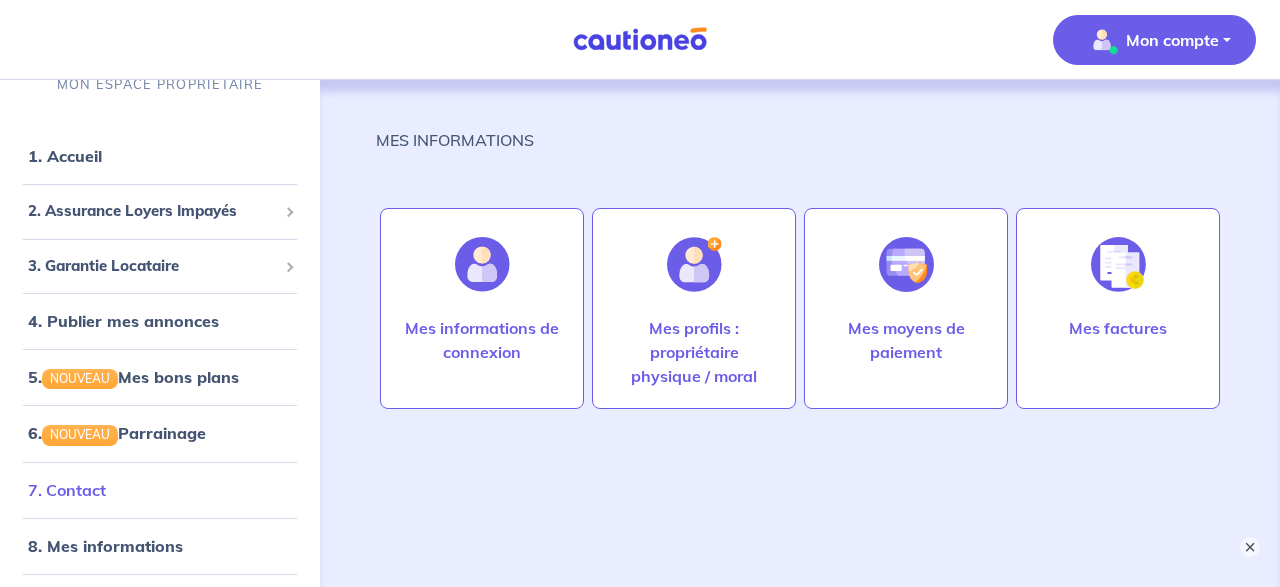 scroll, scrollTop: 59, scrollLeft: 0, axis: vertical 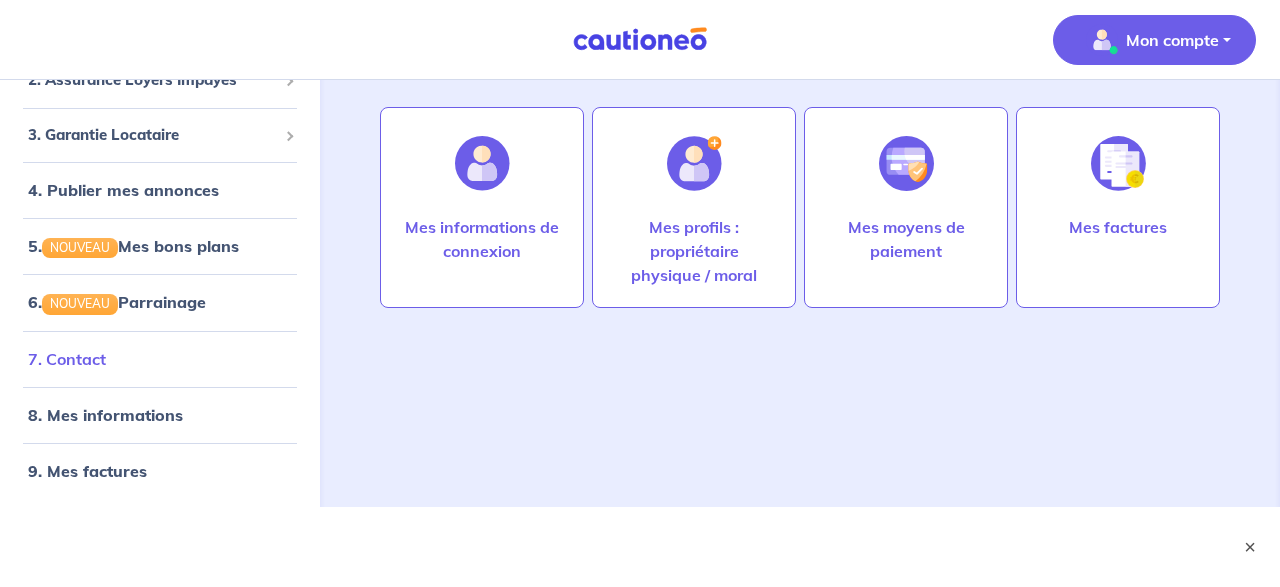 click on "7. Contact" at bounding box center [67, 359] 